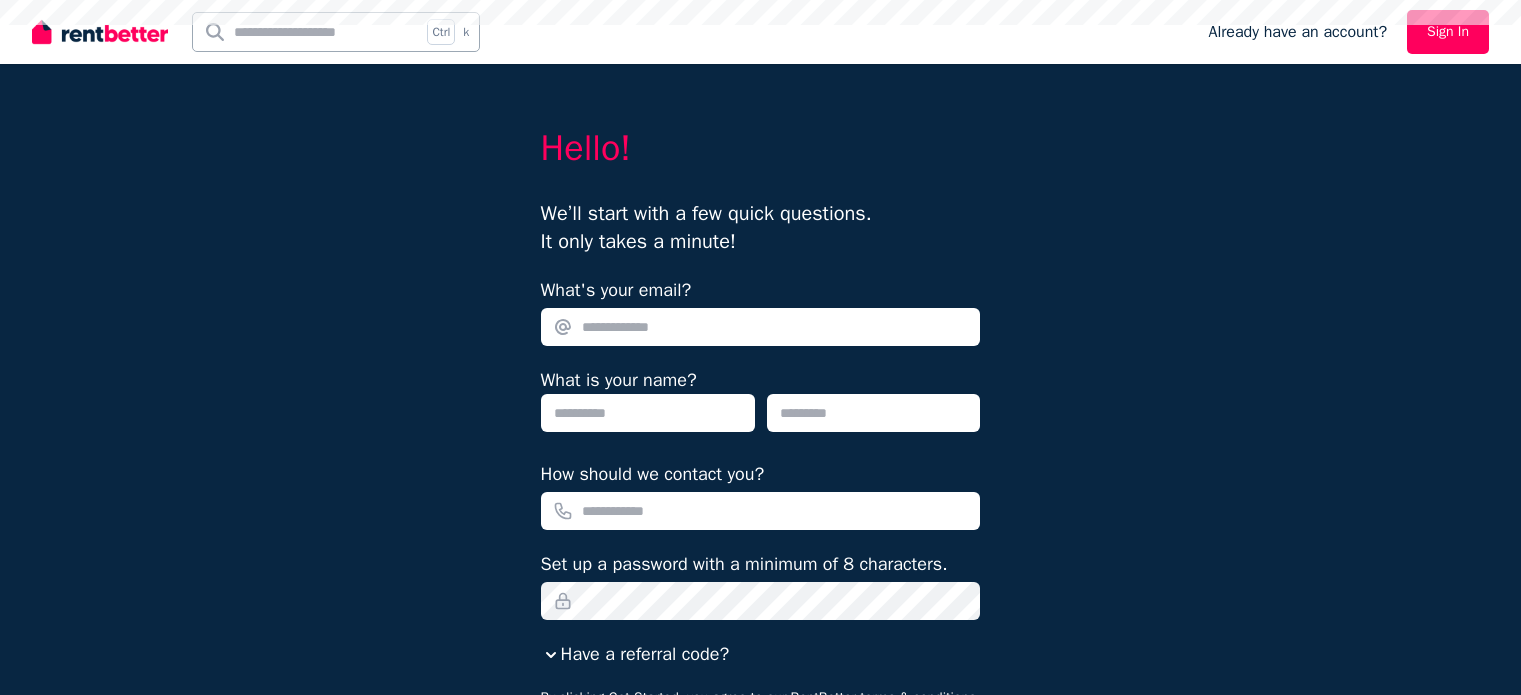 scroll, scrollTop: 0, scrollLeft: 0, axis: both 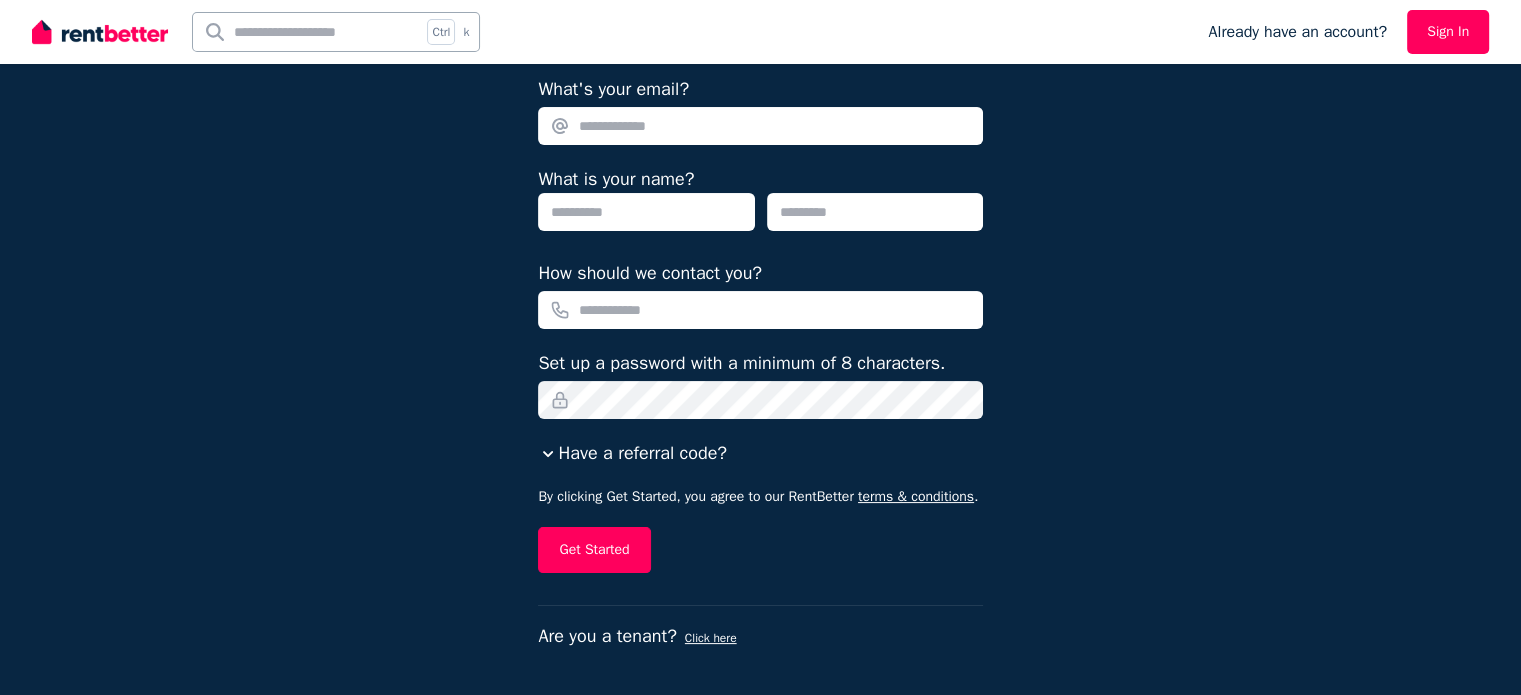 click on "Have a referral code?" at bounding box center [632, 453] 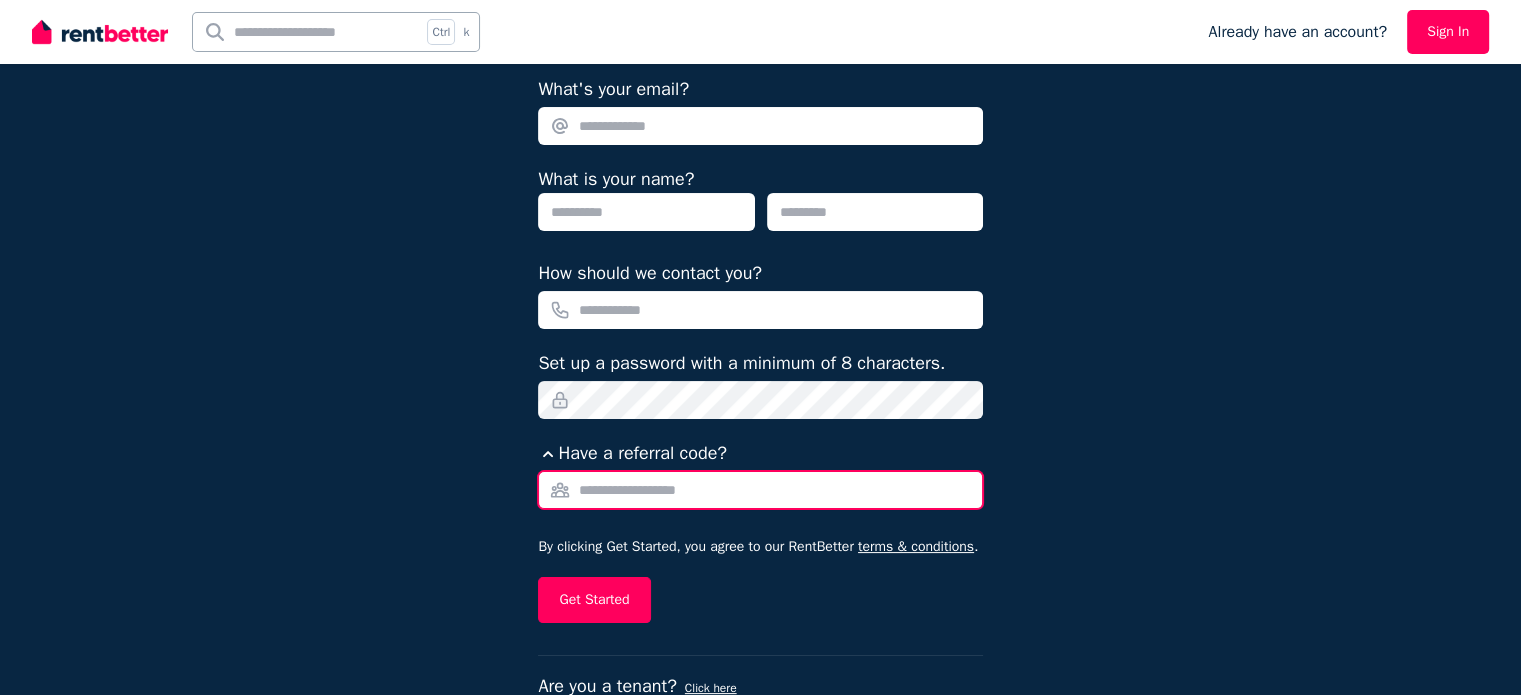 click on "Referral Code" at bounding box center [760, 490] 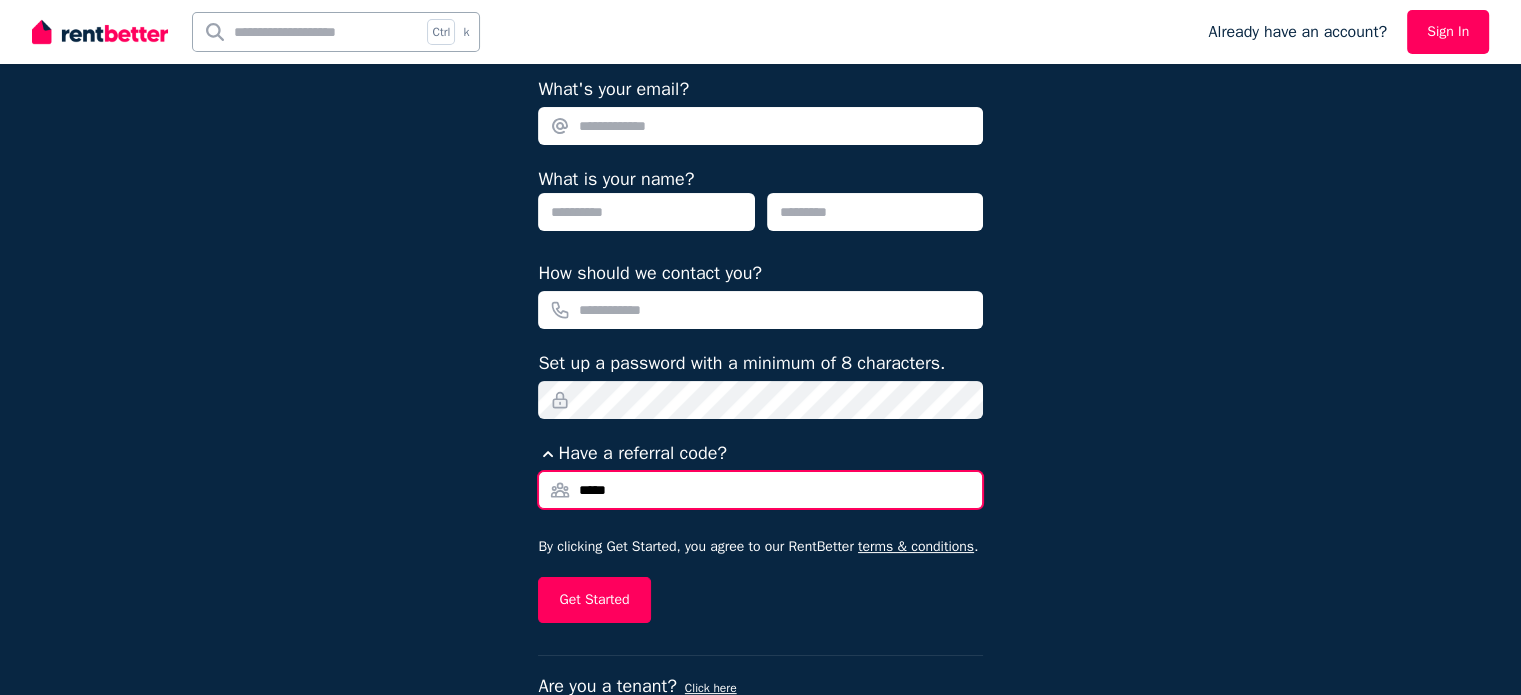 type on "*****" 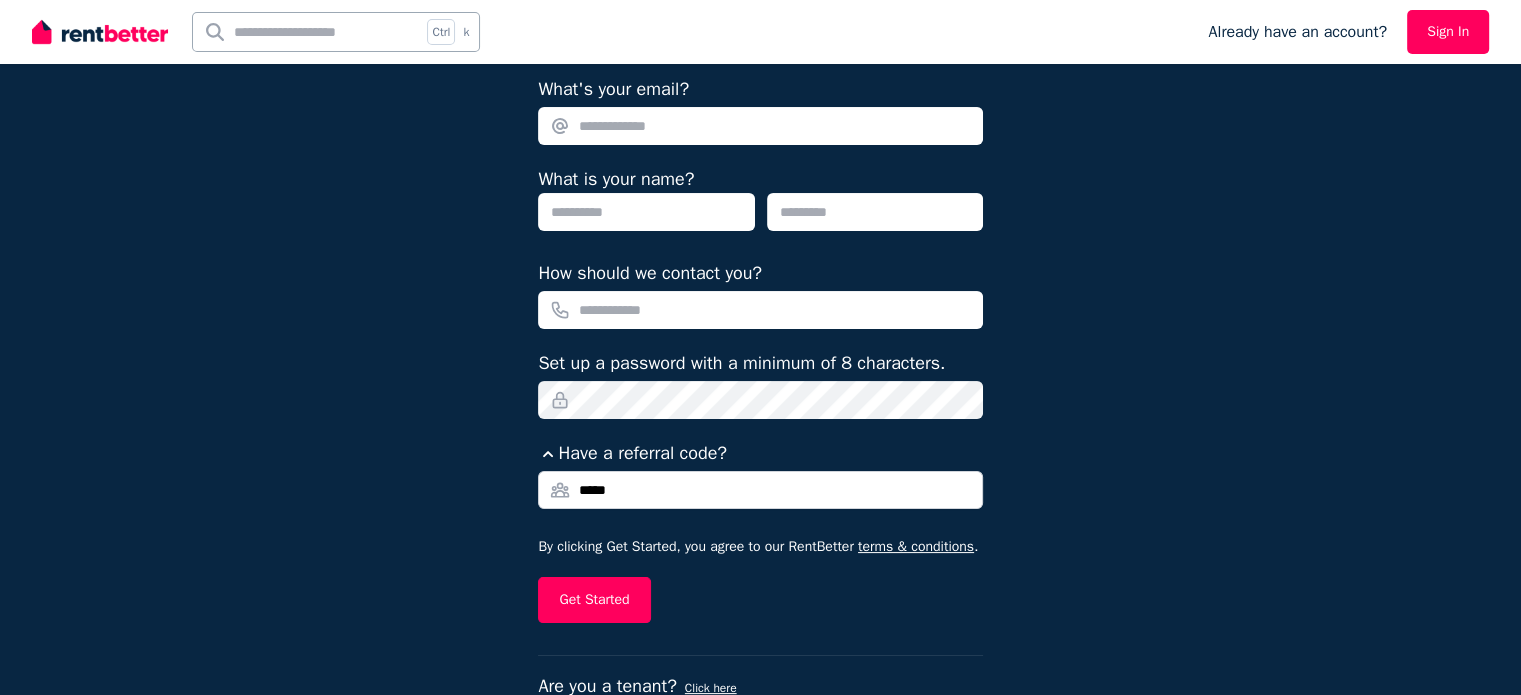 click on "What's your email?" at bounding box center (760, 126) 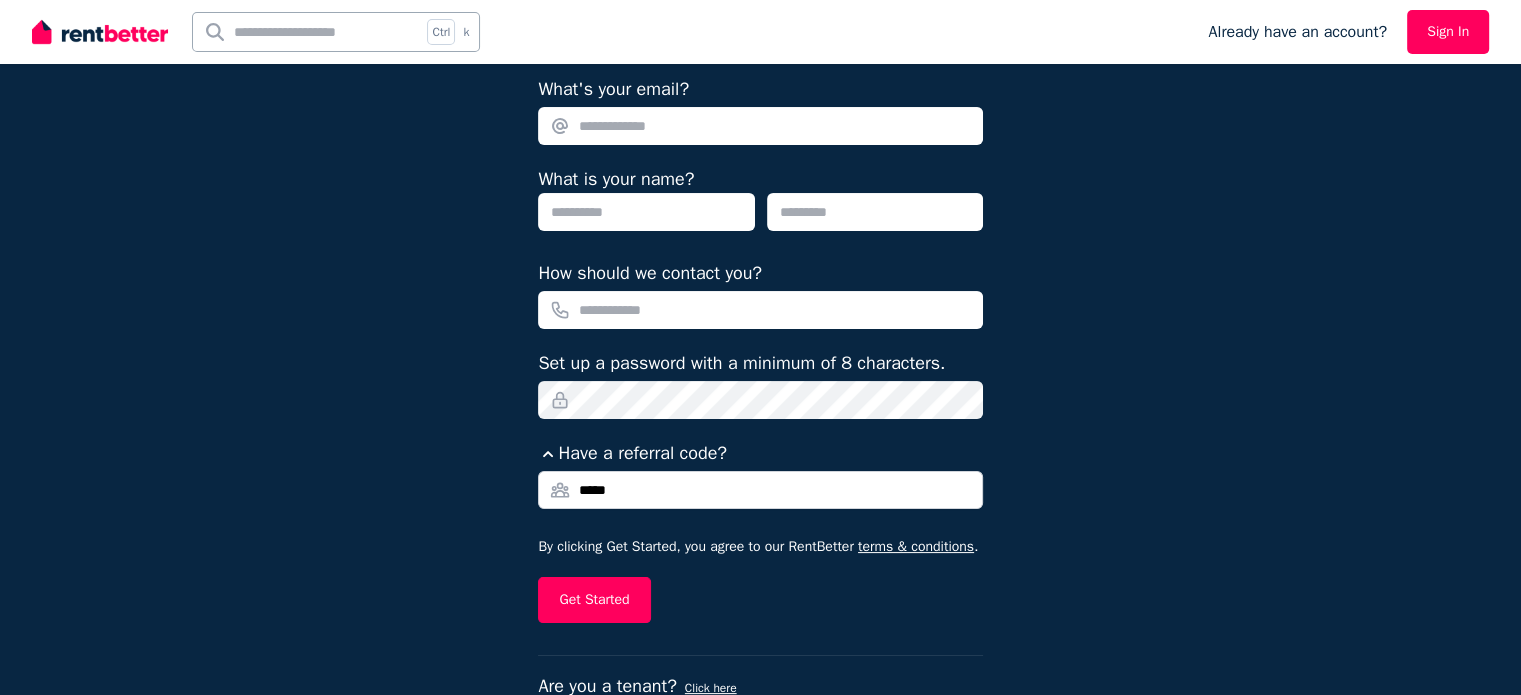 type on "**********" 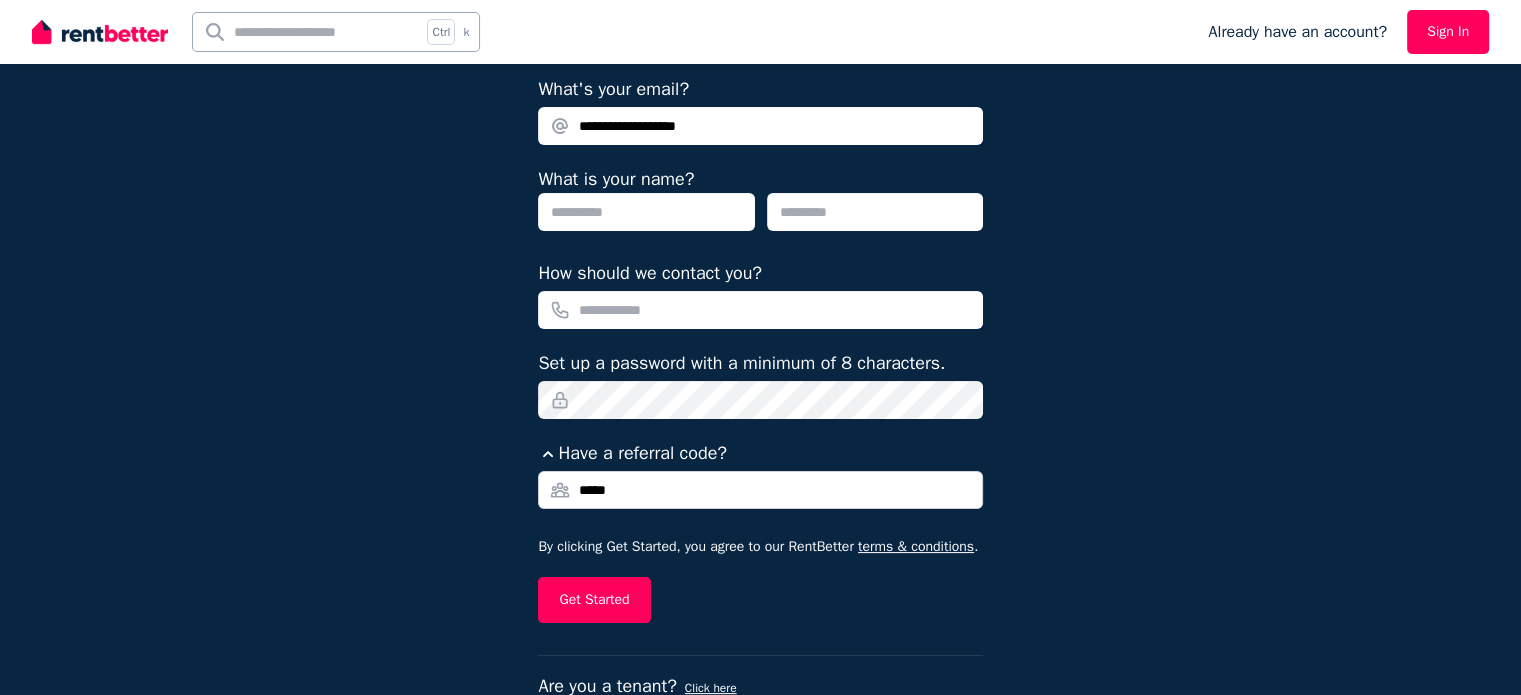 type on "******" 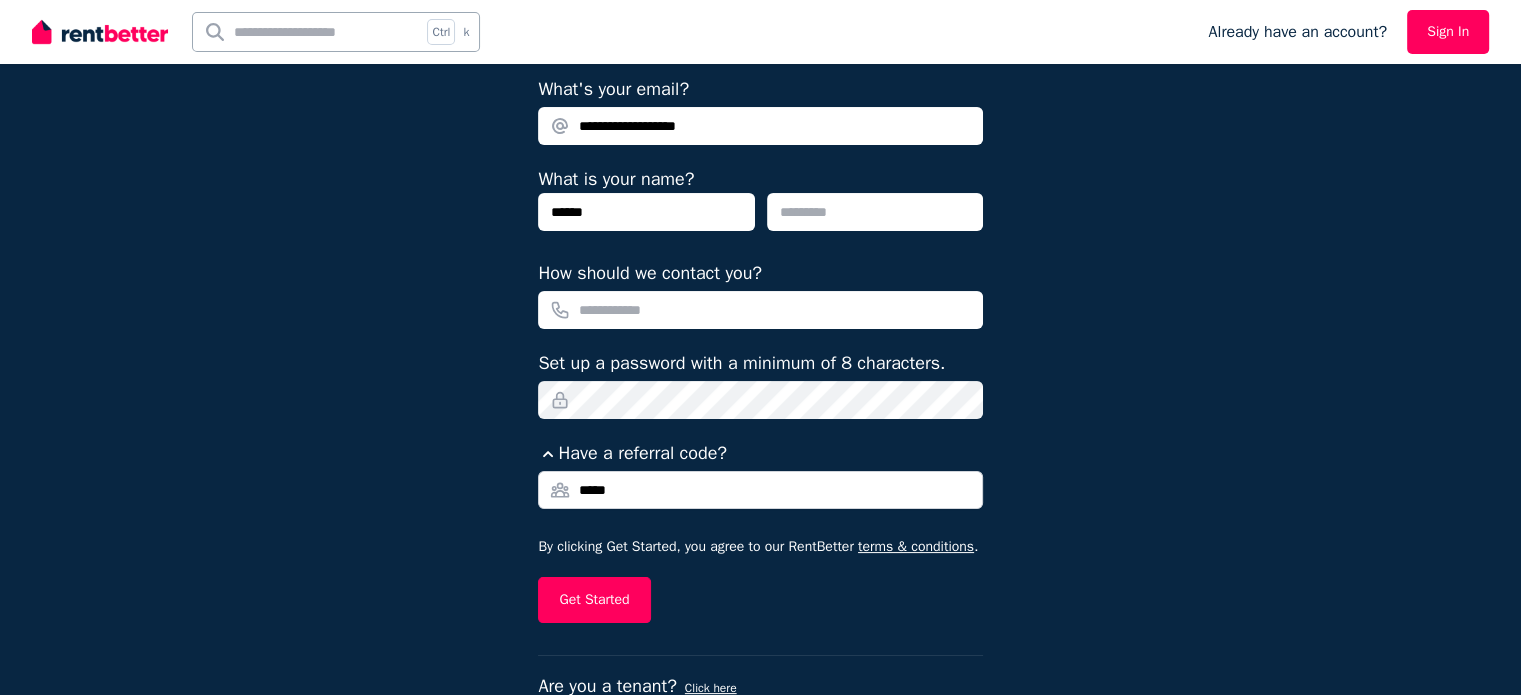 type on "**********" 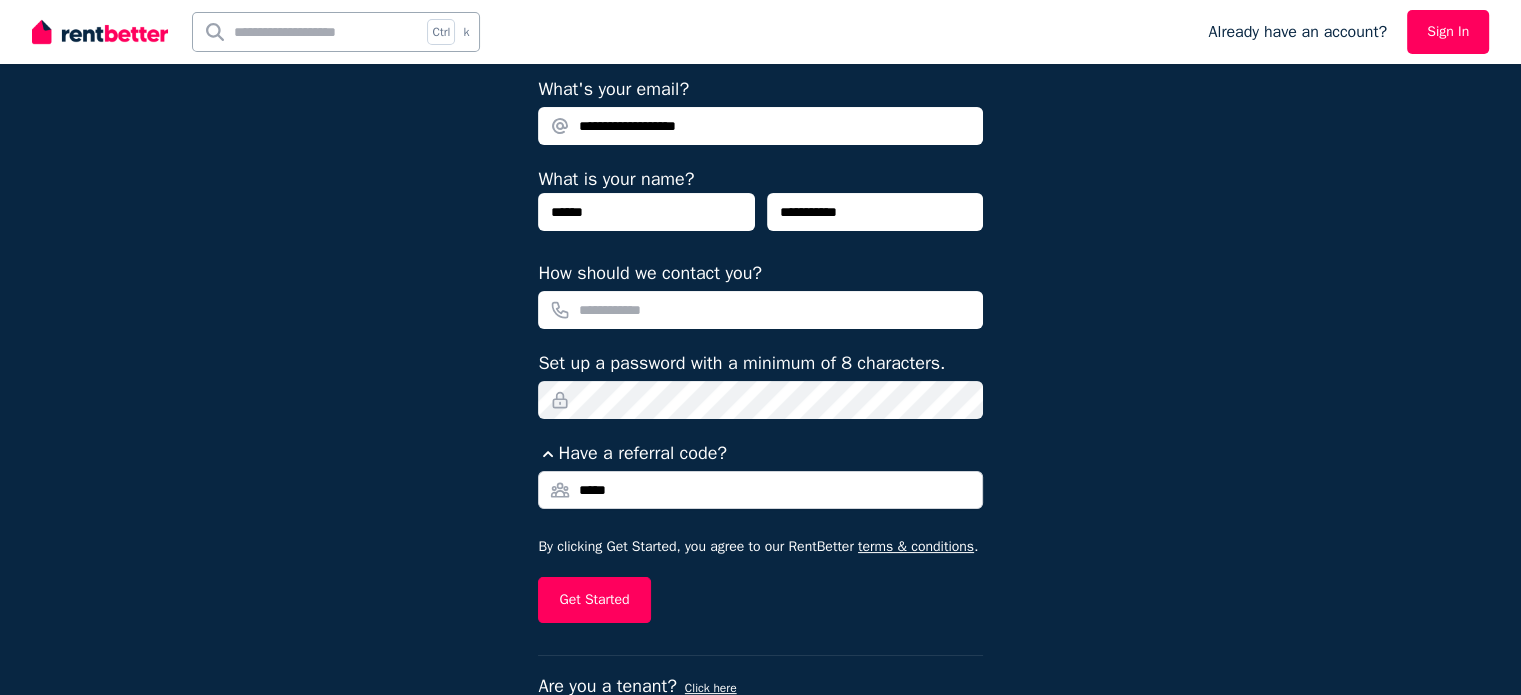 type on "**********" 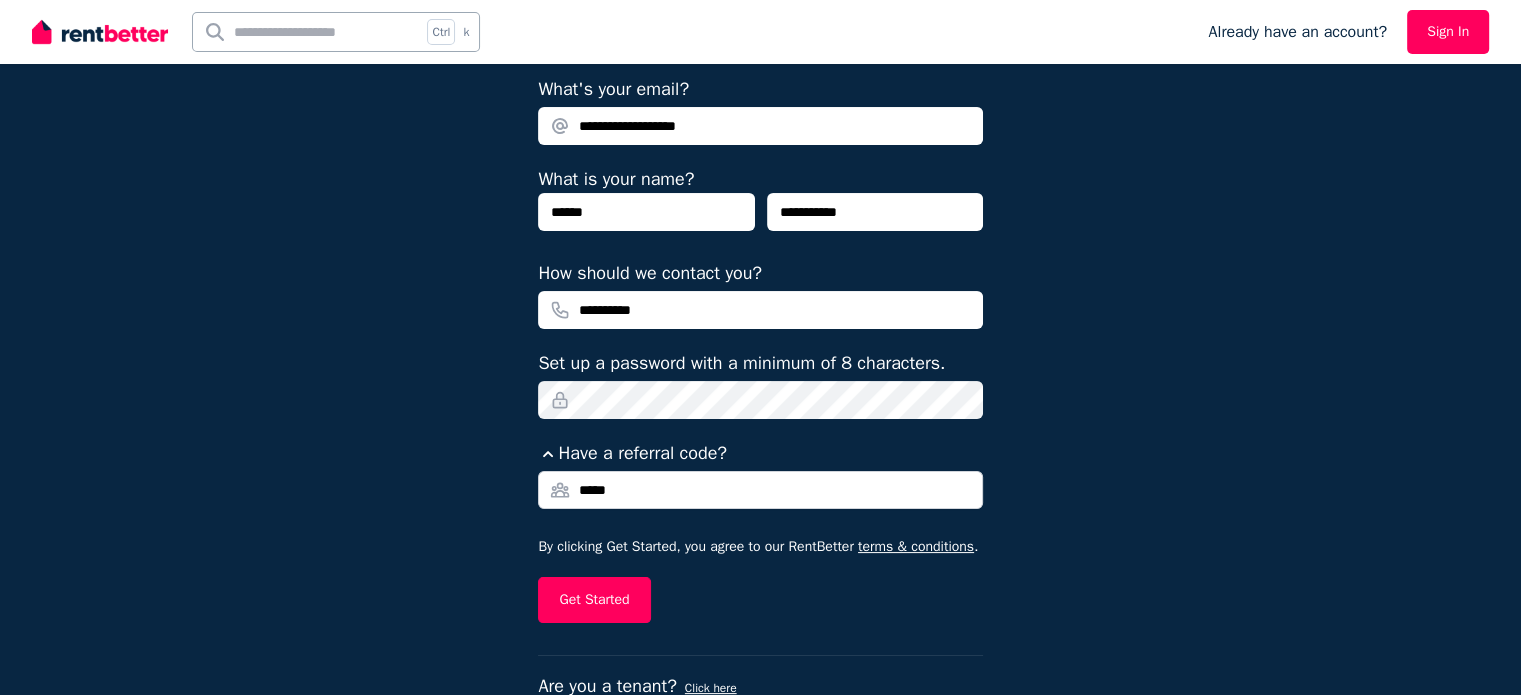 click on "******" at bounding box center (646, 212) 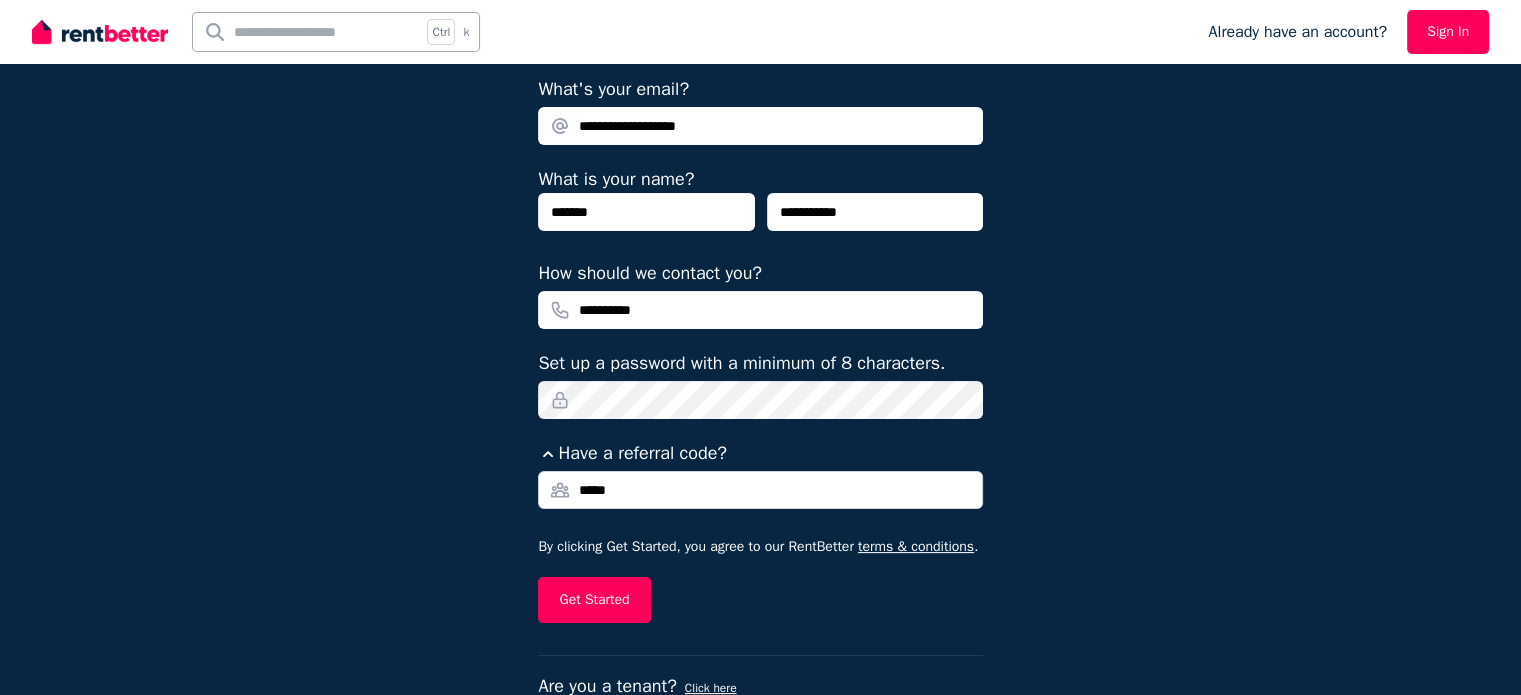 type on "*******" 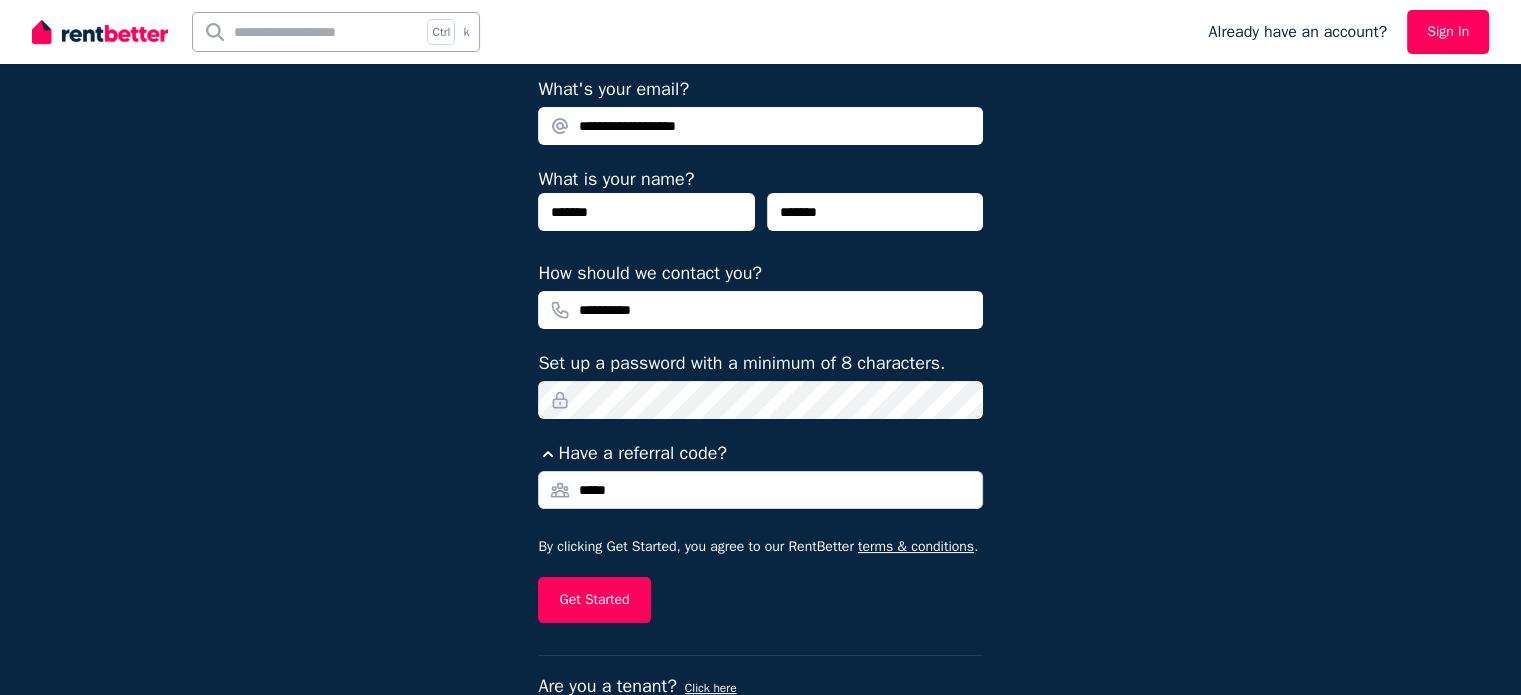 type on "*******" 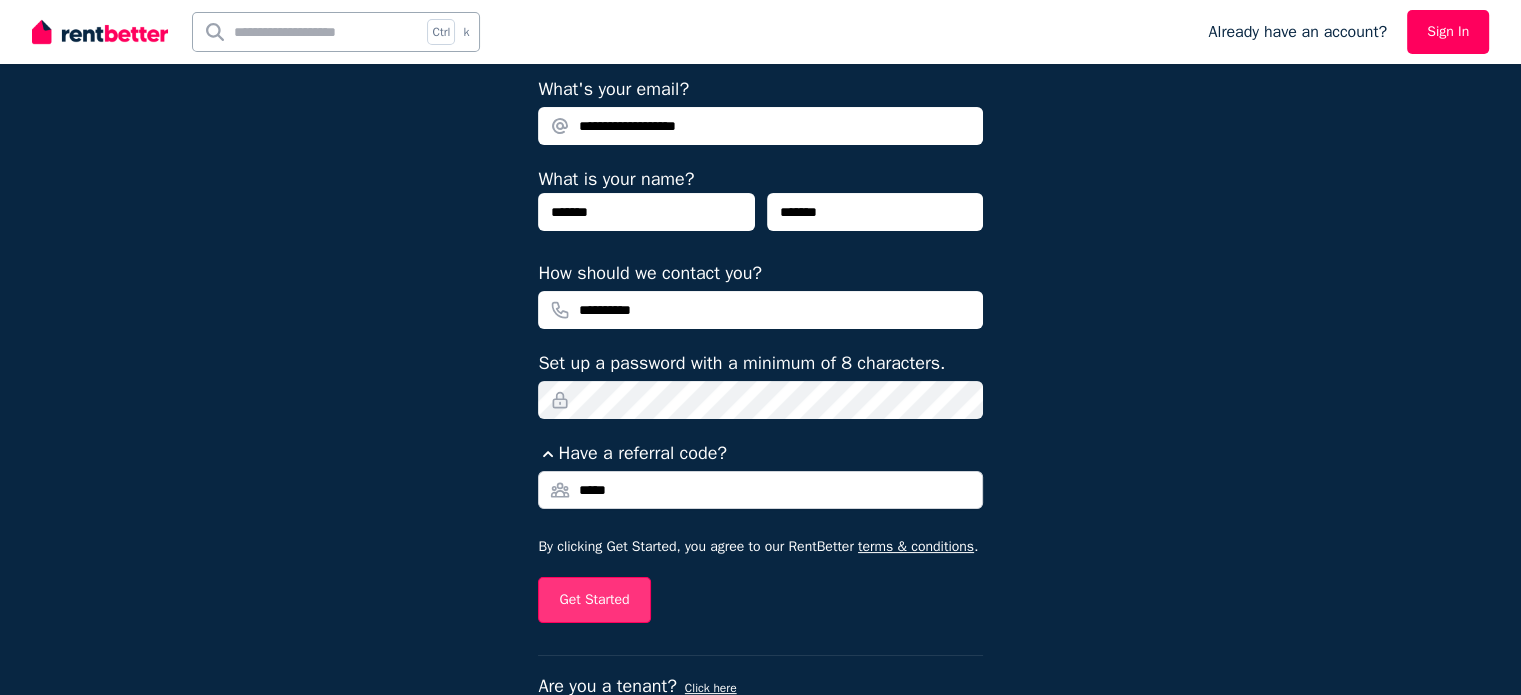 click on "Get Started" at bounding box center (594, 600) 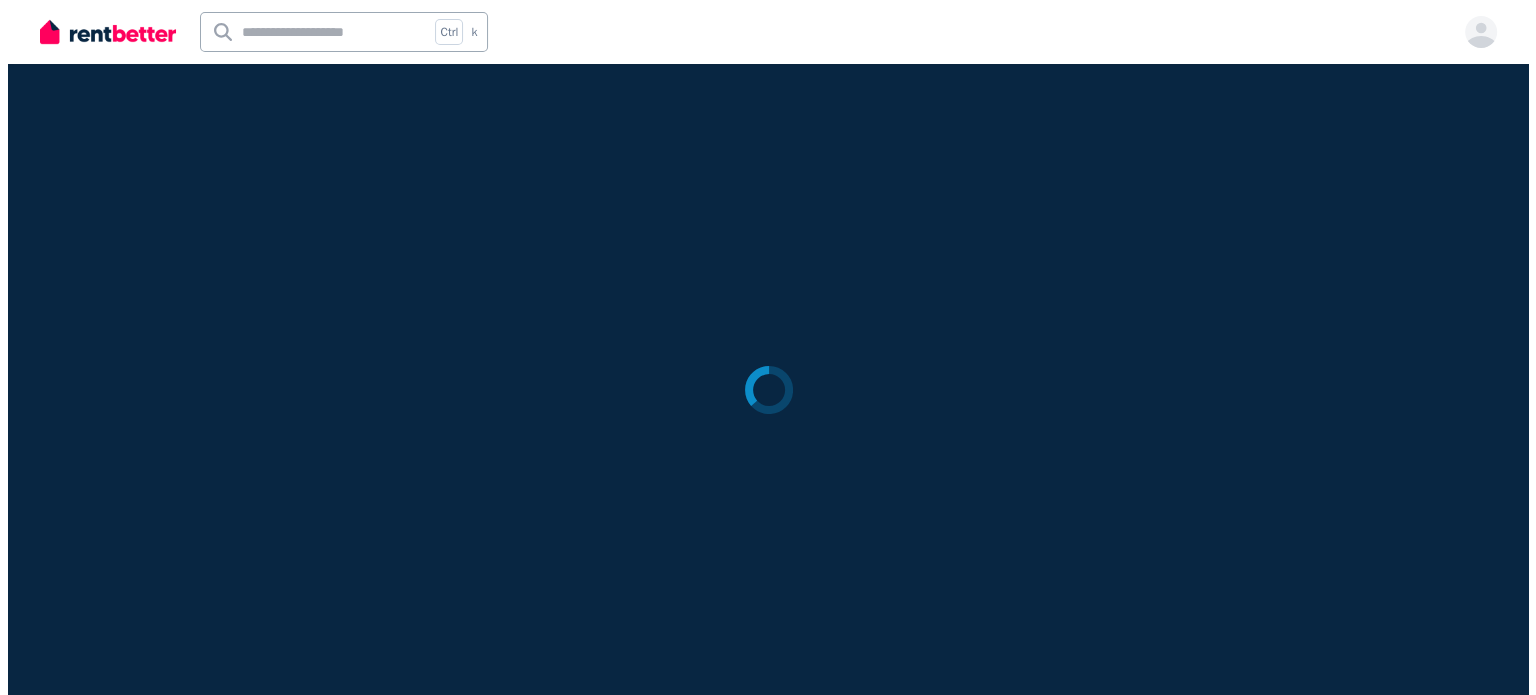 scroll, scrollTop: 0, scrollLeft: 0, axis: both 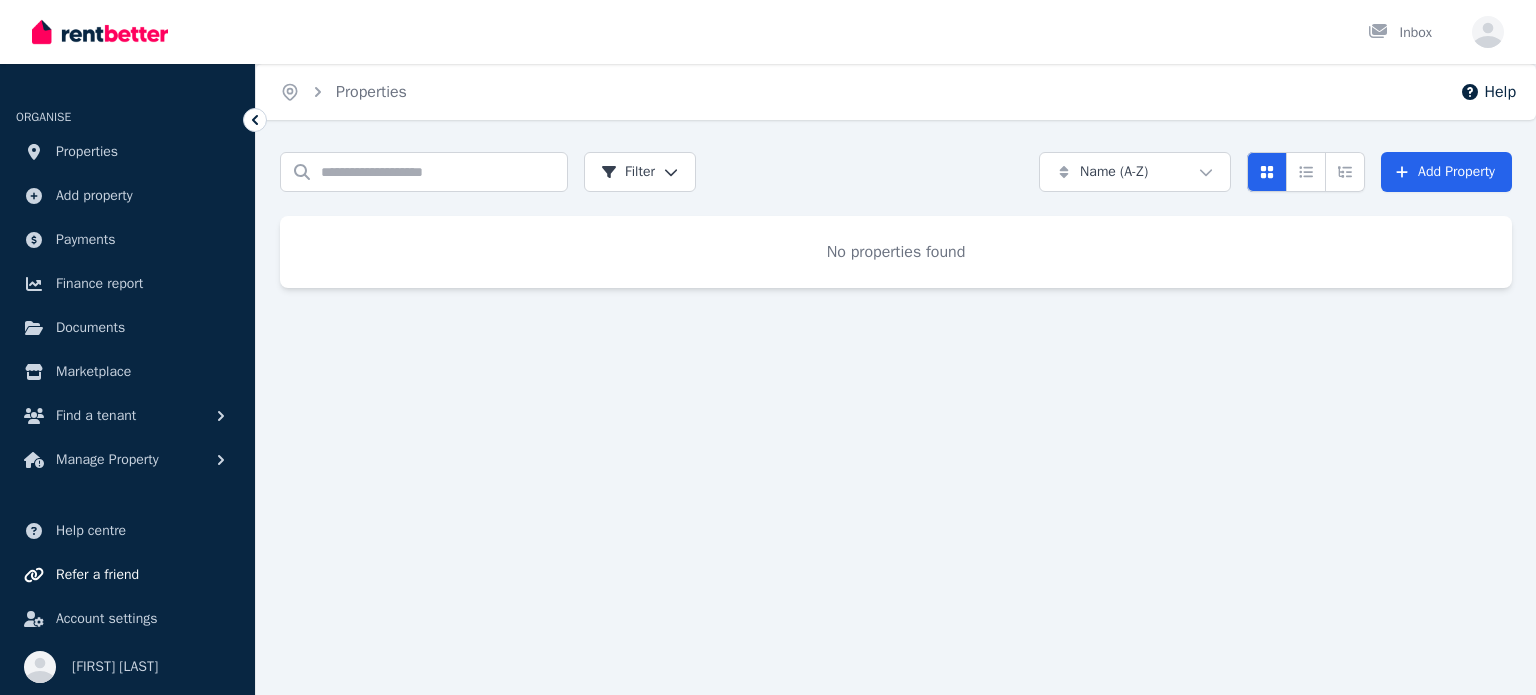 click on "Refer a friend" at bounding box center (127, 575) 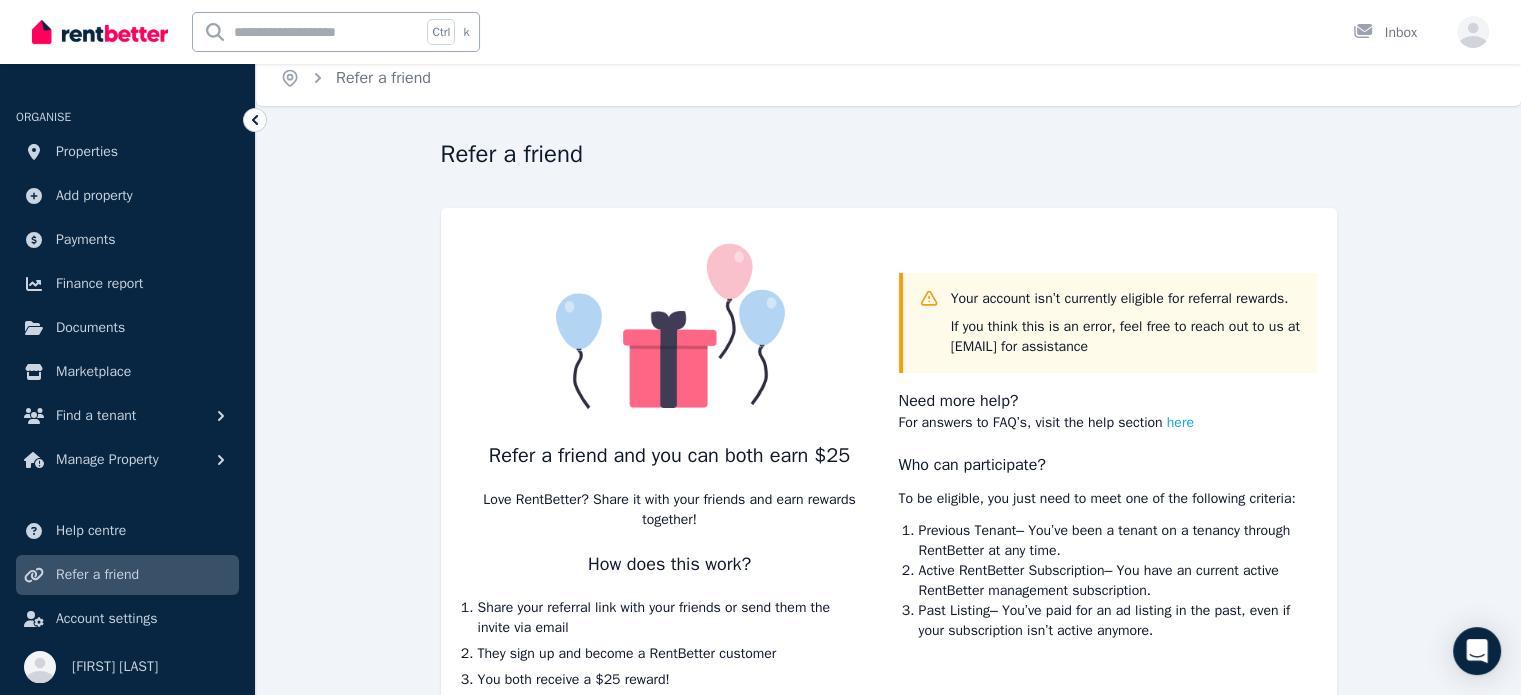 scroll, scrollTop: 15, scrollLeft: 0, axis: vertical 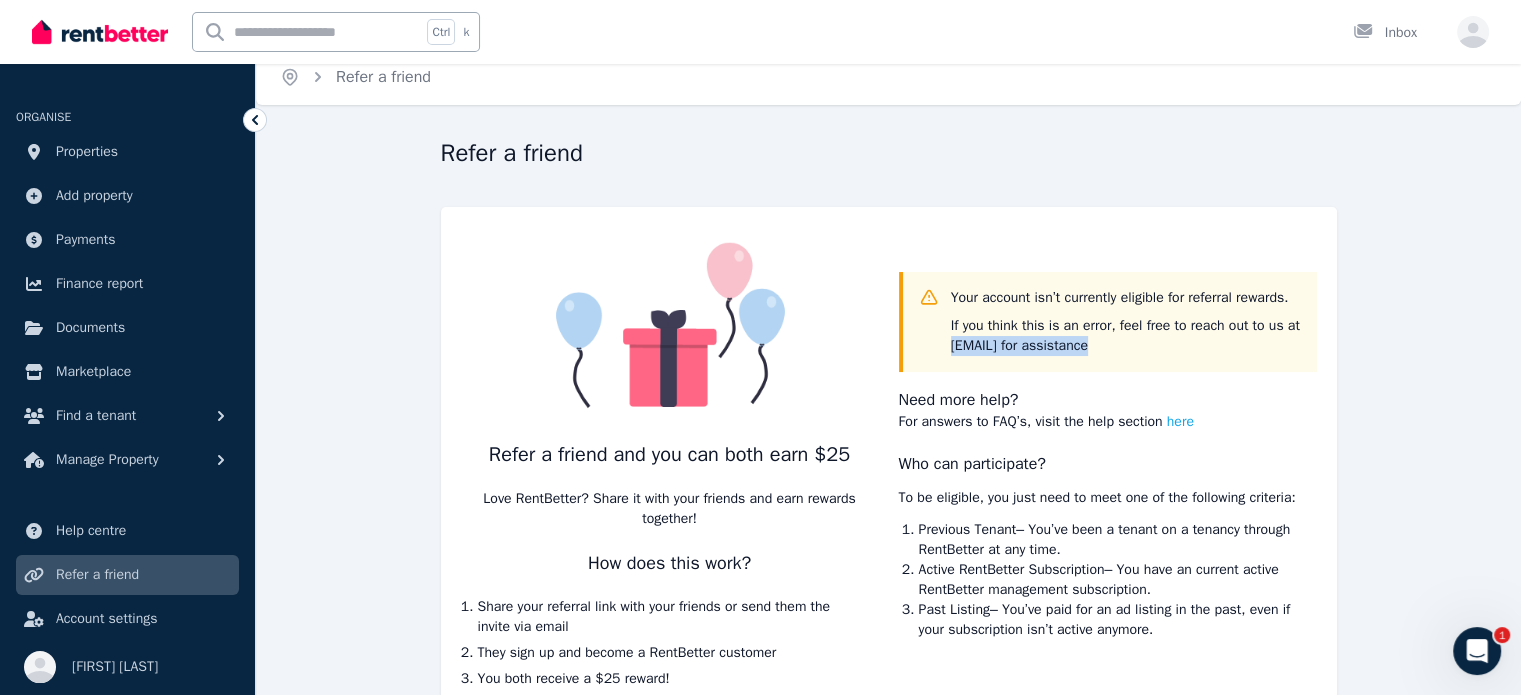 drag, startPoint x: 944, startPoint y: 353, endPoint x: 1094, endPoint y: 372, distance: 151.19855 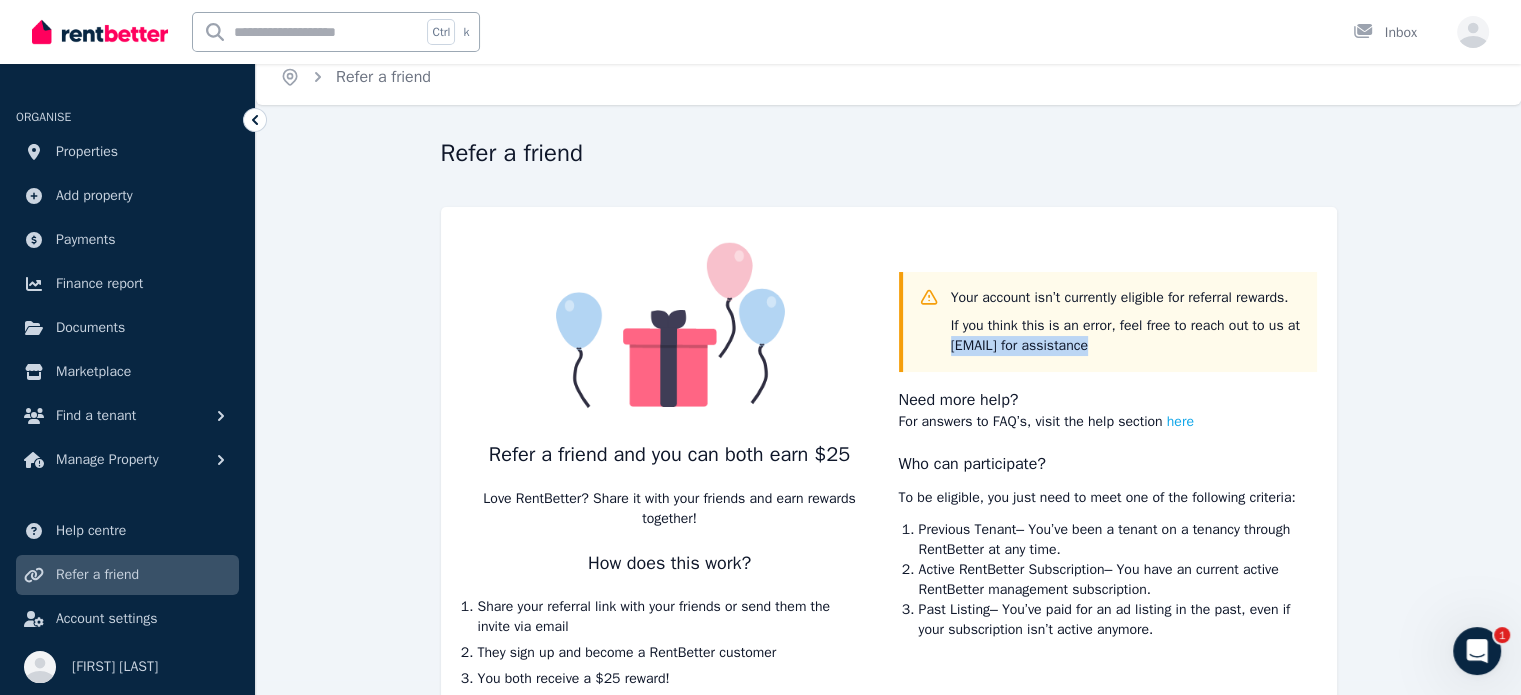 click on "Your account isn’t currently eligible for referral rewards. If you think this is an error, feel free to reach out to us at info@example.com for assistance" at bounding box center (1108, 322) 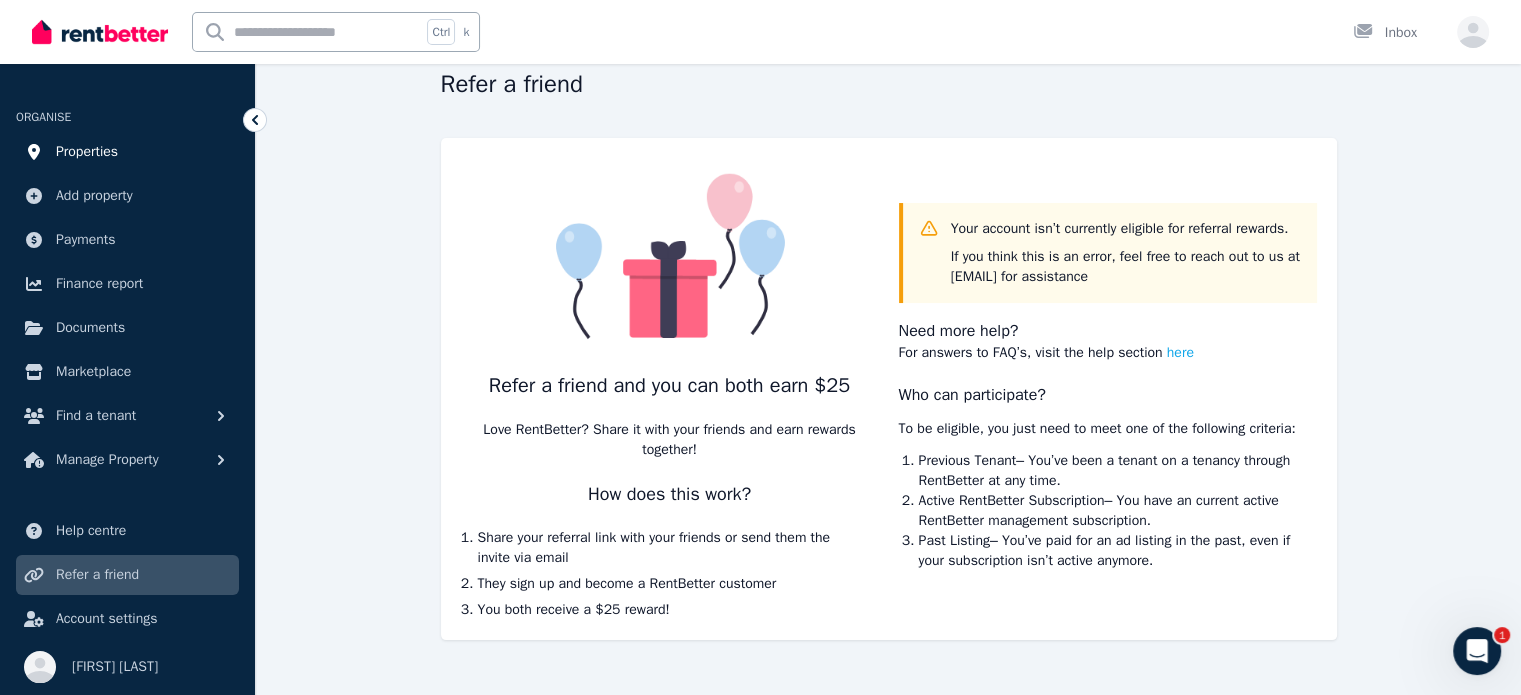 click on "Properties" at bounding box center [127, 152] 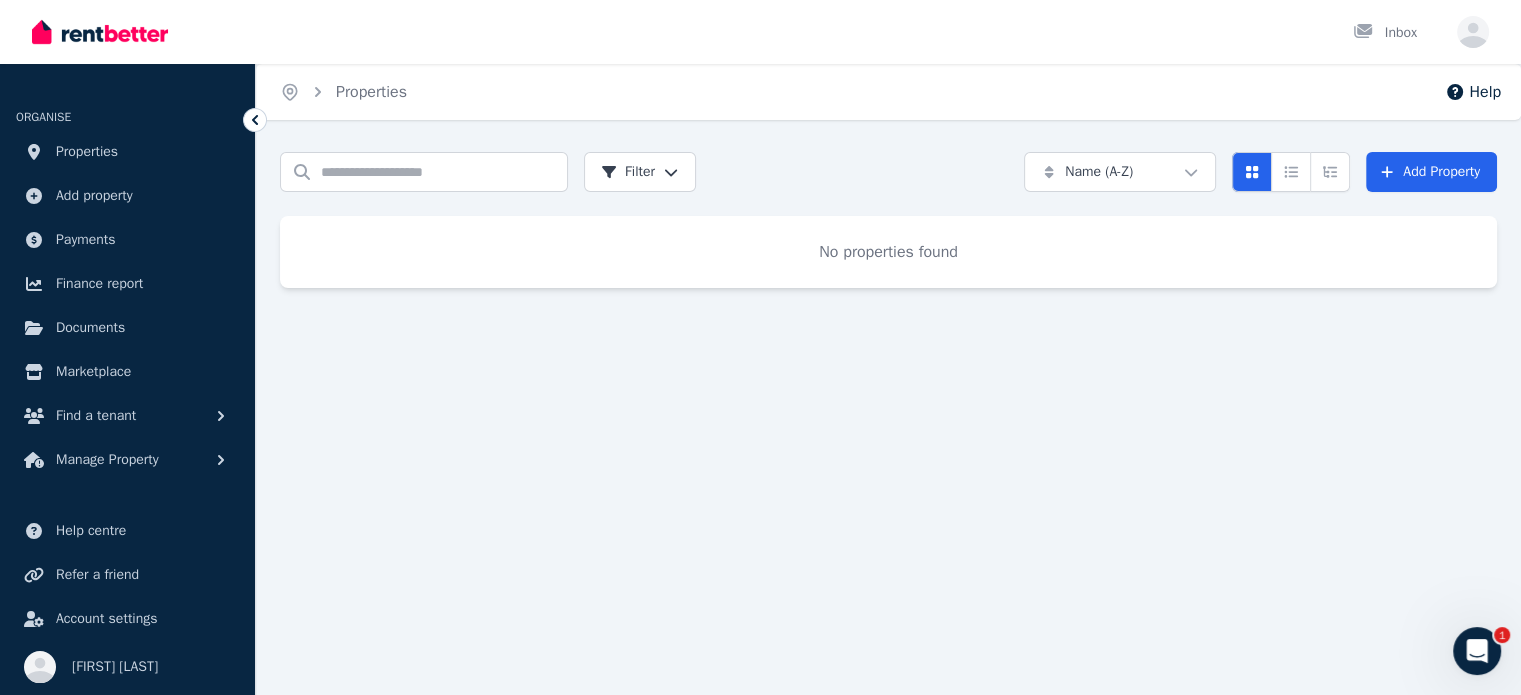 scroll, scrollTop: 0, scrollLeft: 0, axis: both 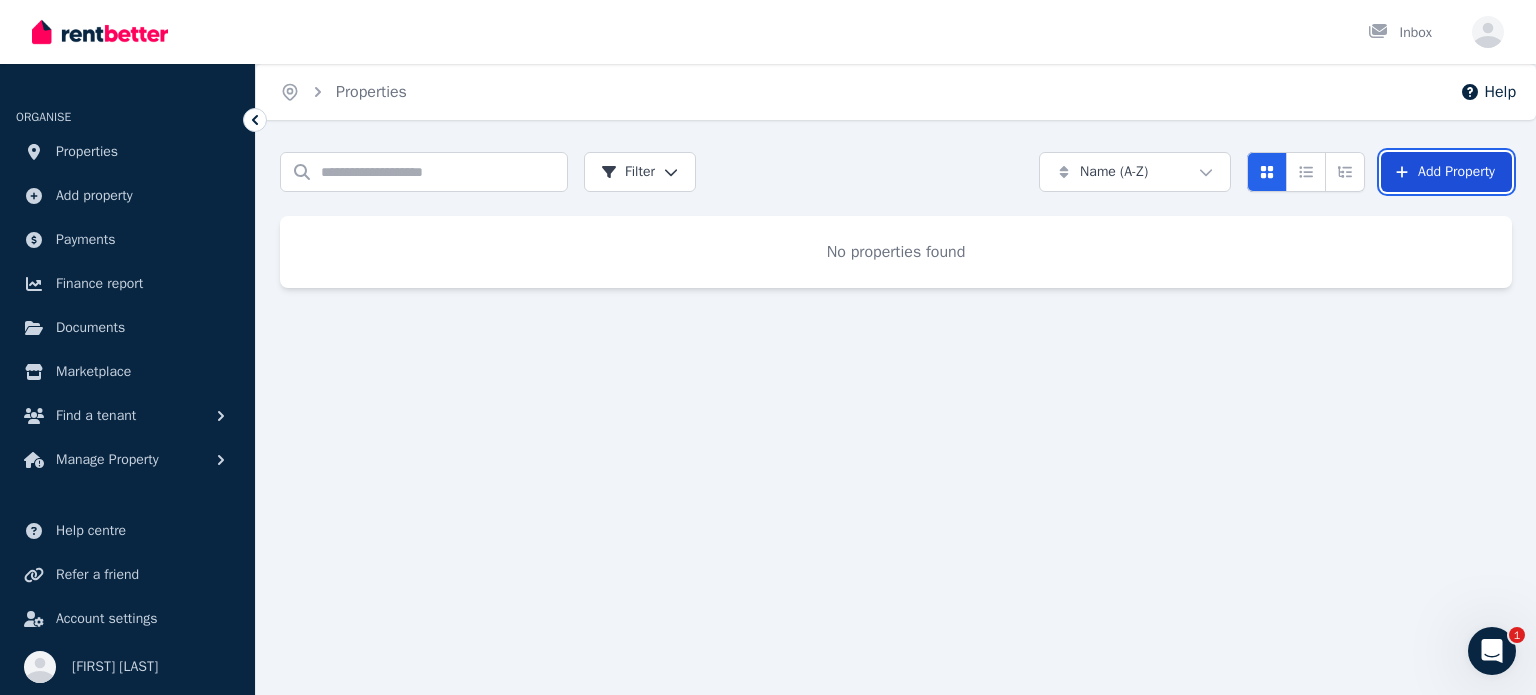 click on "Add Property" at bounding box center (1446, 172) 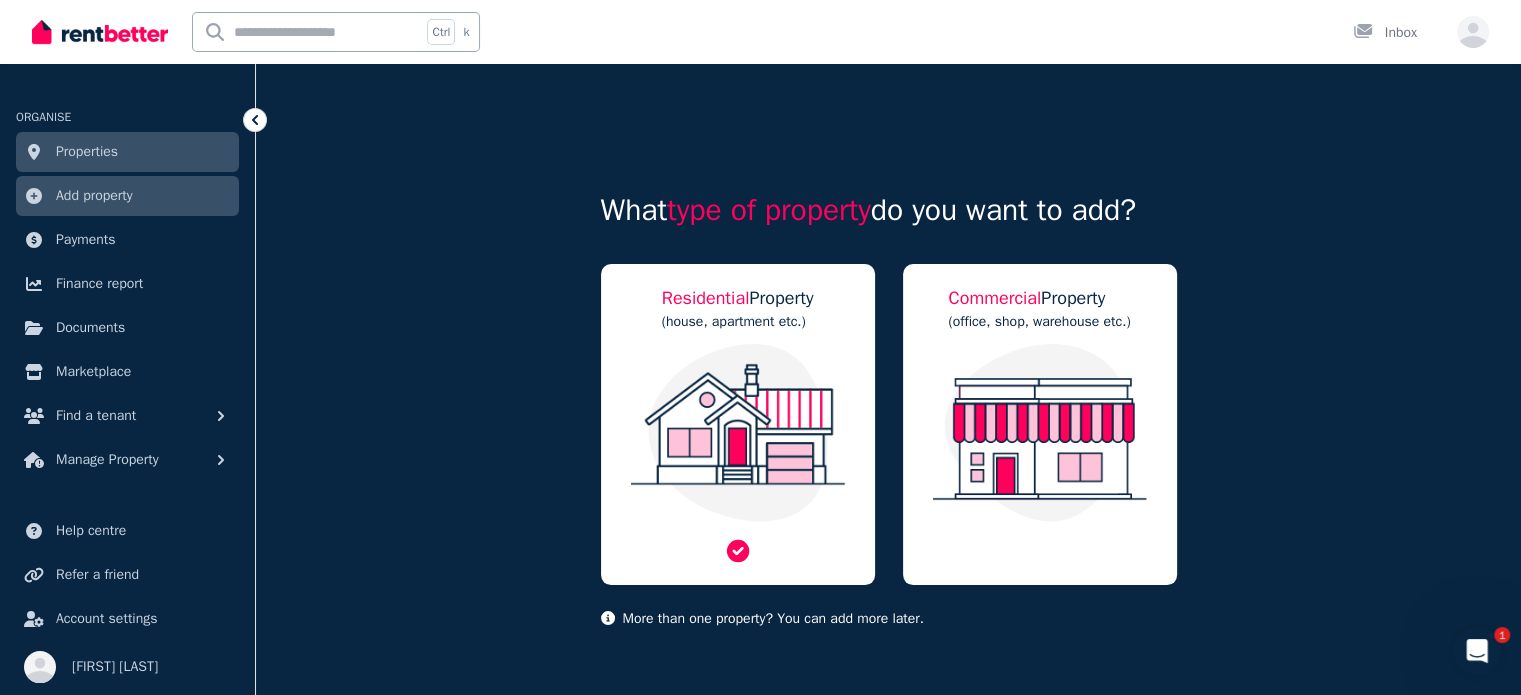 click on "(house, apartment etc.)" at bounding box center (738, 322) 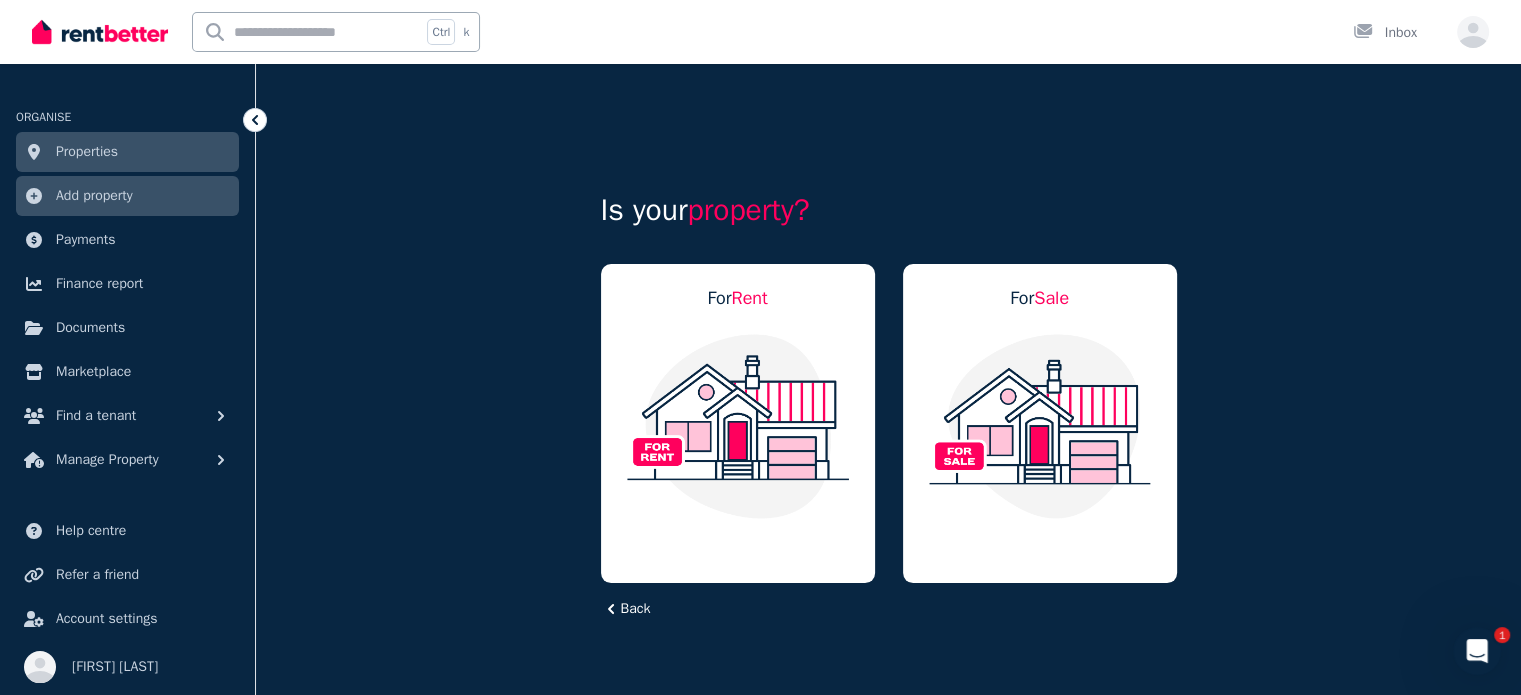 click at bounding box center [738, 426] 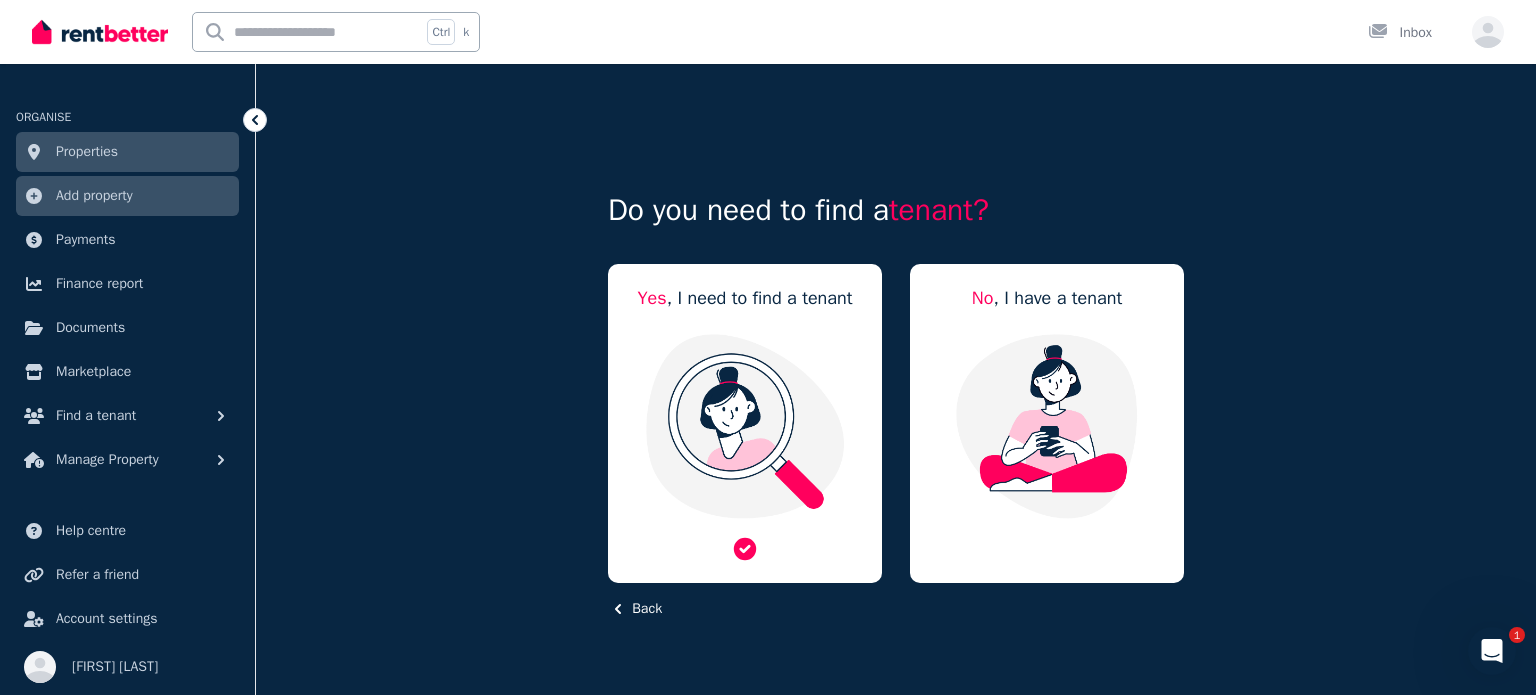 click at bounding box center [745, 426] 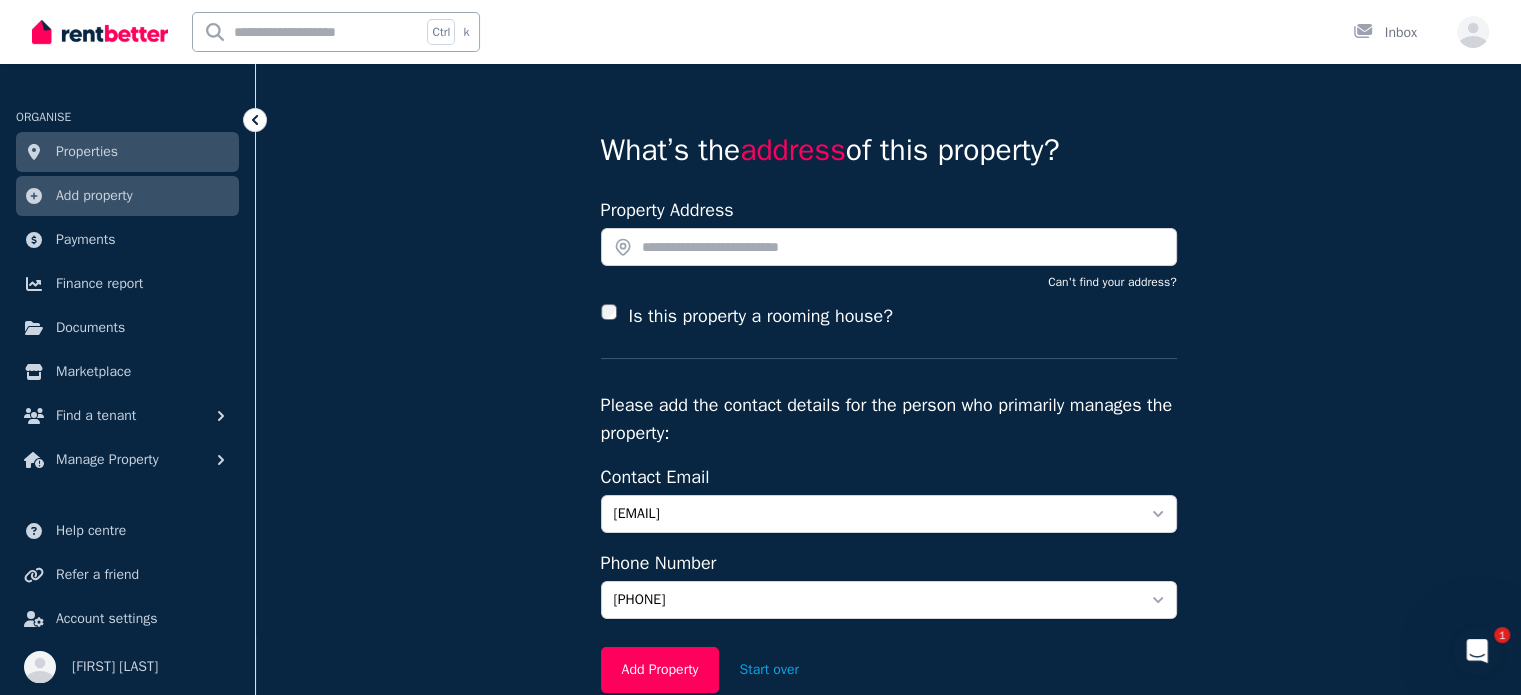 scroll, scrollTop: 72, scrollLeft: 0, axis: vertical 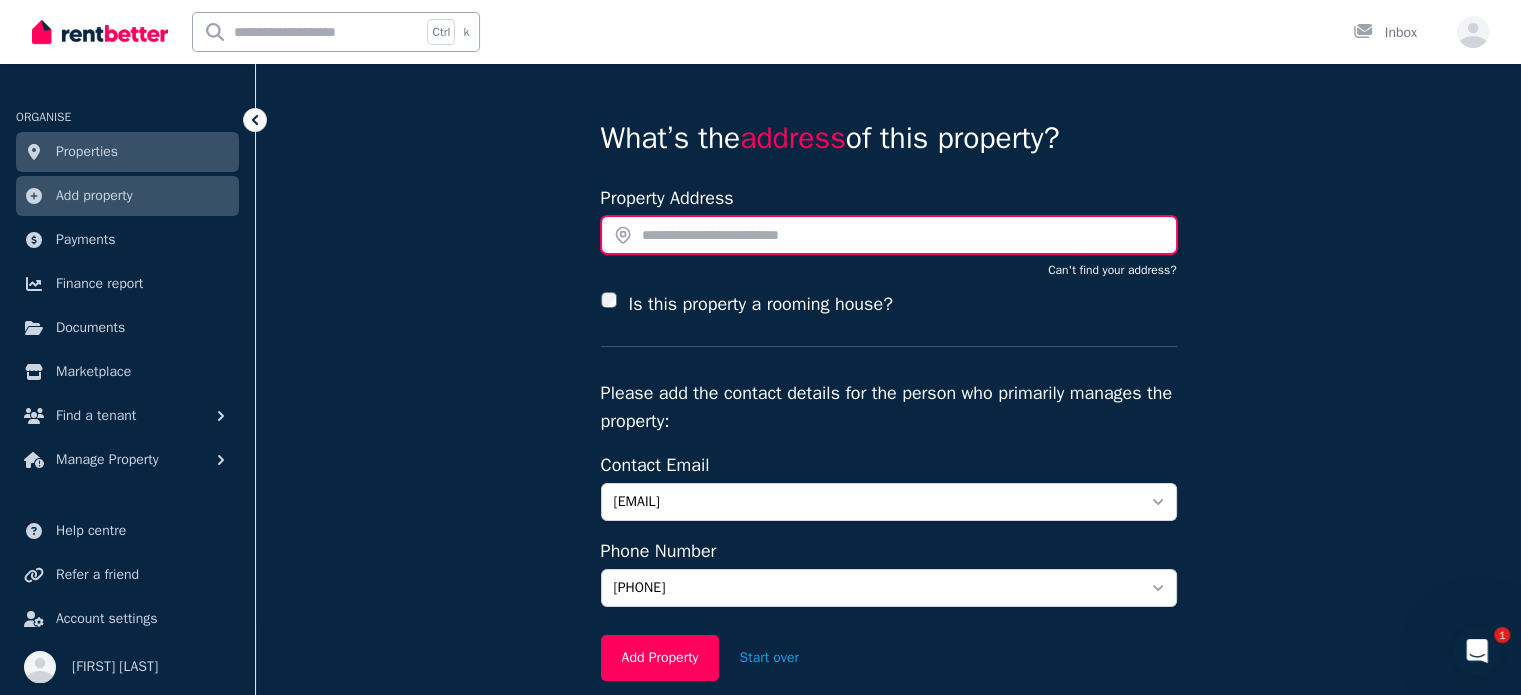 click at bounding box center [889, 235] 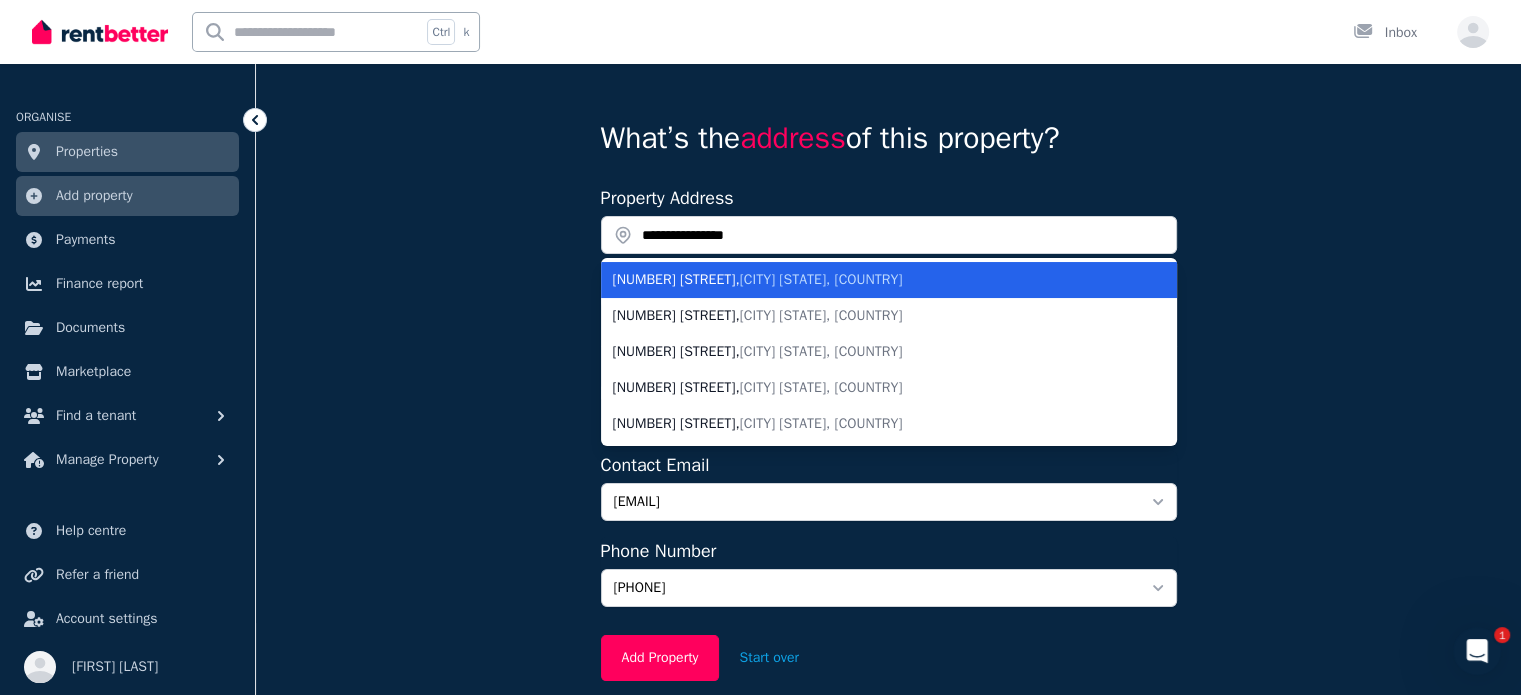 click on "Williams Landing VIC, Australia" at bounding box center (821, 279) 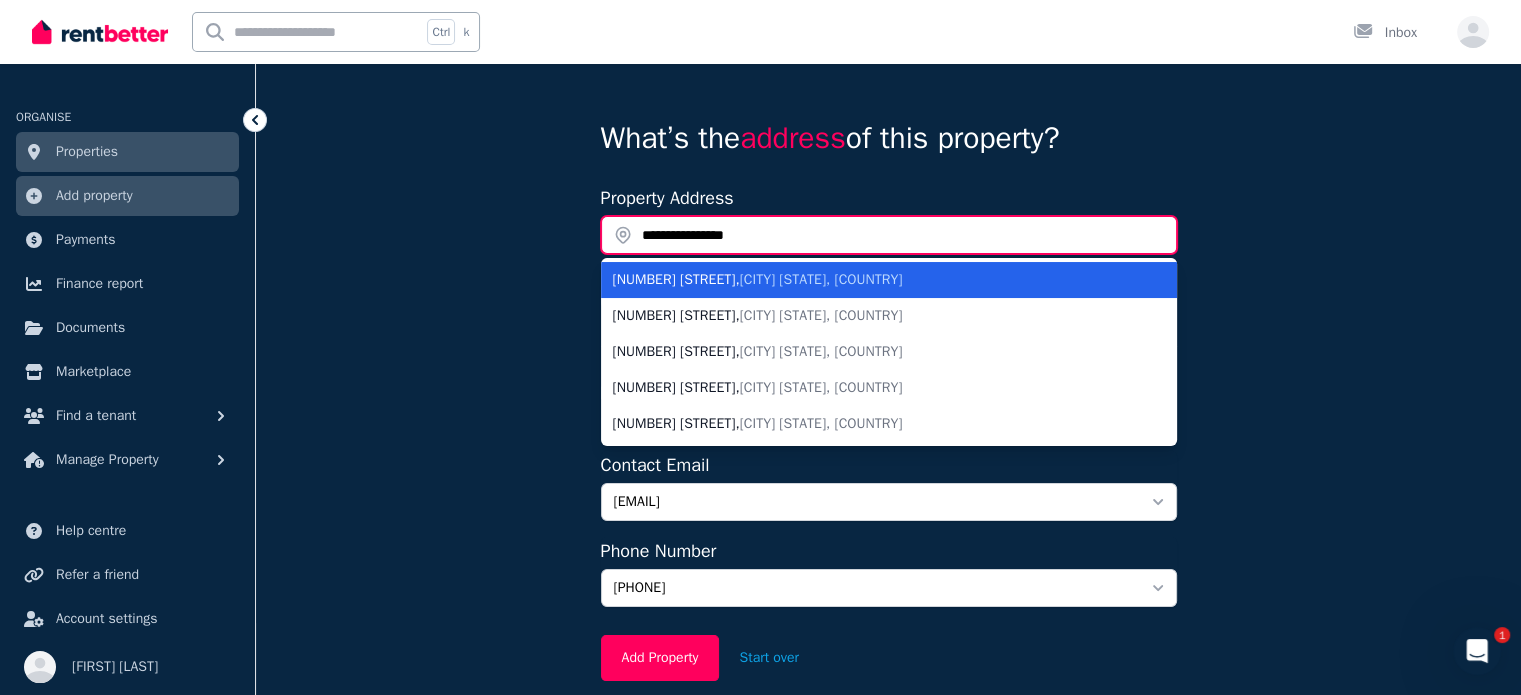 type on "**********" 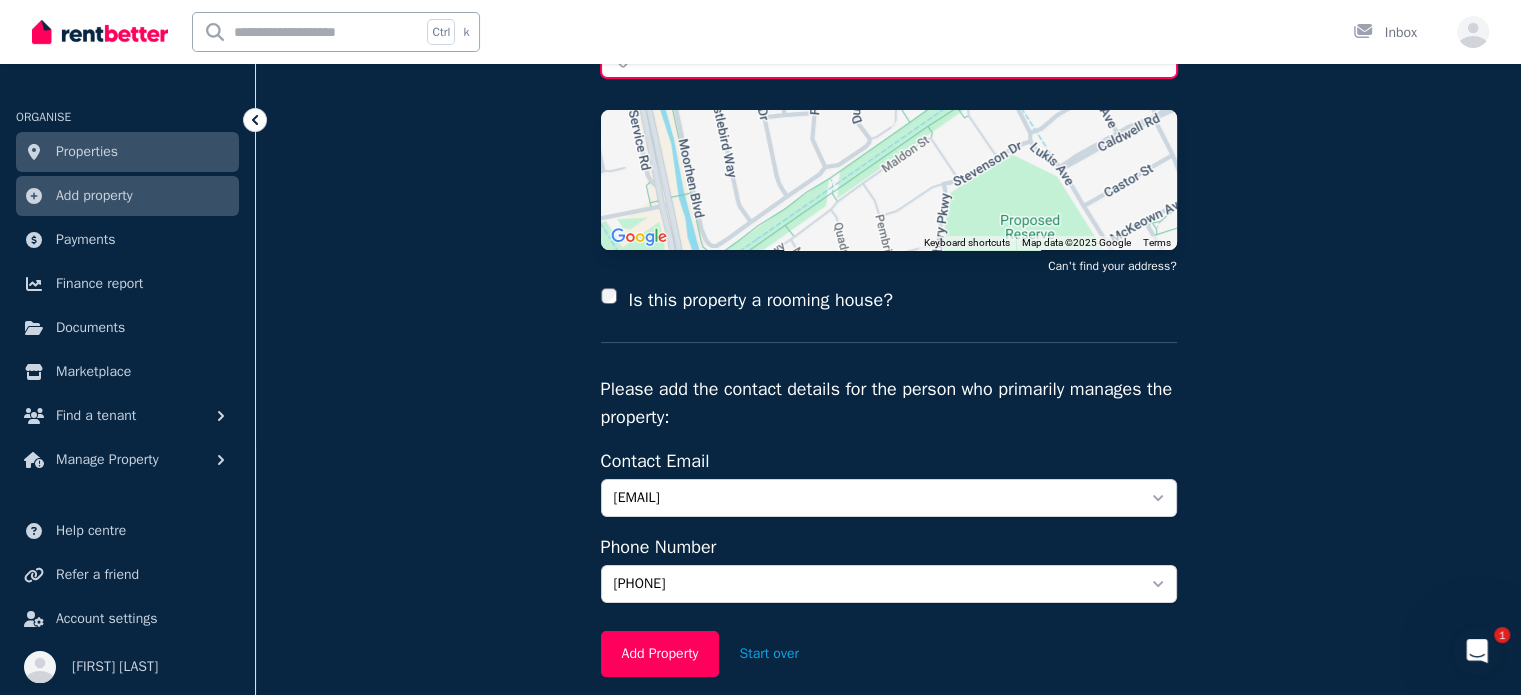 scroll, scrollTop: 340, scrollLeft: 0, axis: vertical 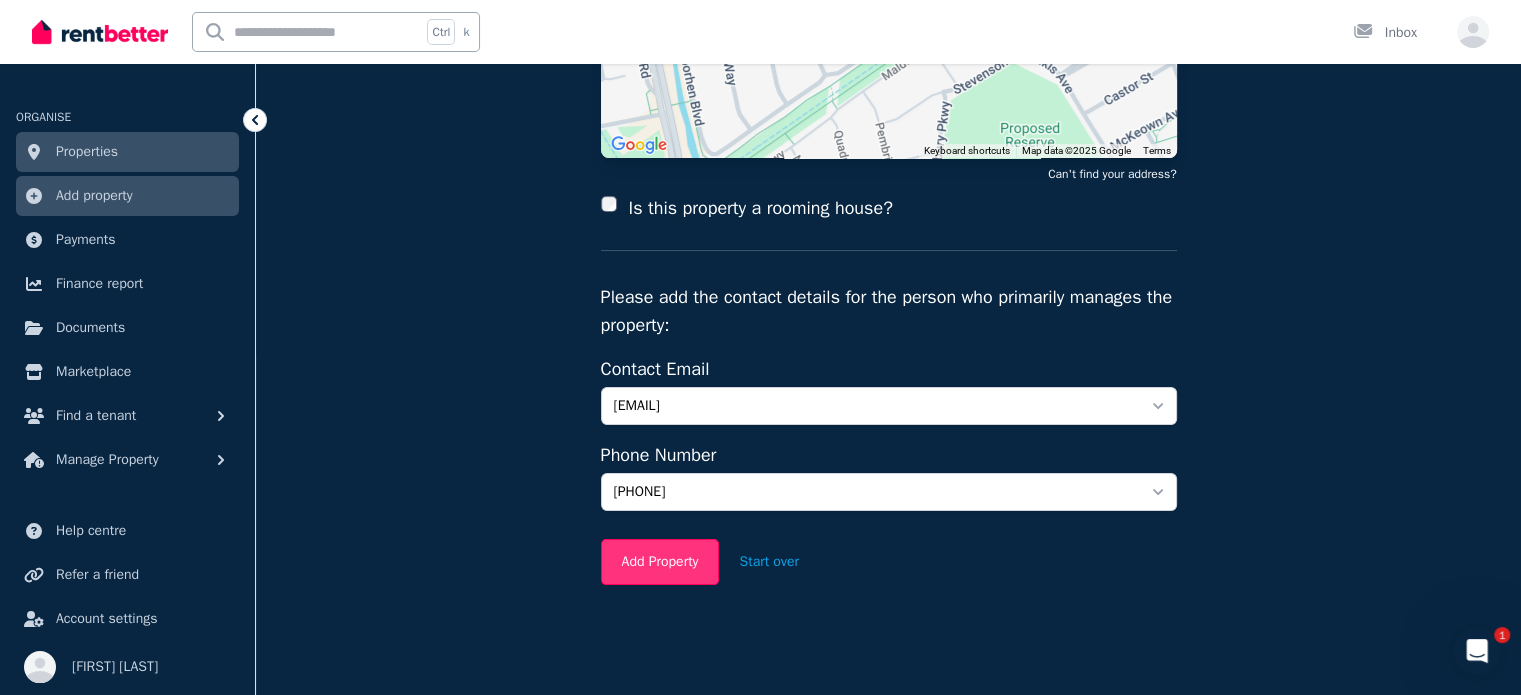 click on "Add Property" at bounding box center (660, 562) 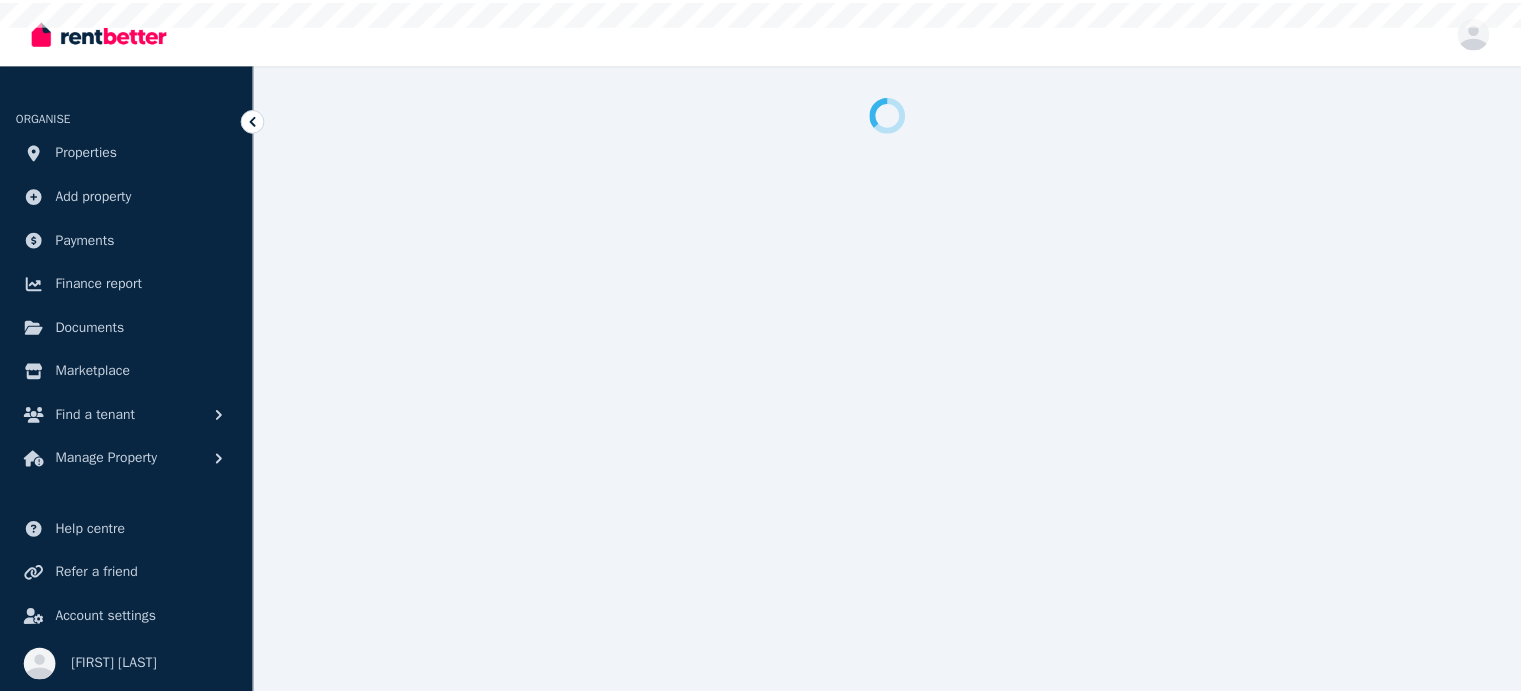 scroll, scrollTop: 0, scrollLeft: 0, axis: both 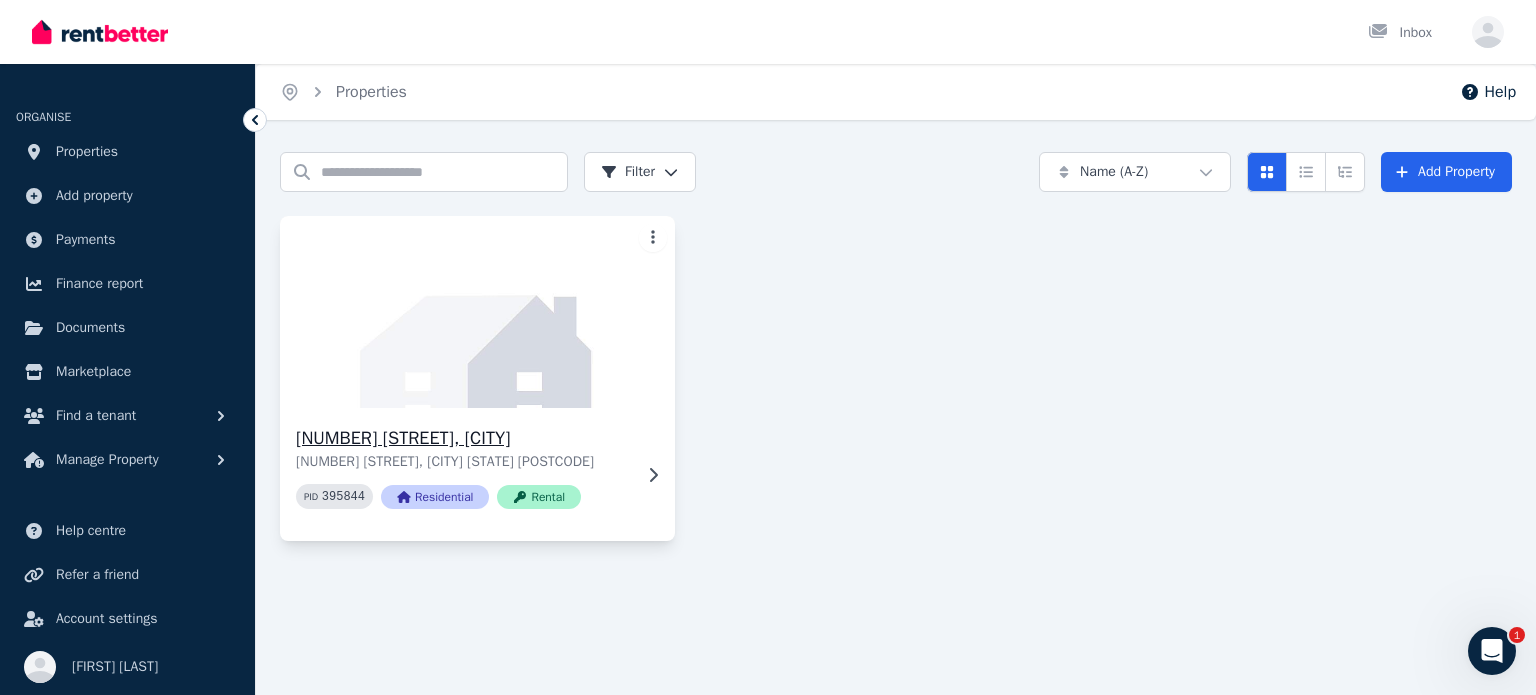 click 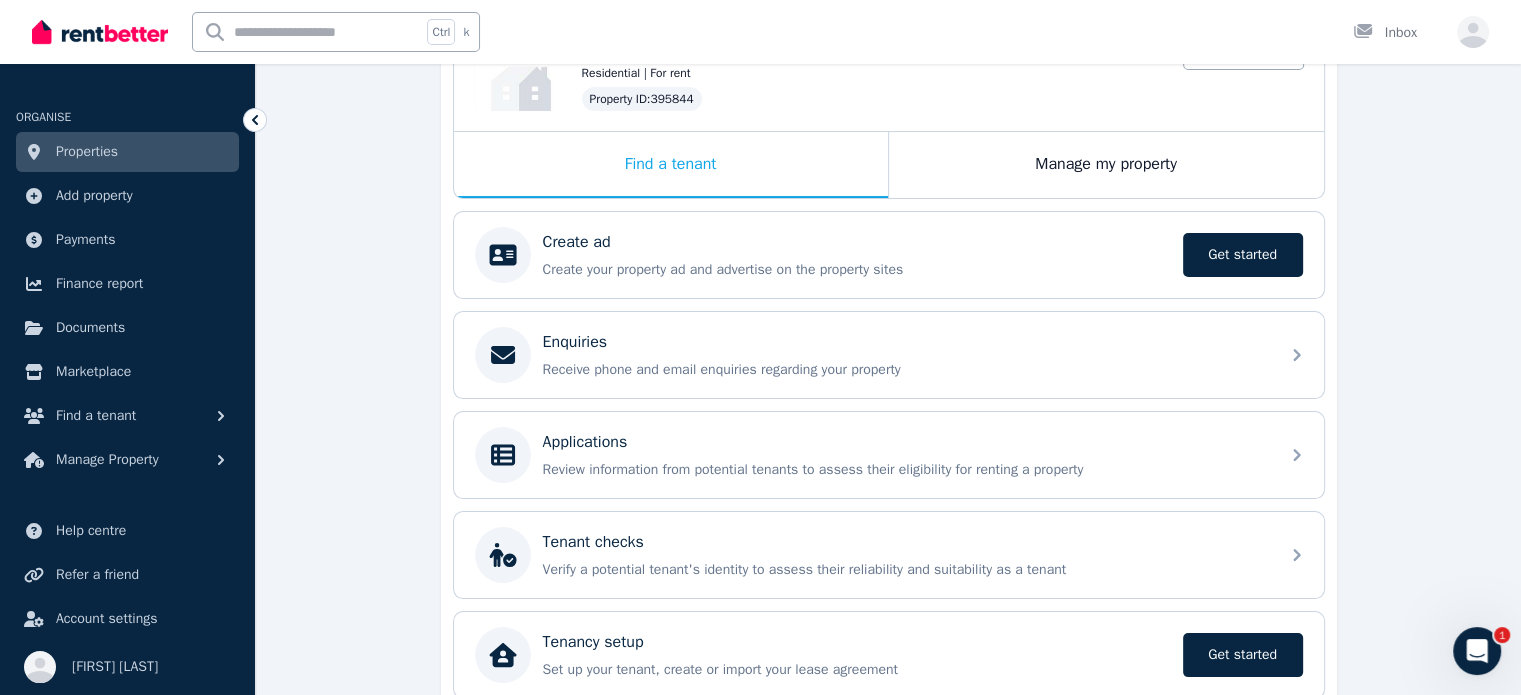 scroll, scrollTop: 268, scrollLeft: 0, axis: vertical 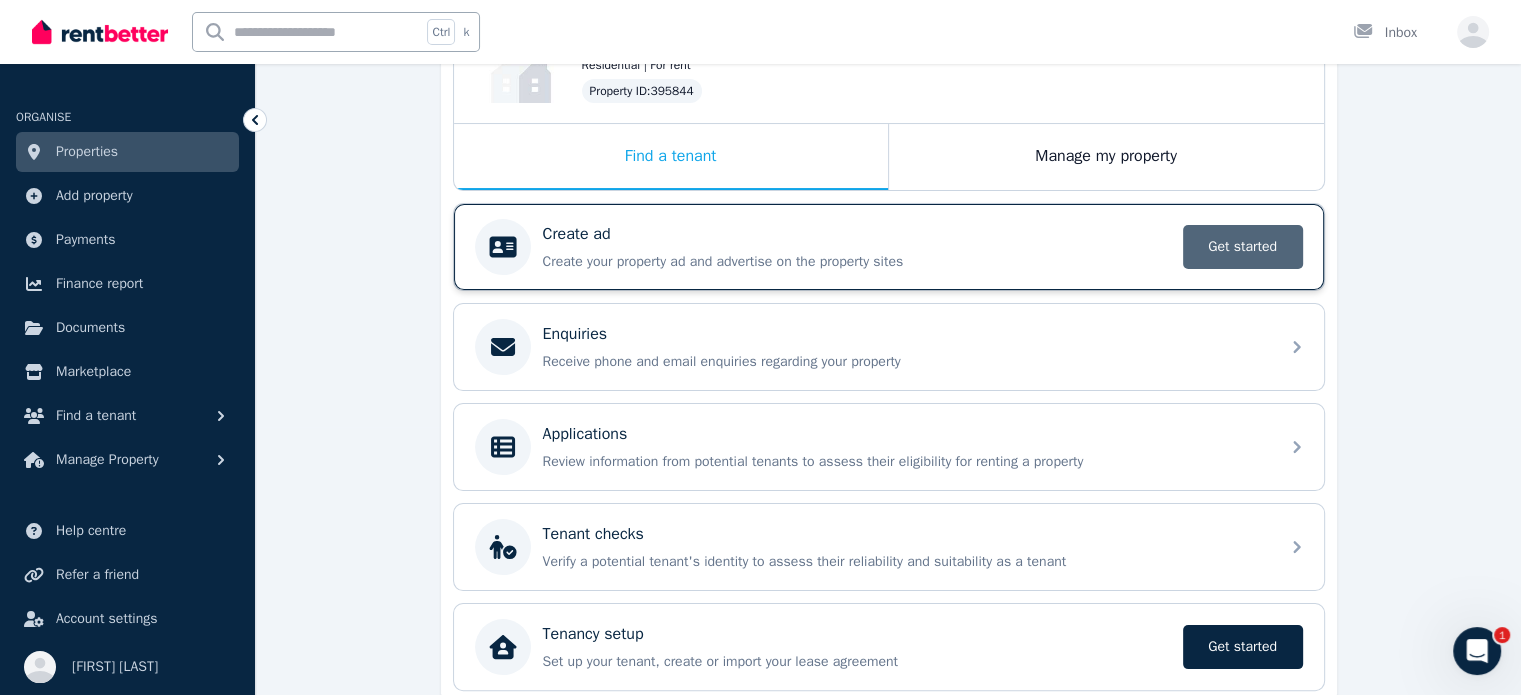 click on "Get started" at bounding box center (1243, 247) 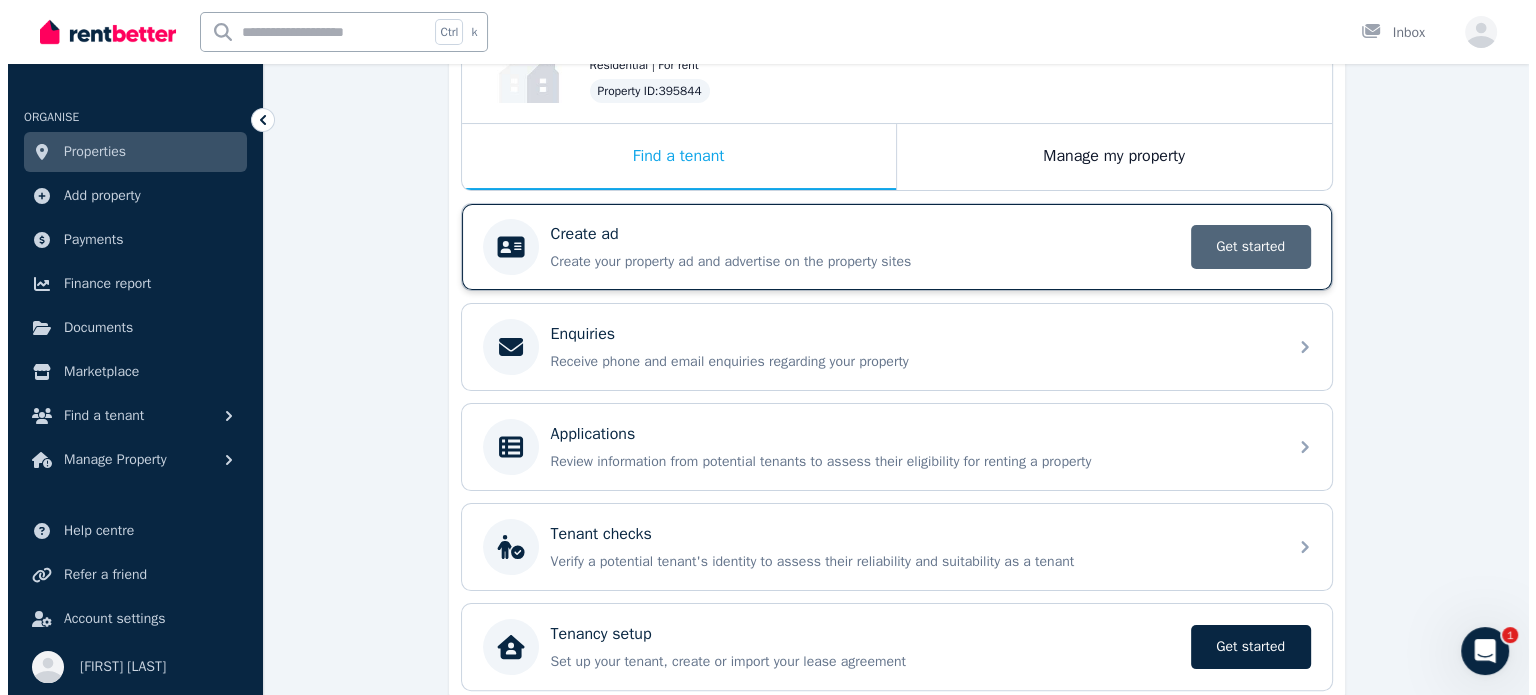 scroll, scrollTop: 0, scrollLeft: 0, axis: both 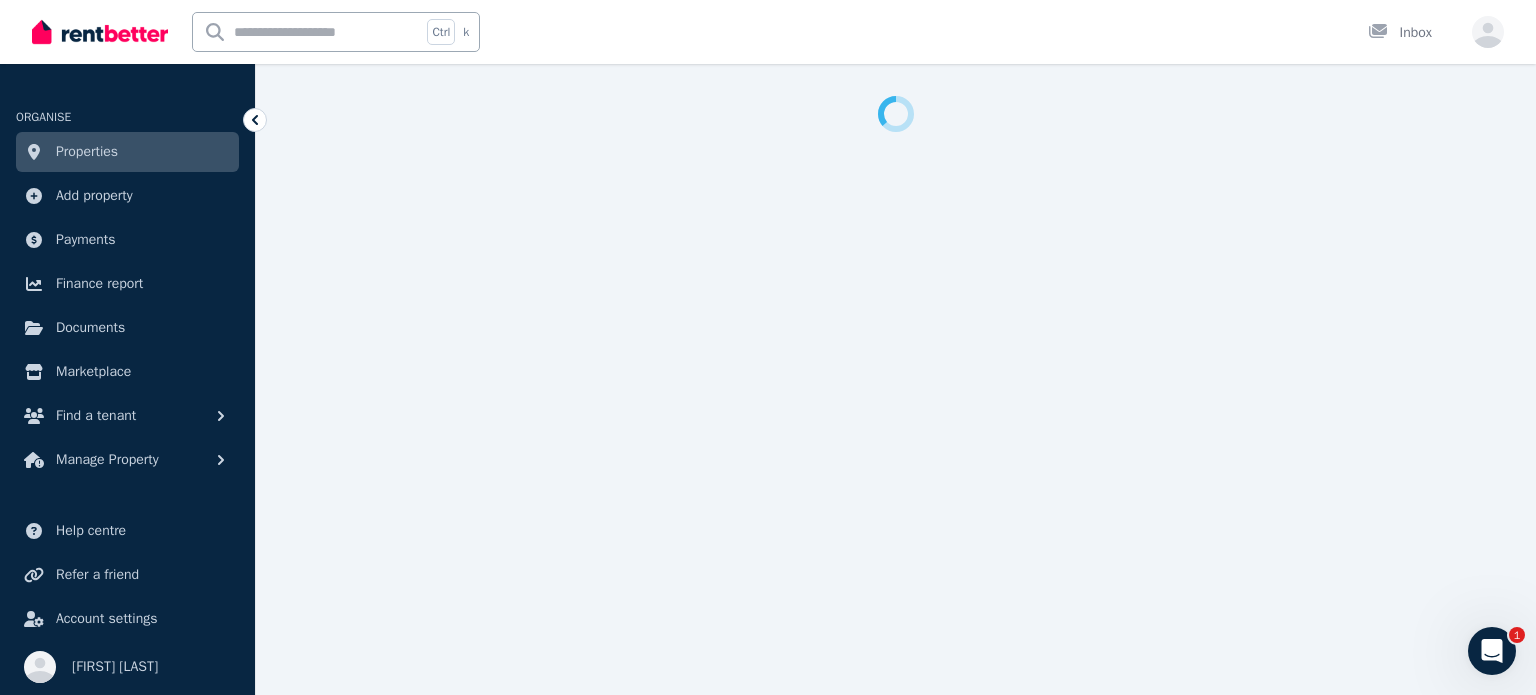 select on "***" 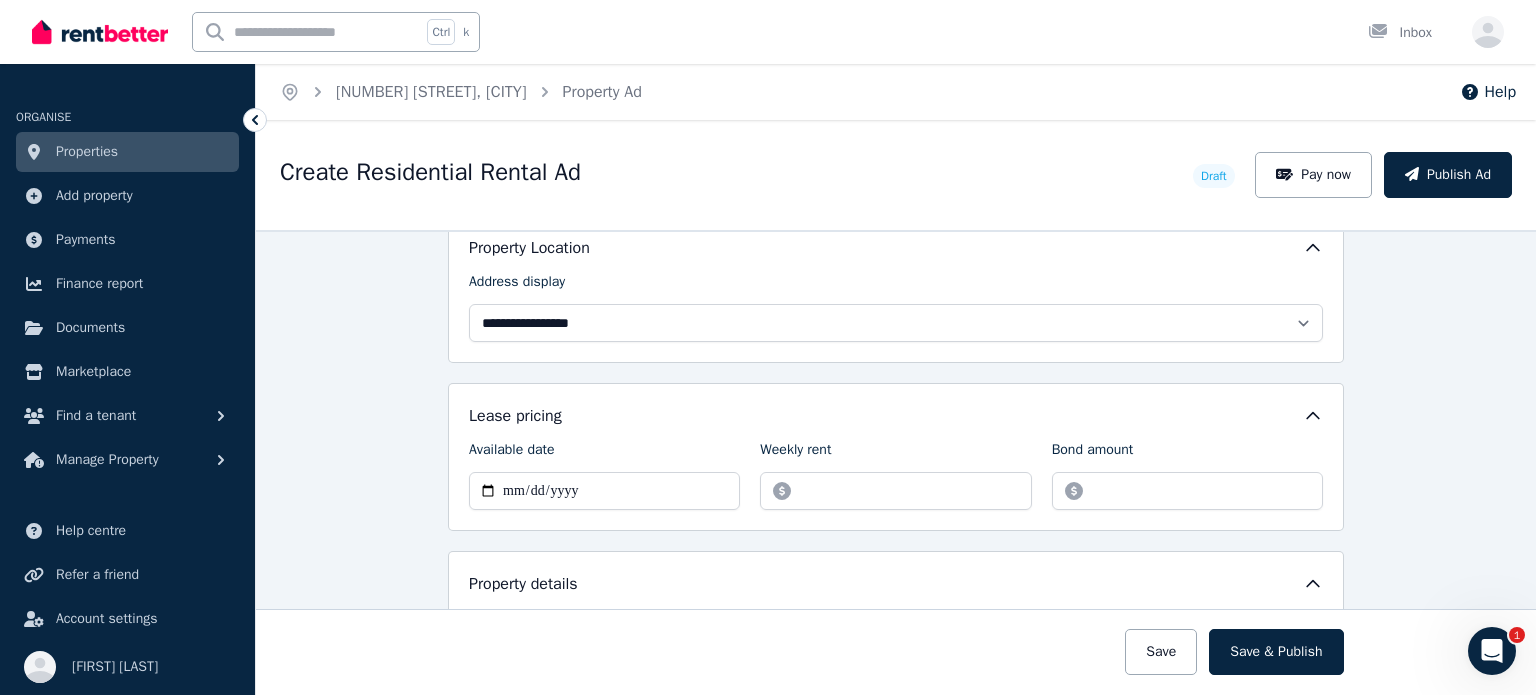 scroll, scrollTop: 516, scrollLeft: 0, axis: vertical 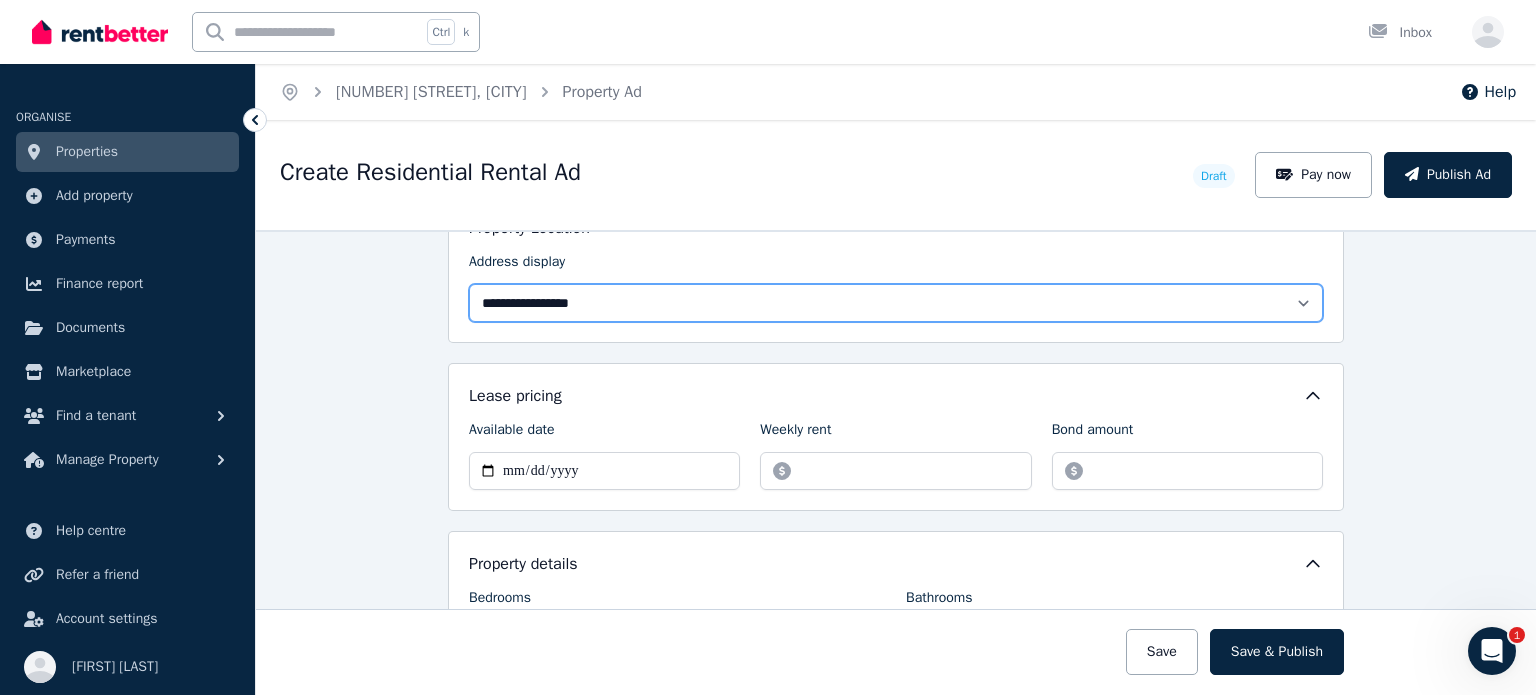 click on "**********" at bounding box center (896, 303) 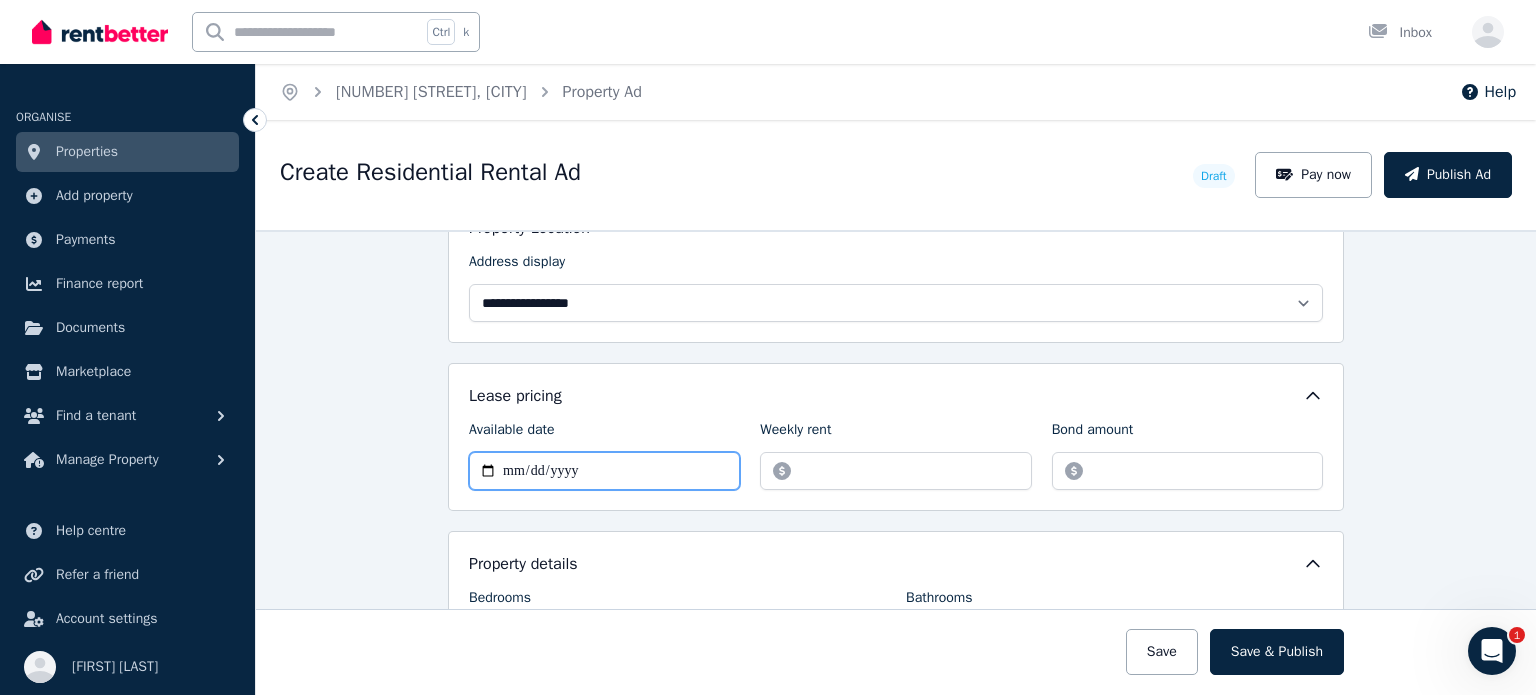 click on "Available date" at bounding box center [604, 471] 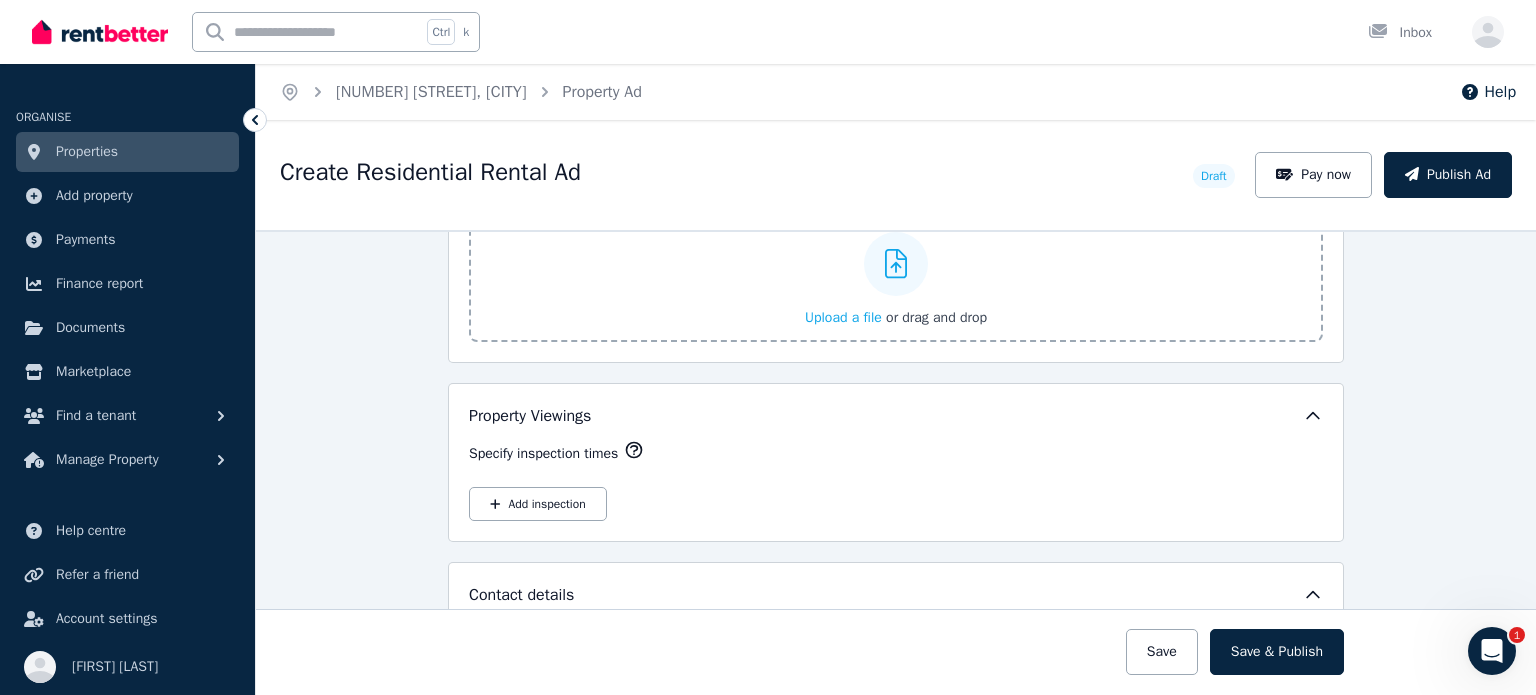 scroll, scrollTop: 3022, scrollLeft: 0, axis: vertical 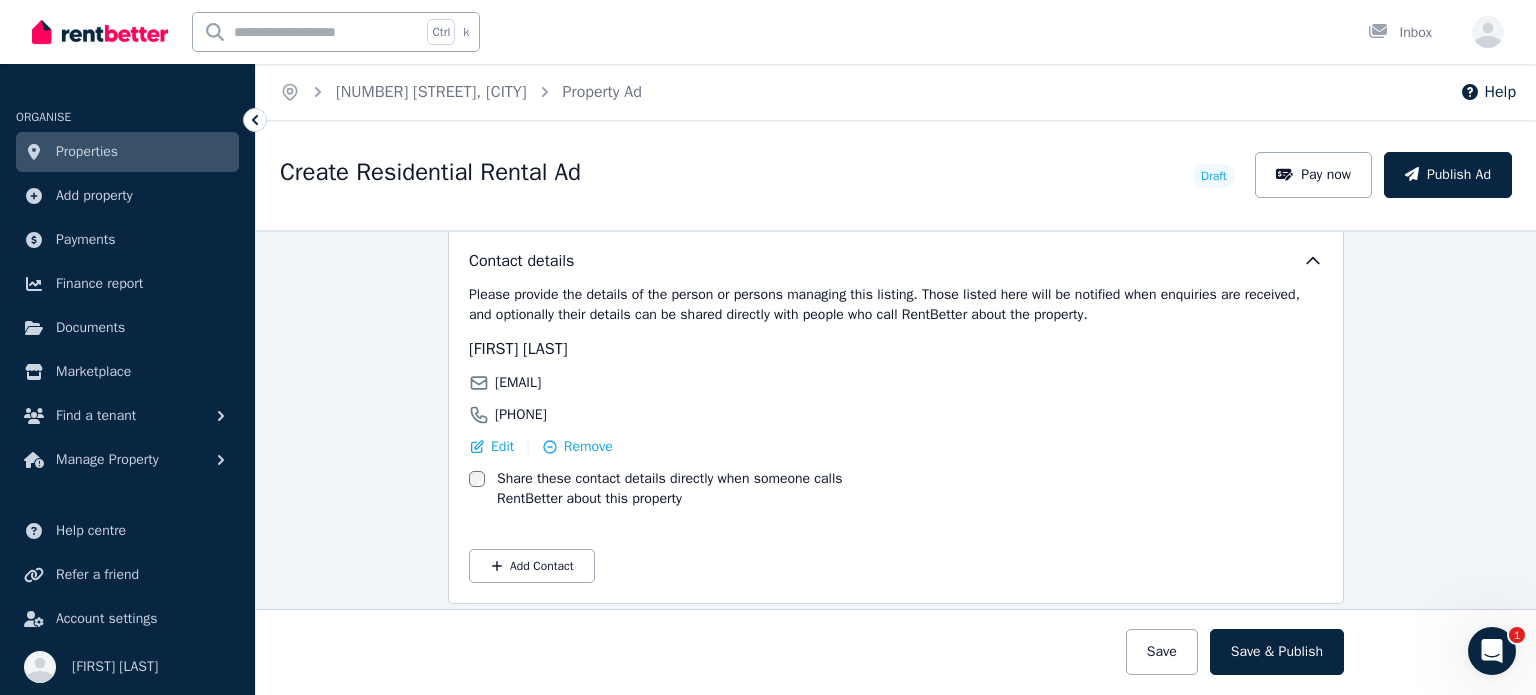 click on "Please provide the details of the person or persons managing this listing. Those listed here will be notified when enquiries are received, and optionally their details can be shared directly with people who call RentBetter about the property." at bounding box center [896, 305] 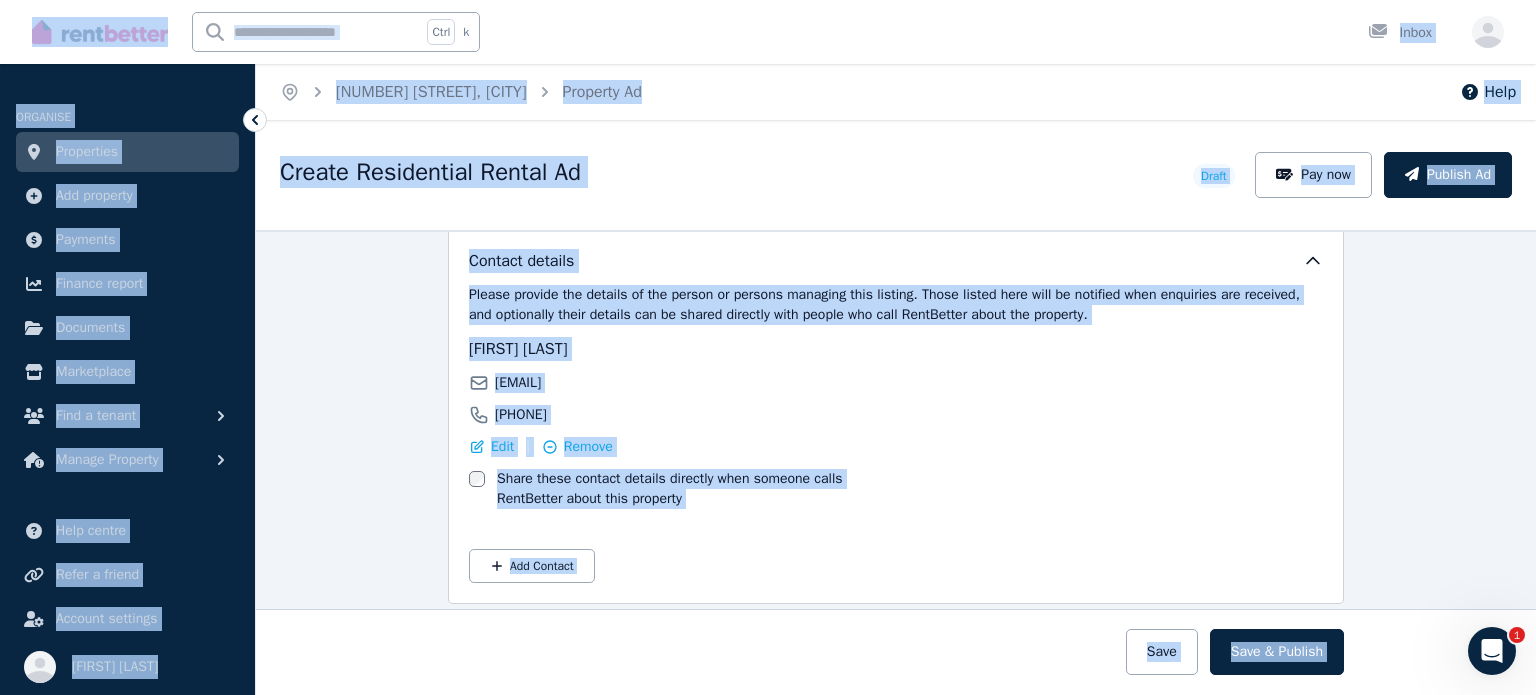 copy on "**********" 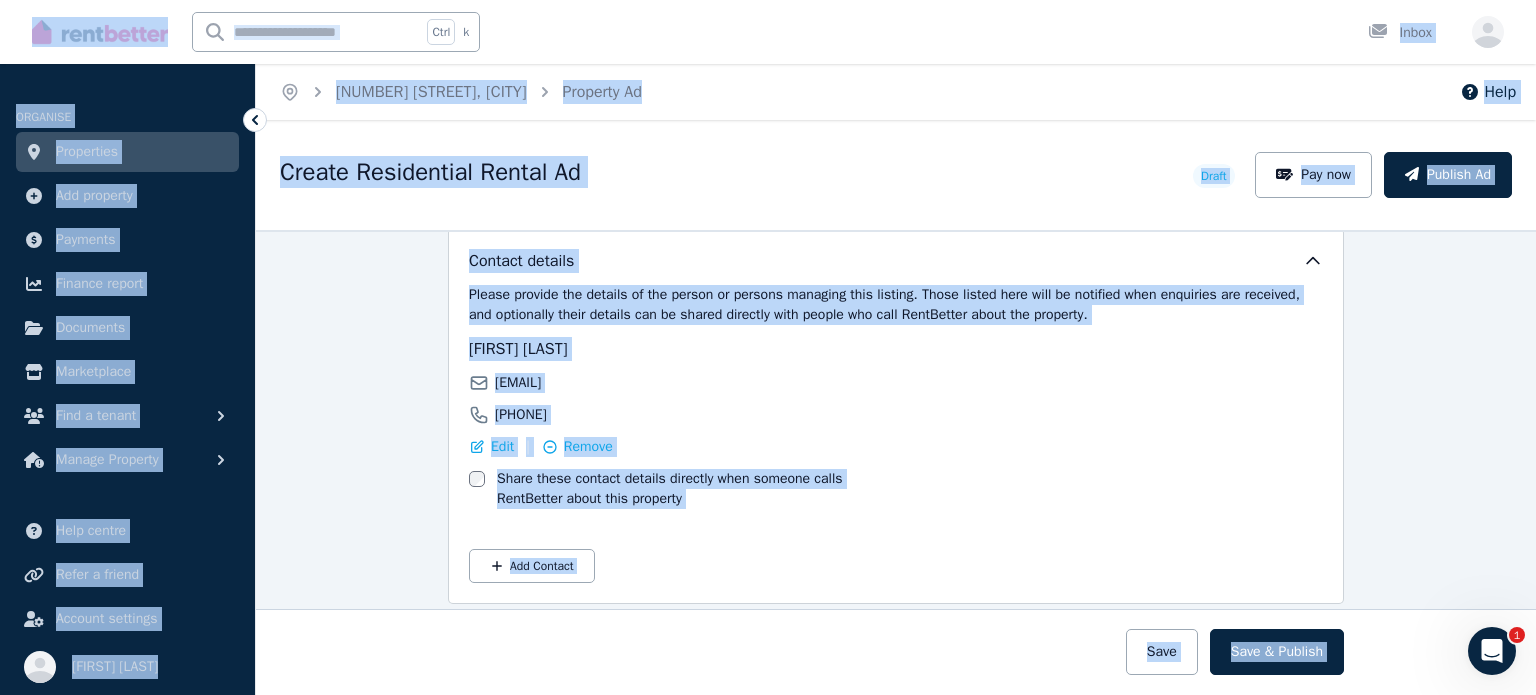 click on "Please provide the details of the person or persons managing this listing. Those listed here will be notified when enquiries are received, and optionally their details can be shared directly with people who call RentBetter about the property. Jessica Weijers solarbart@gmail.com 0402 515 388 Edit | Remove Share these contact details directly when someone calls RentBetter about this property Add   Contact" at bounding box center [896, 434] 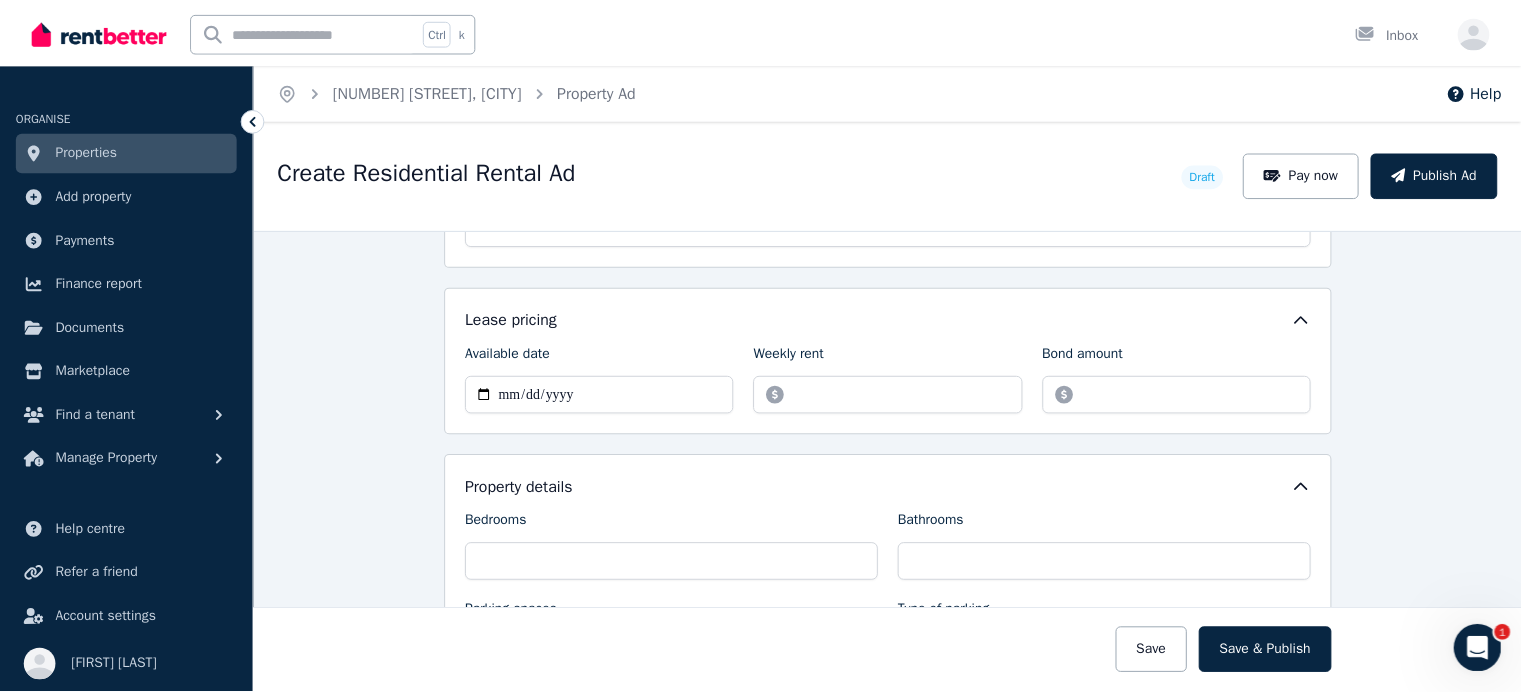 scroll, scrollTop: 594, scrollLeft: 0, axis: vertical 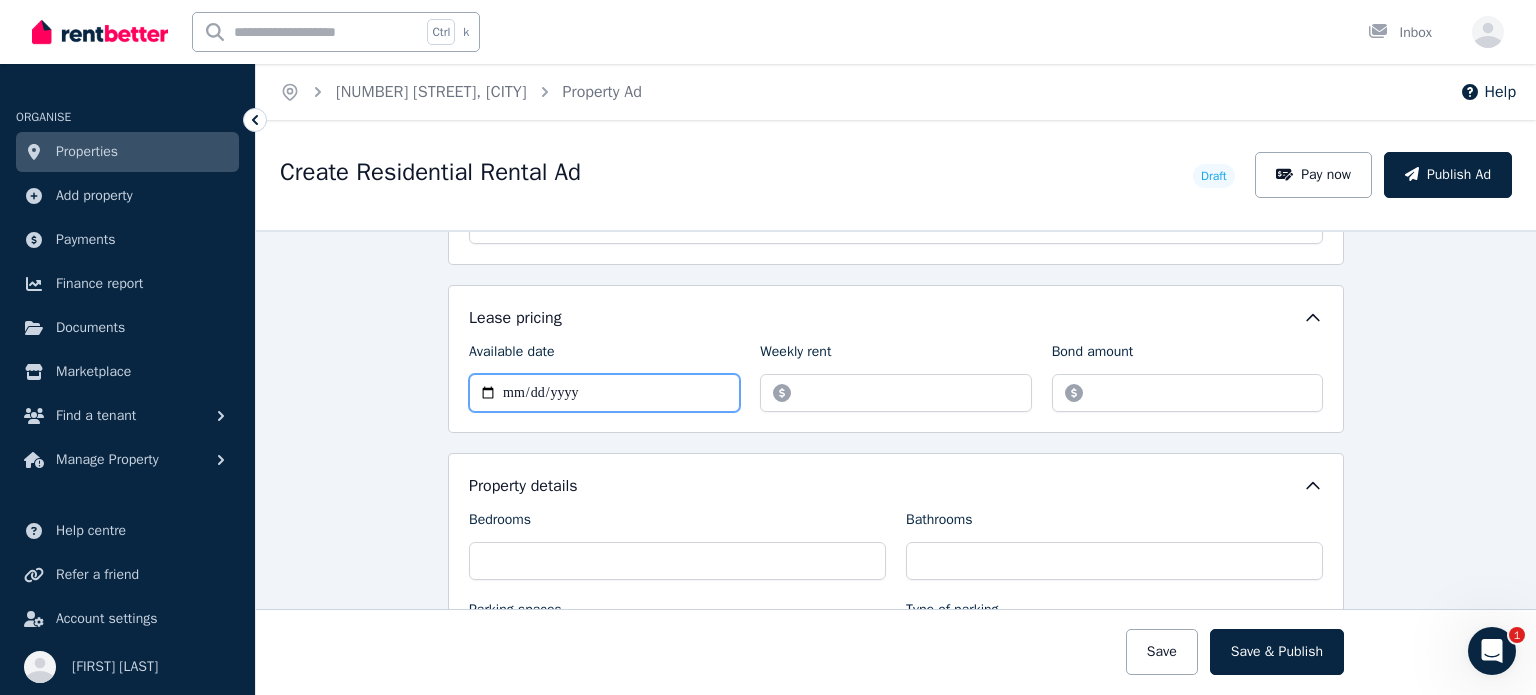 click on "Available date" at bounding box center [604, 393] 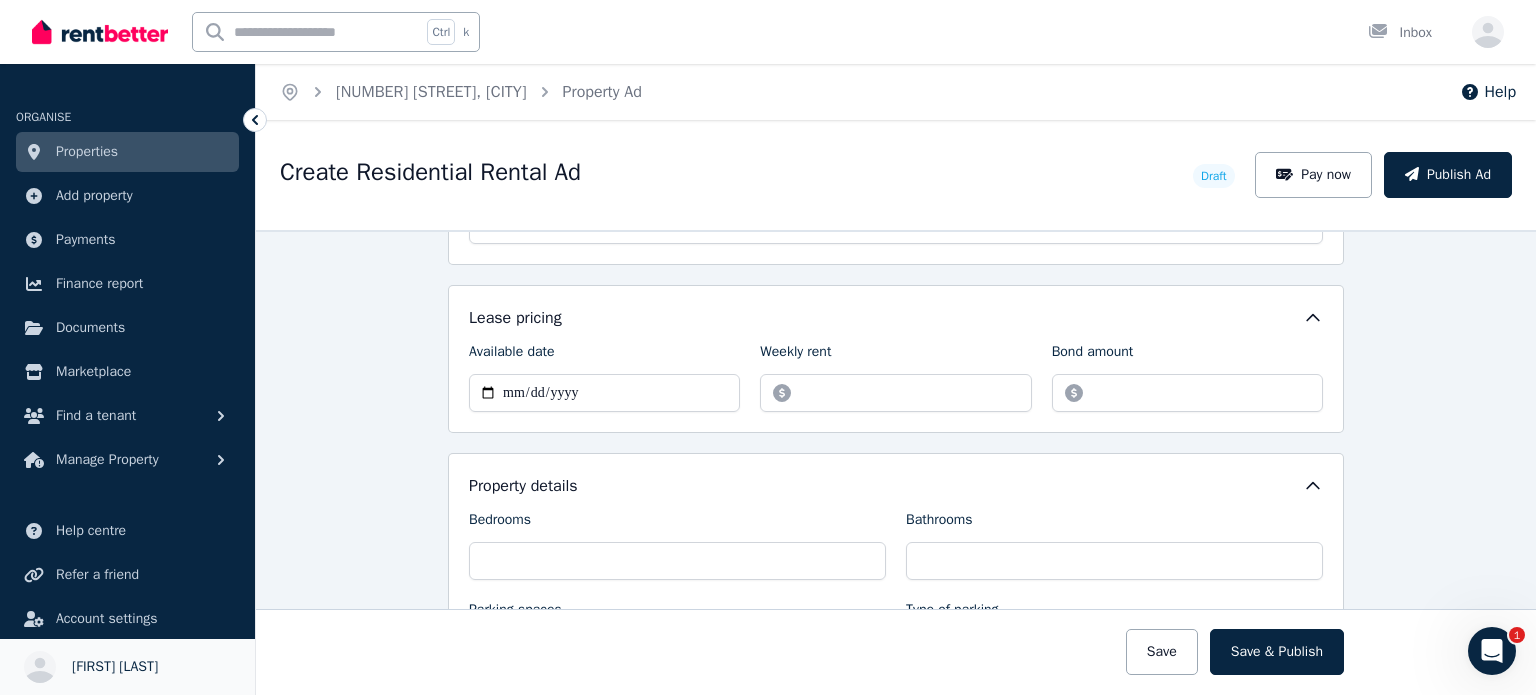 click on "Jessica Weijers" at bounding box center (115, 667) 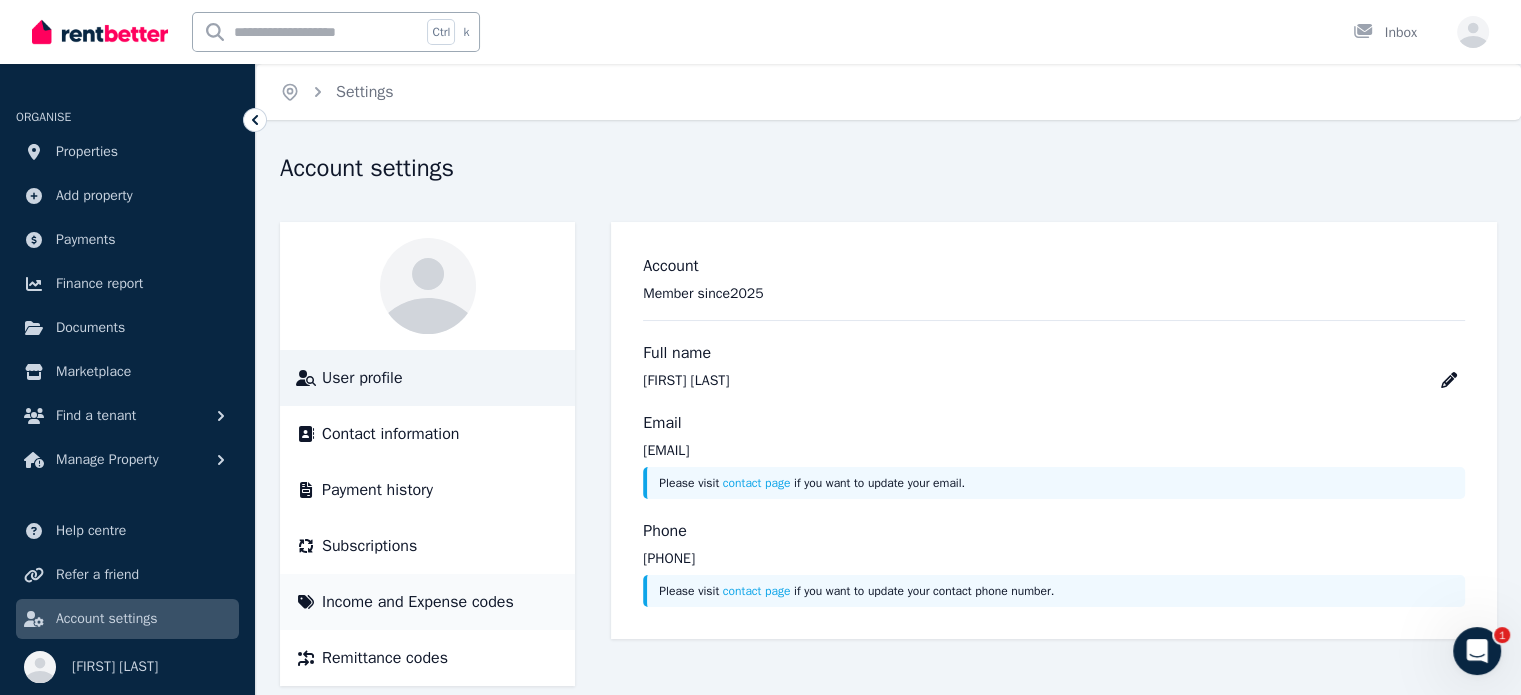 scroll, scrollTop: 27, scrollLeft: 0, axis: vertical 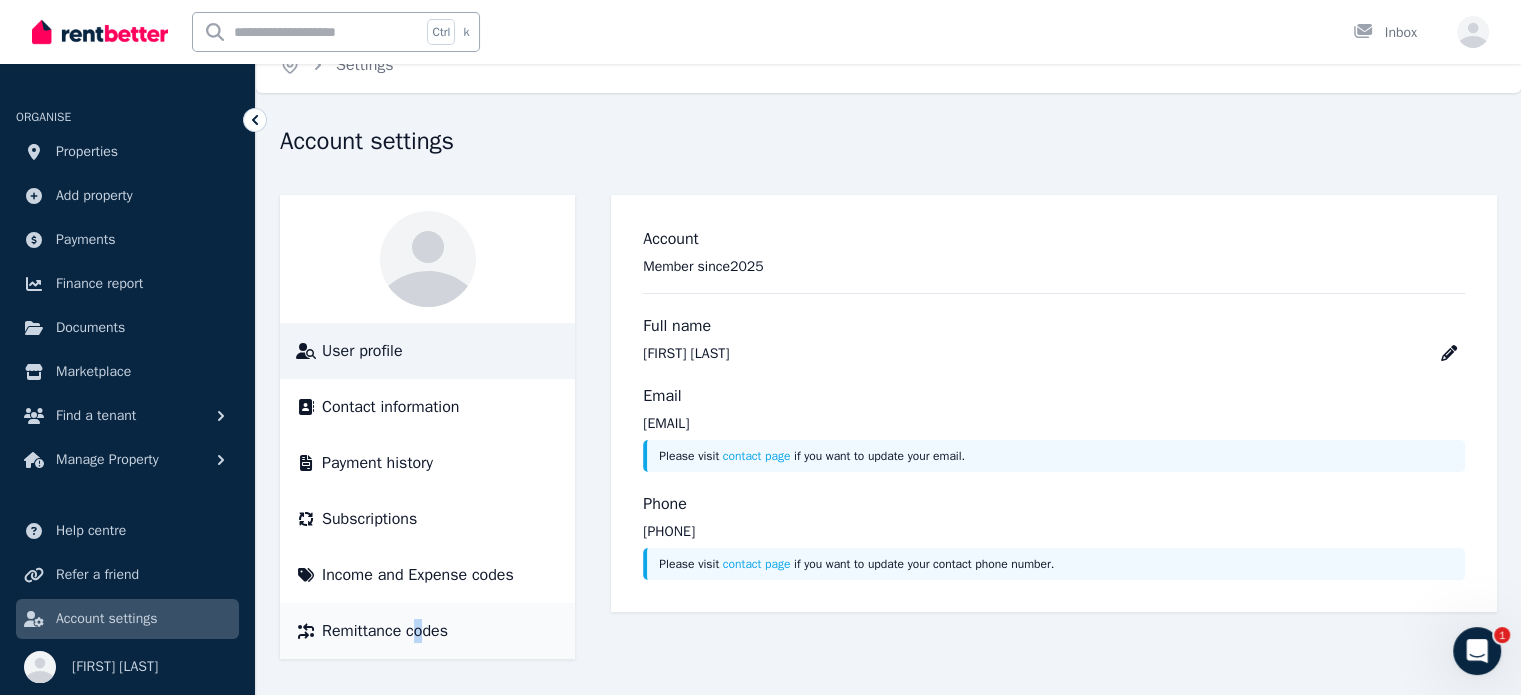 drag, startPoint x: 413, startPoint y: 644, endPoint x: 422, endPoint y: 636, distance: 12.0415945 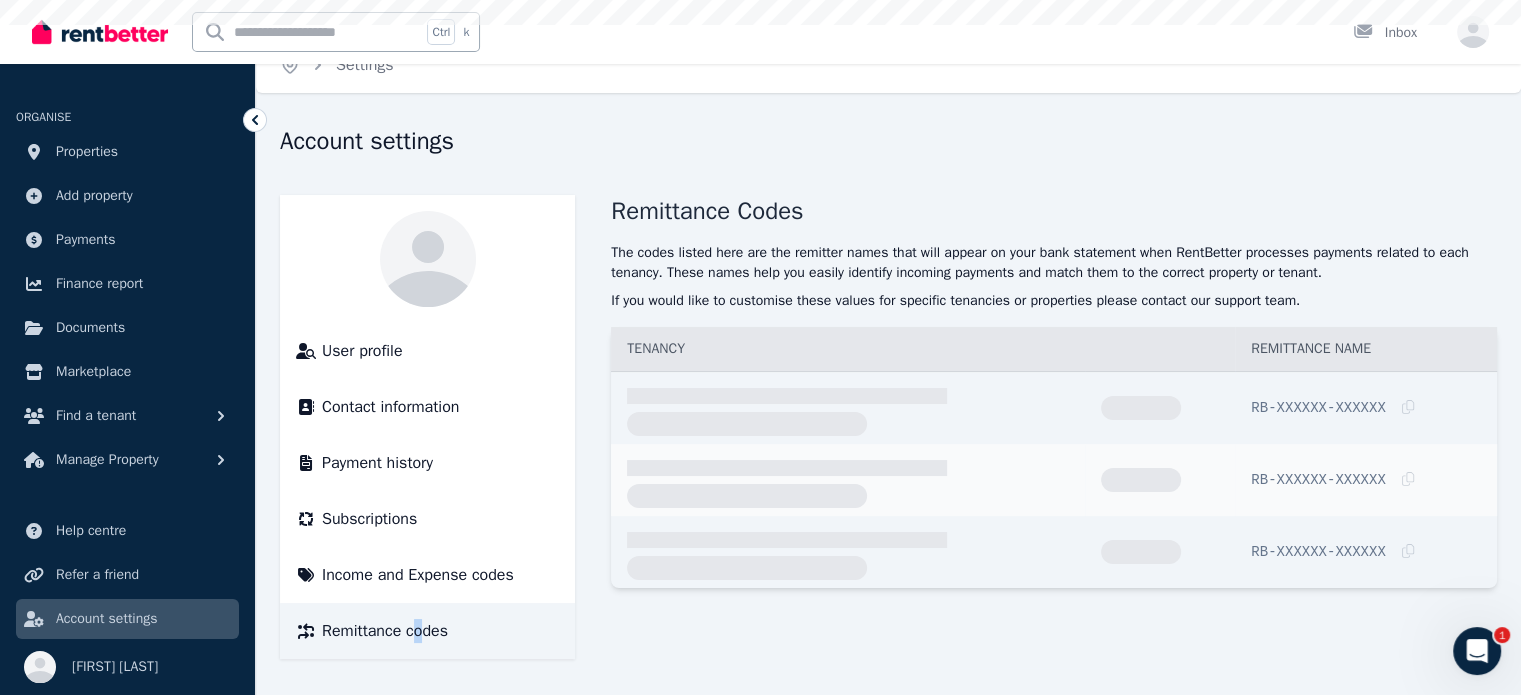 scroll, scrollTop: 0, scrollLeft: 0, axis: both 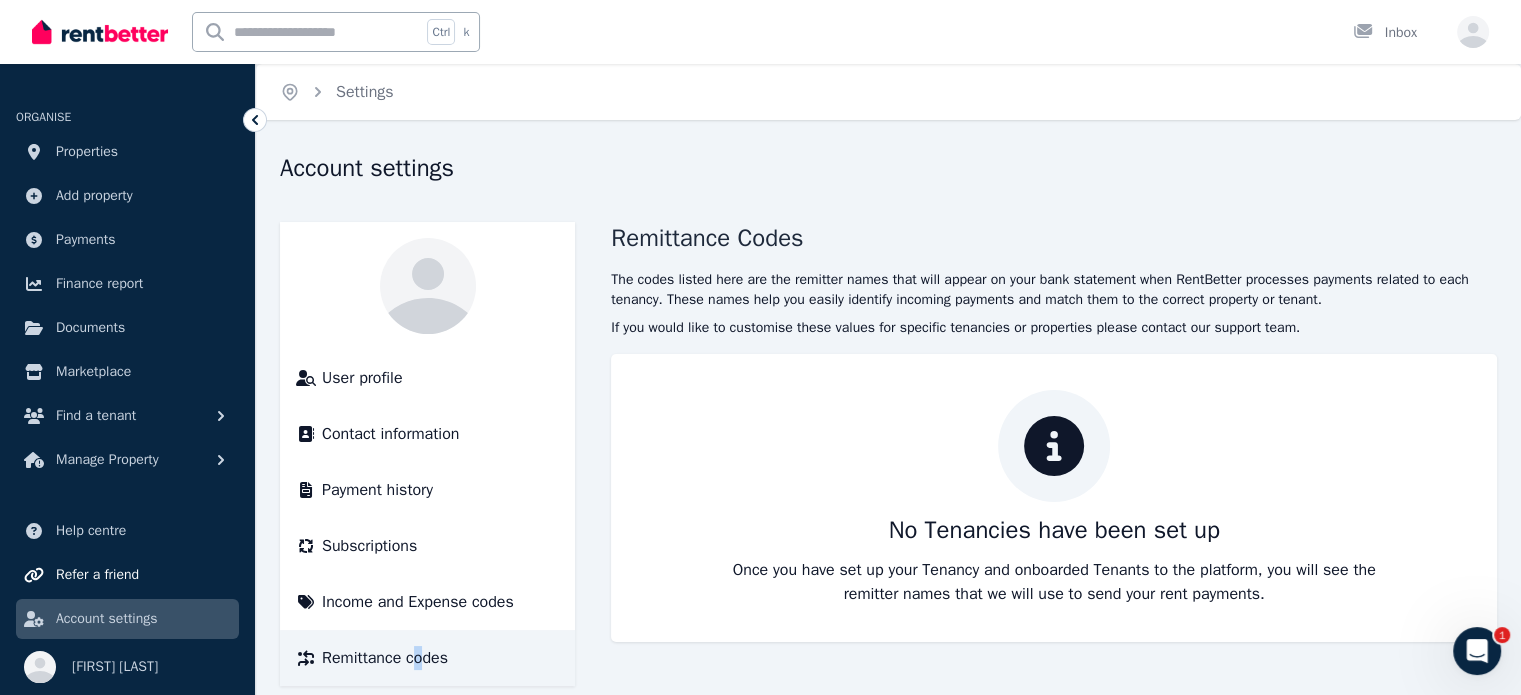 click on "Refer a friend" at bounding box center (127, 575) 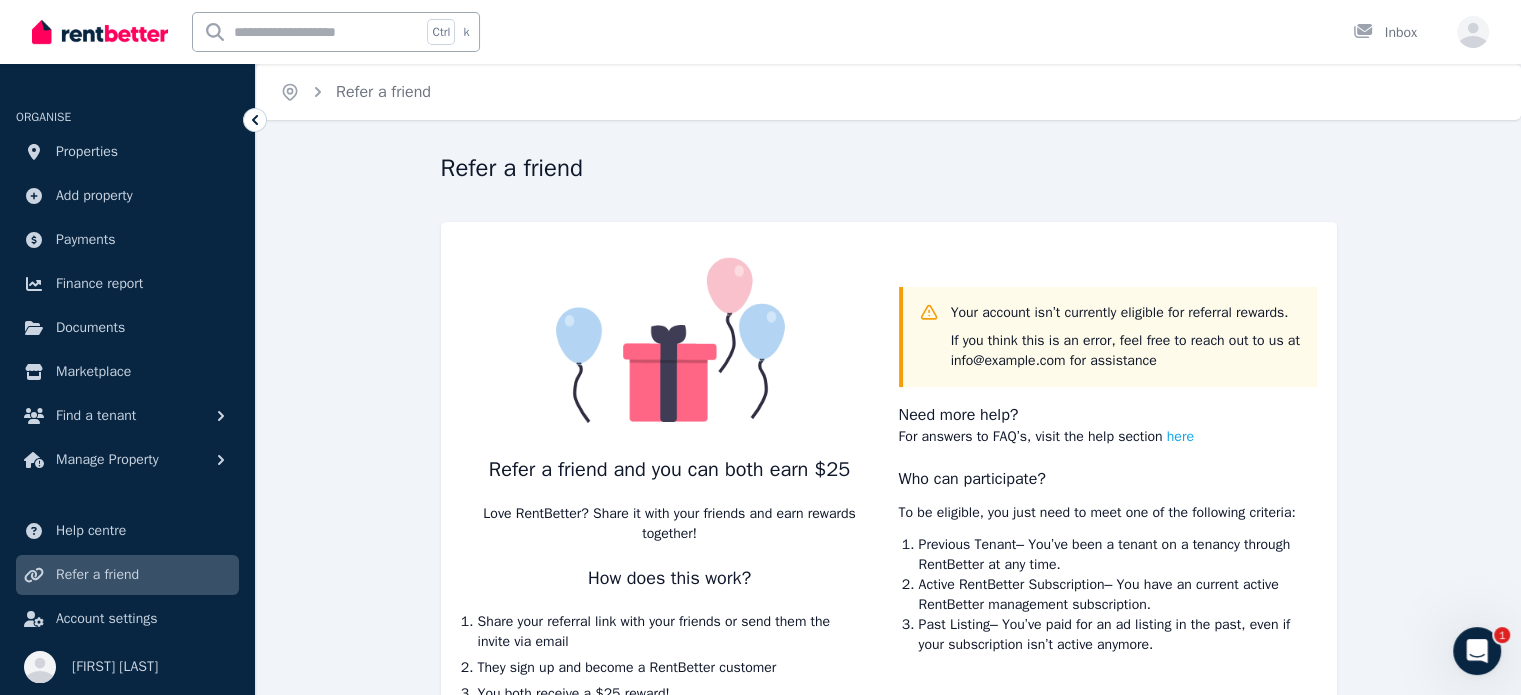 scroll, scrollTop: 84, scrollLeft: 0, axis: vertical 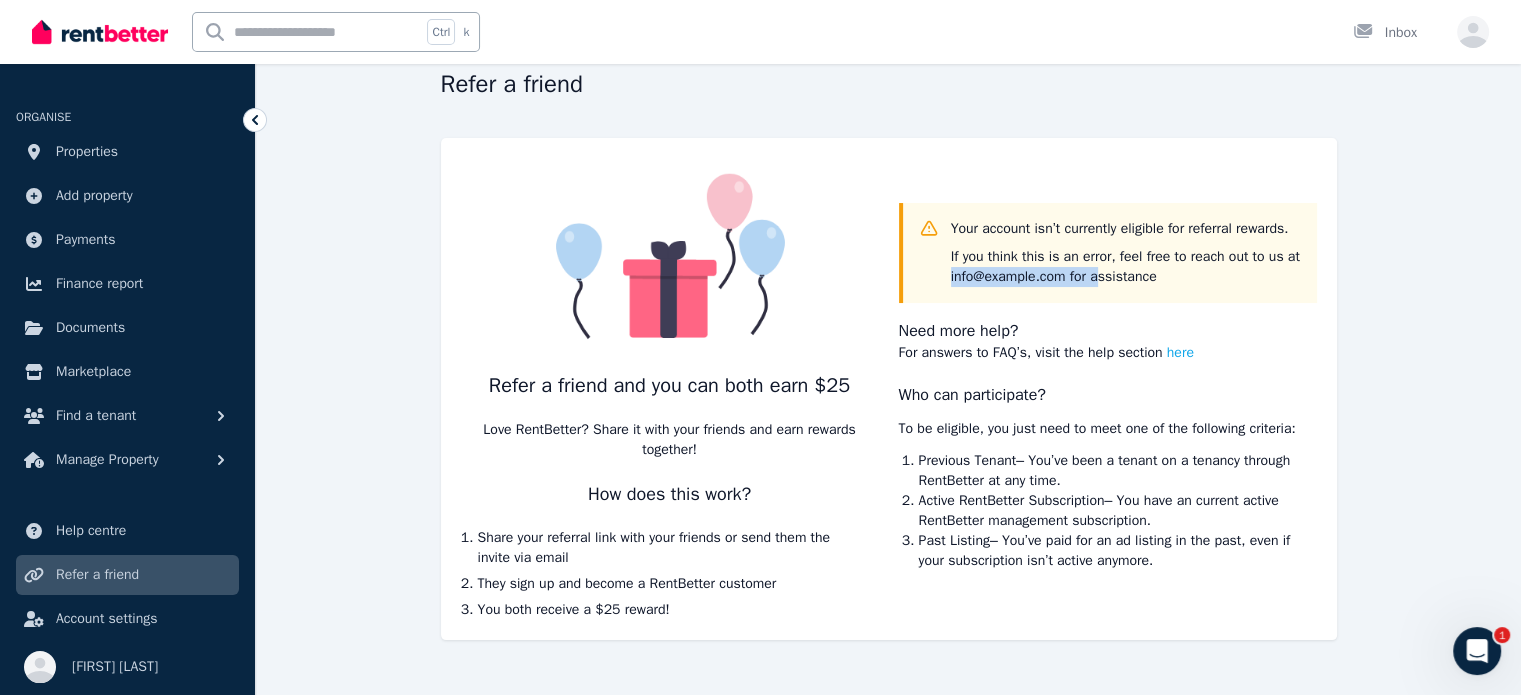 drag, startPoint x: 1098, startPoint y: 283, endPoint x: 949, endPoint y: 291, distance: 149.21461 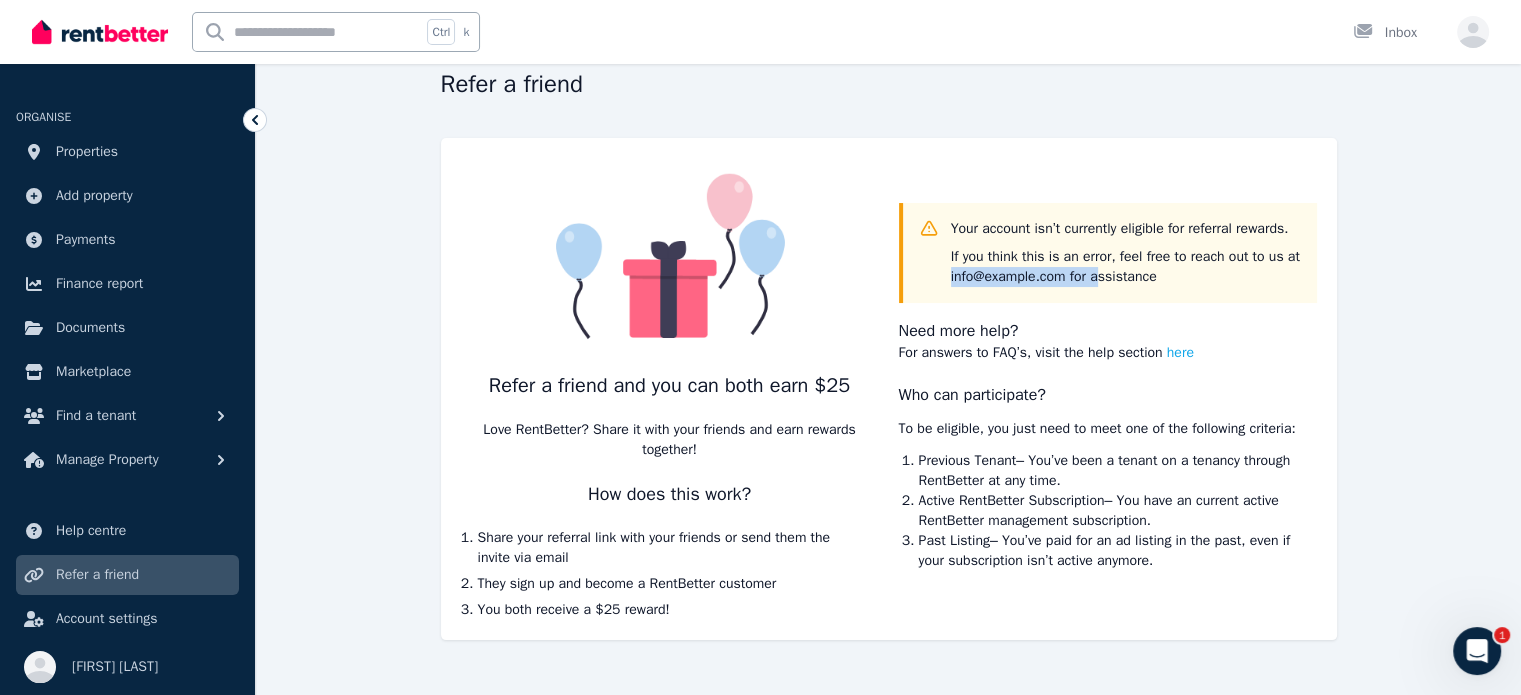 click on "Your account isn’t currently eligible for referral rewards. If you think this is an error, feel free to reach out to us at info@rentbetter.com.au for assistance" at bounding box center [1110, 253] 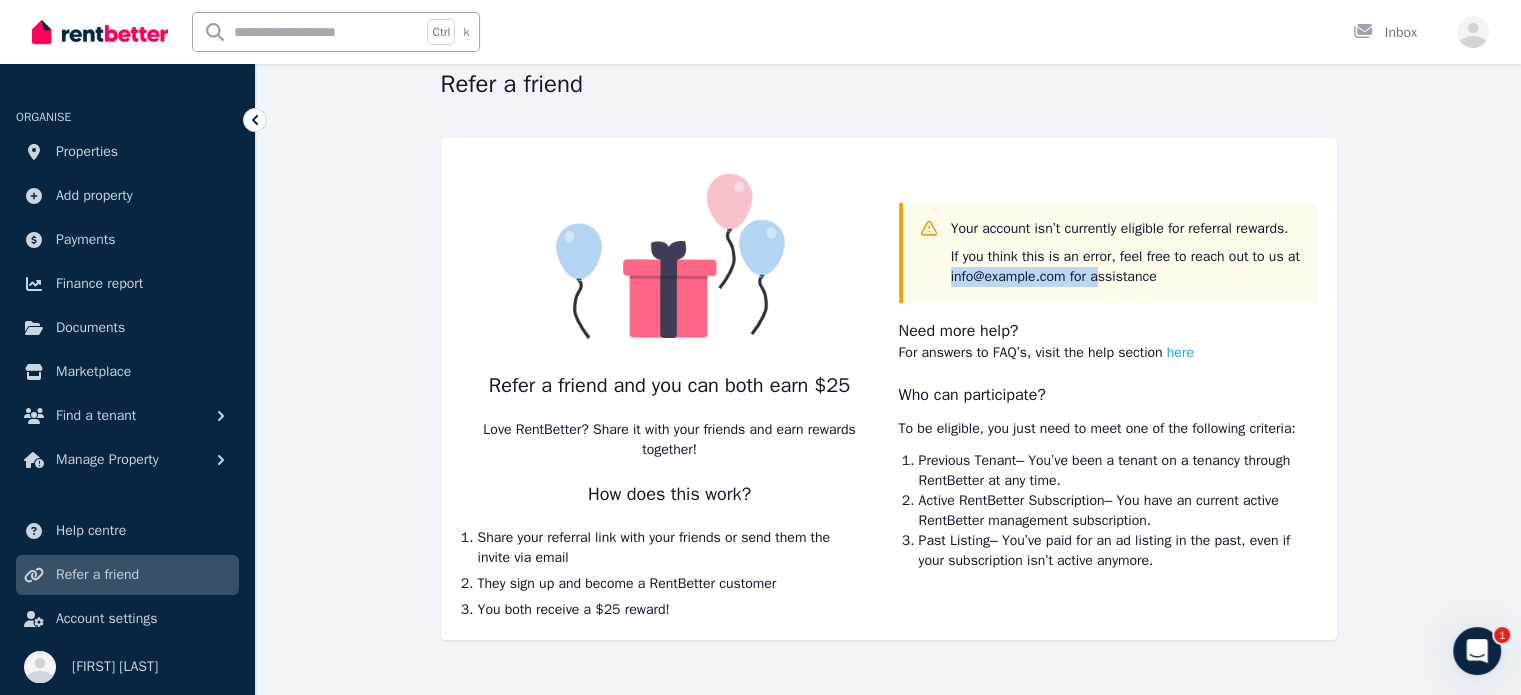 copy on "info@rentbetter.com.au" 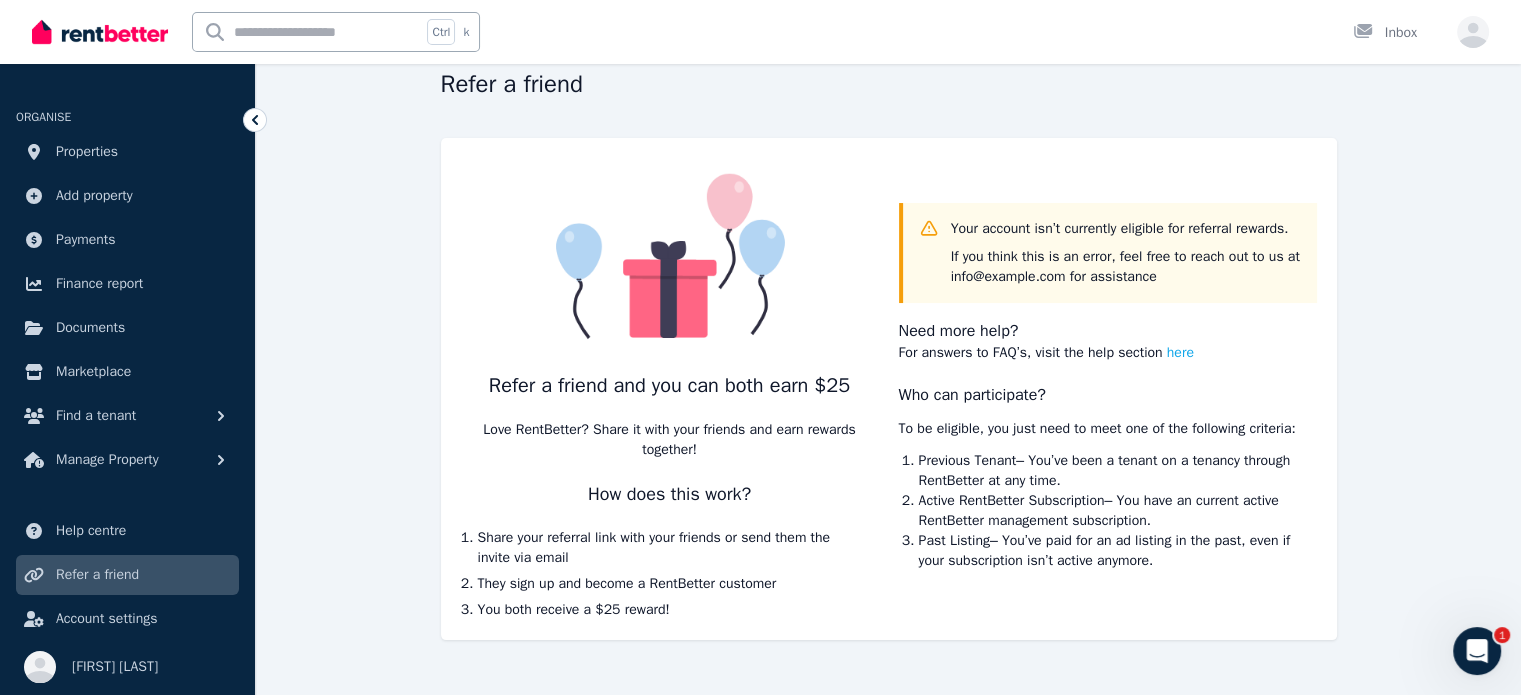 click on "Need more help? For answers to FAQ’s, visit the help section   here" at bounding box center (1108, 341) 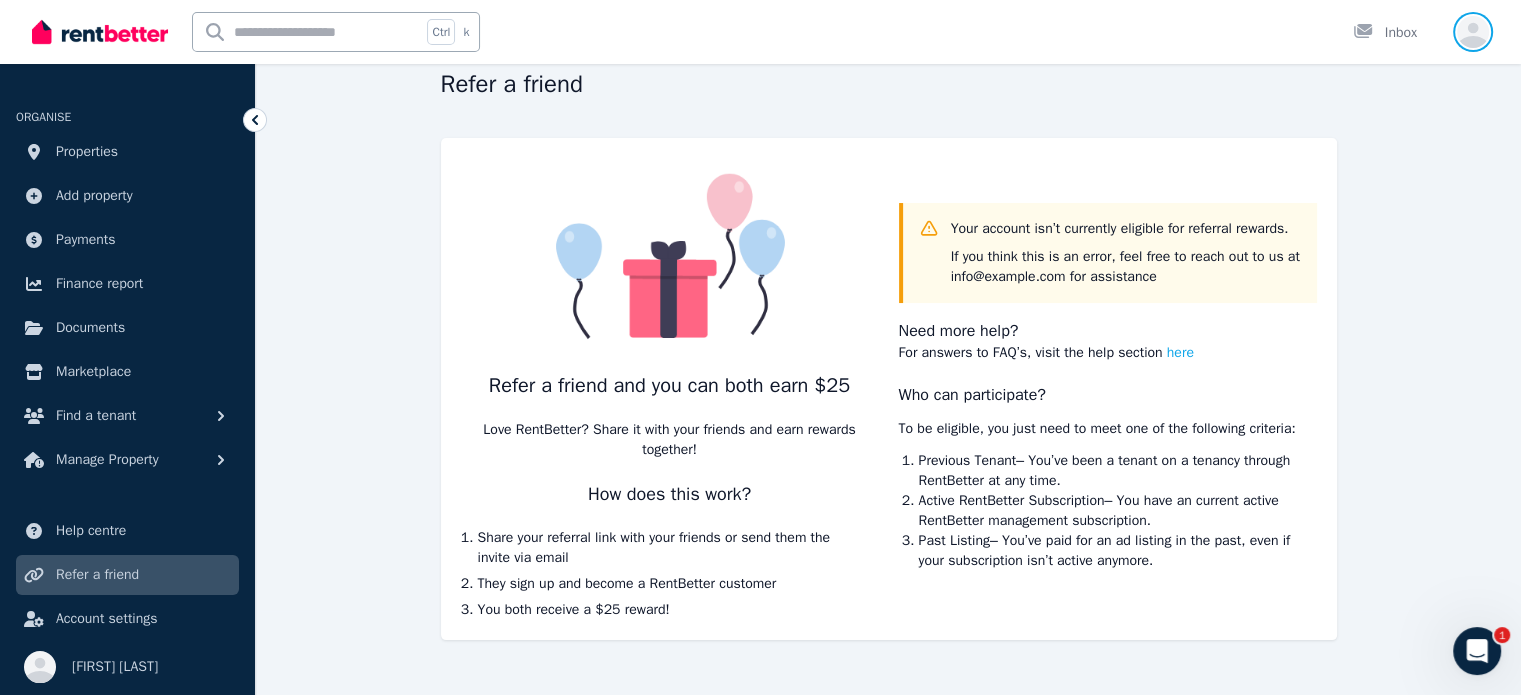 click 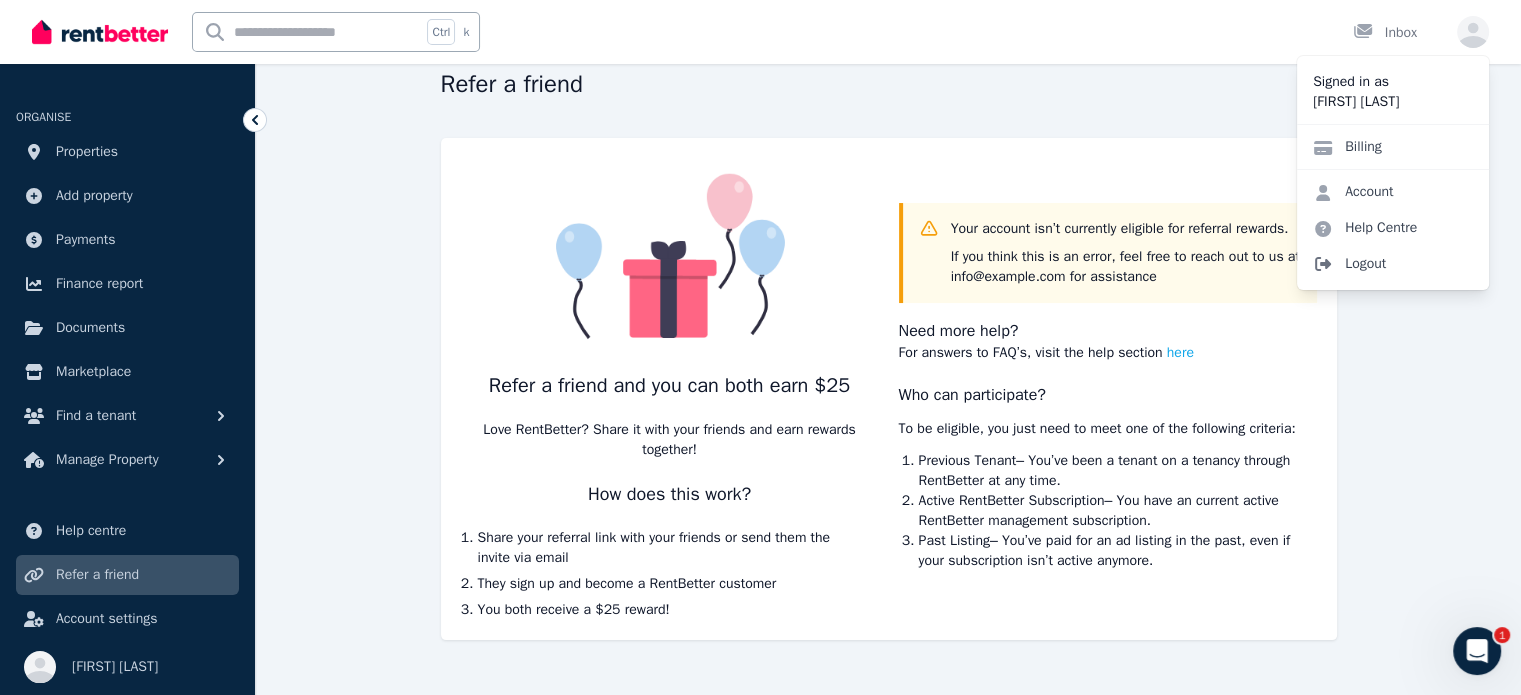 click on "Logout" at bounding box center (1393, 264) 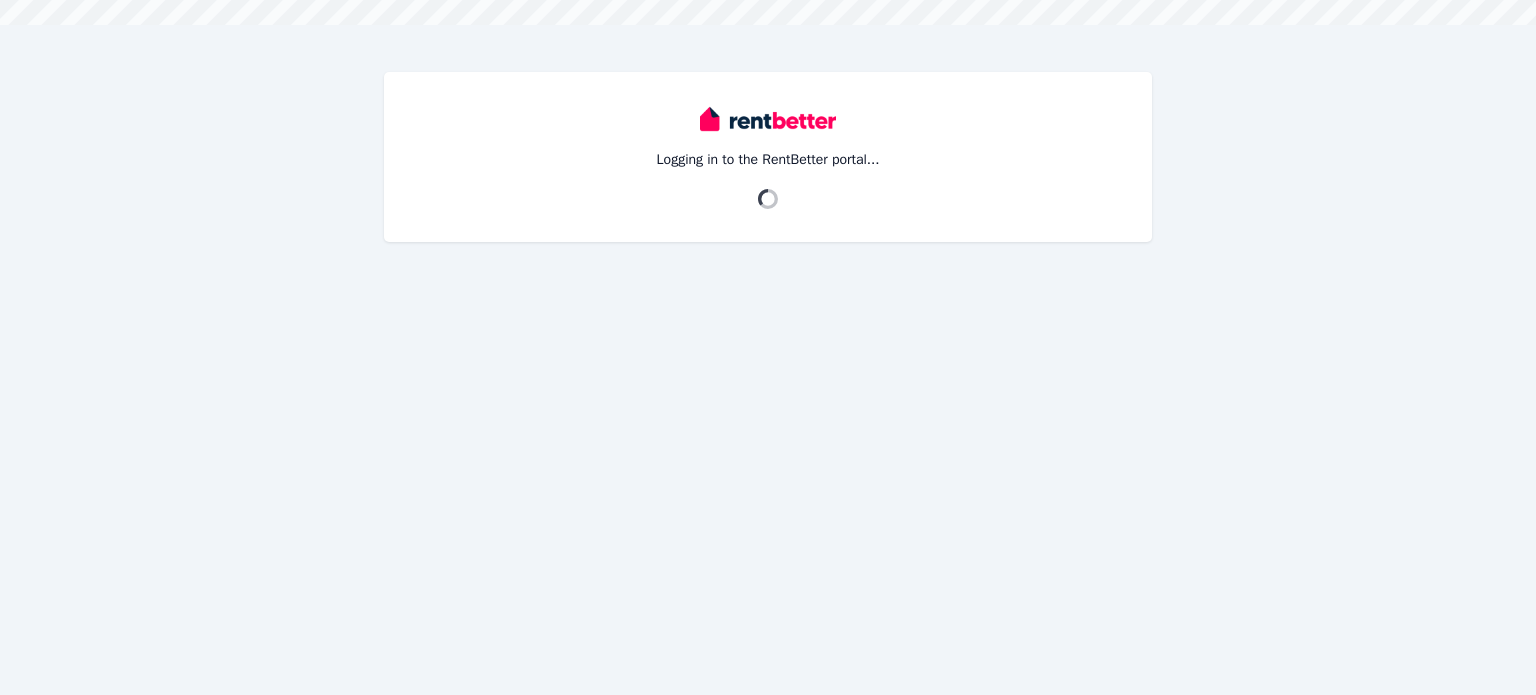 scroll, scrollTop: 0, scrollLeft: 0, axis: both 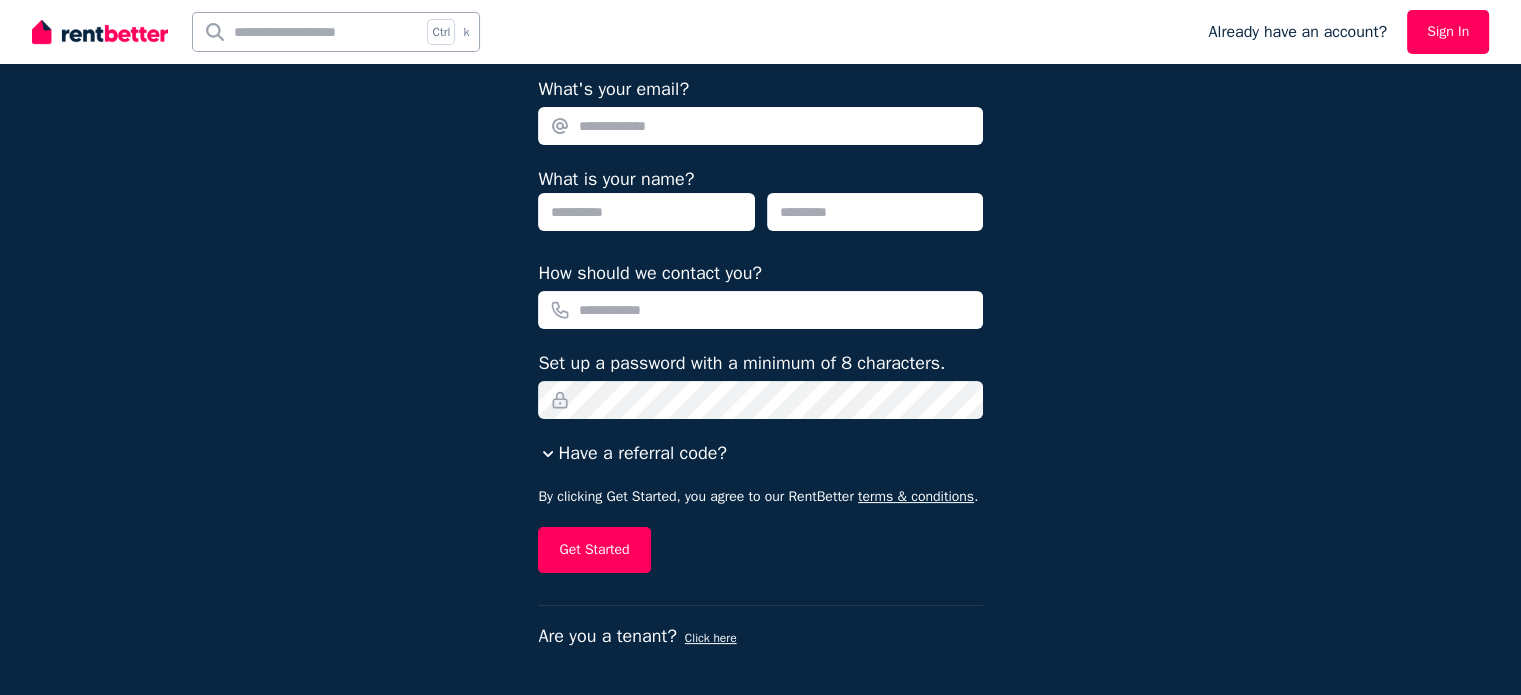 click on "Have a referral code?" at bounding box center (632, 453) 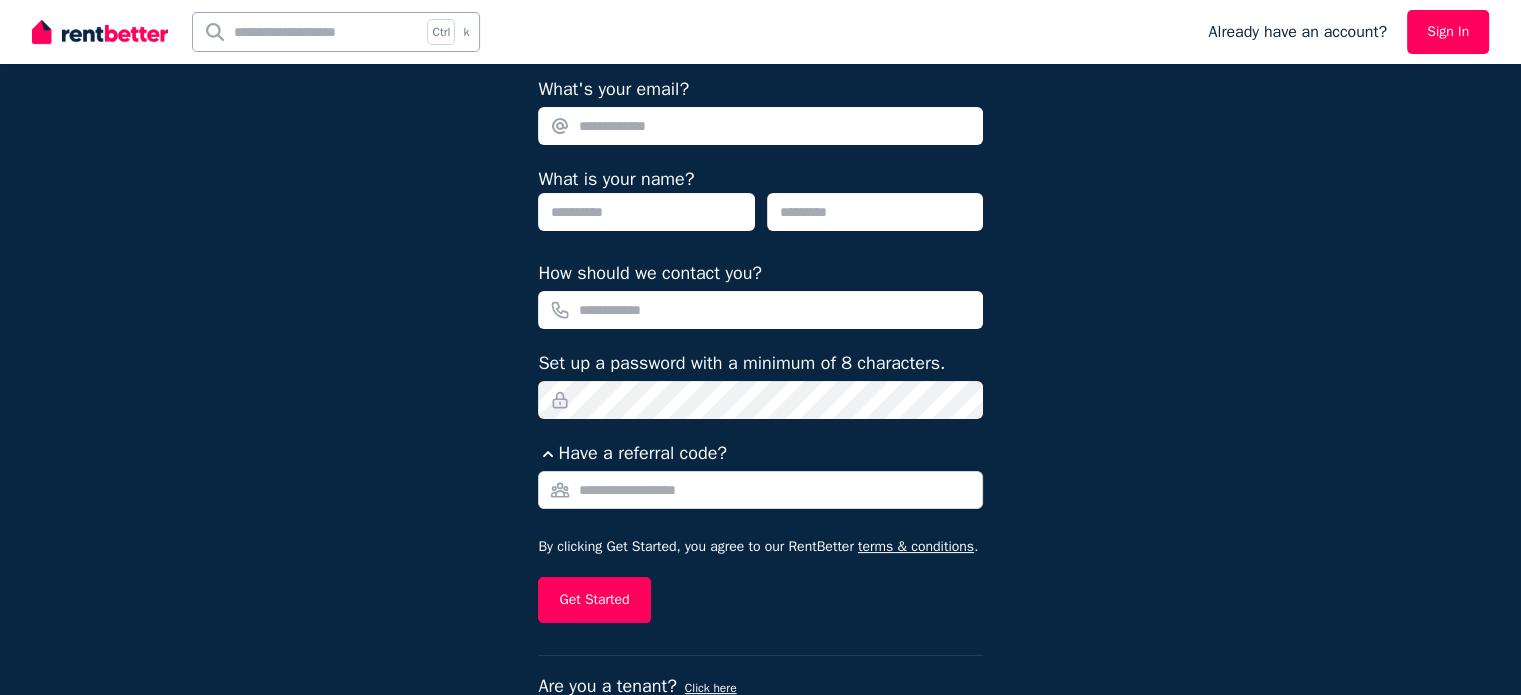 type 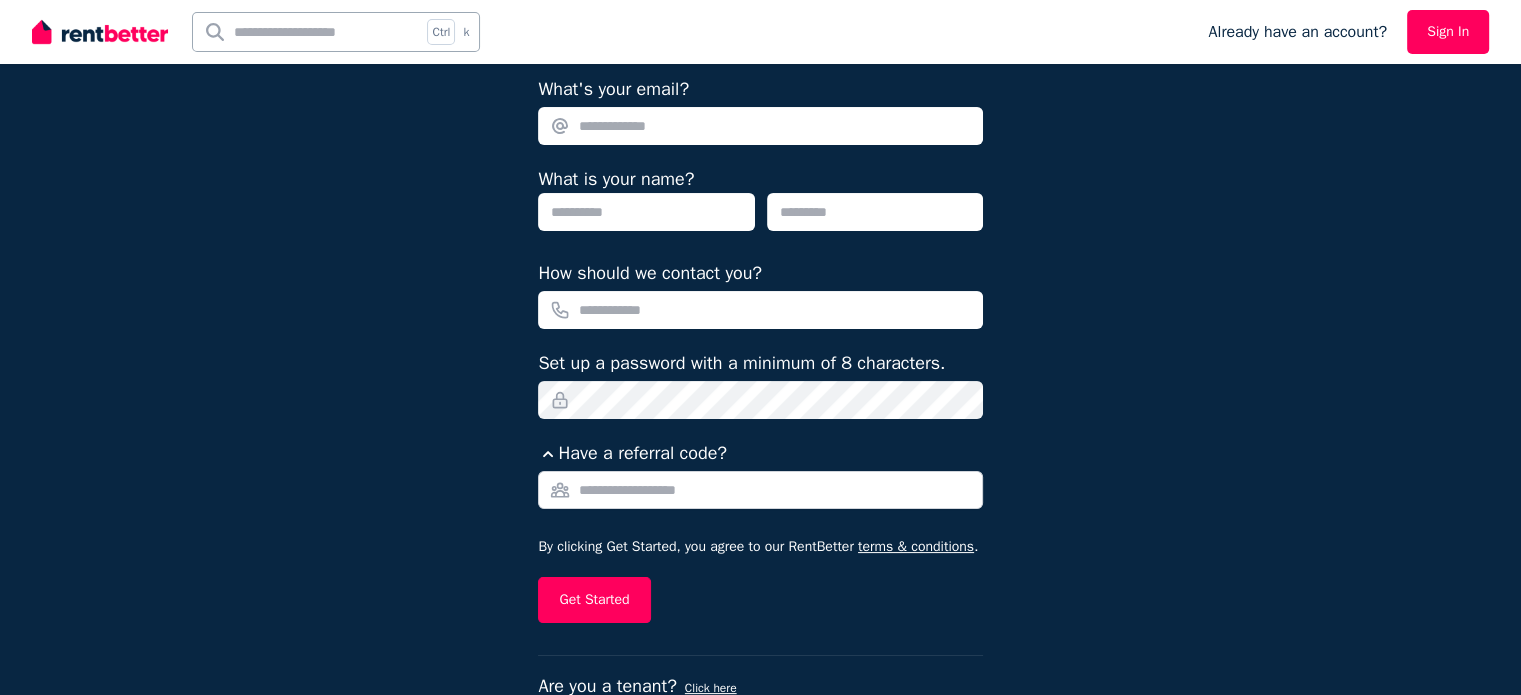 type on "**********" 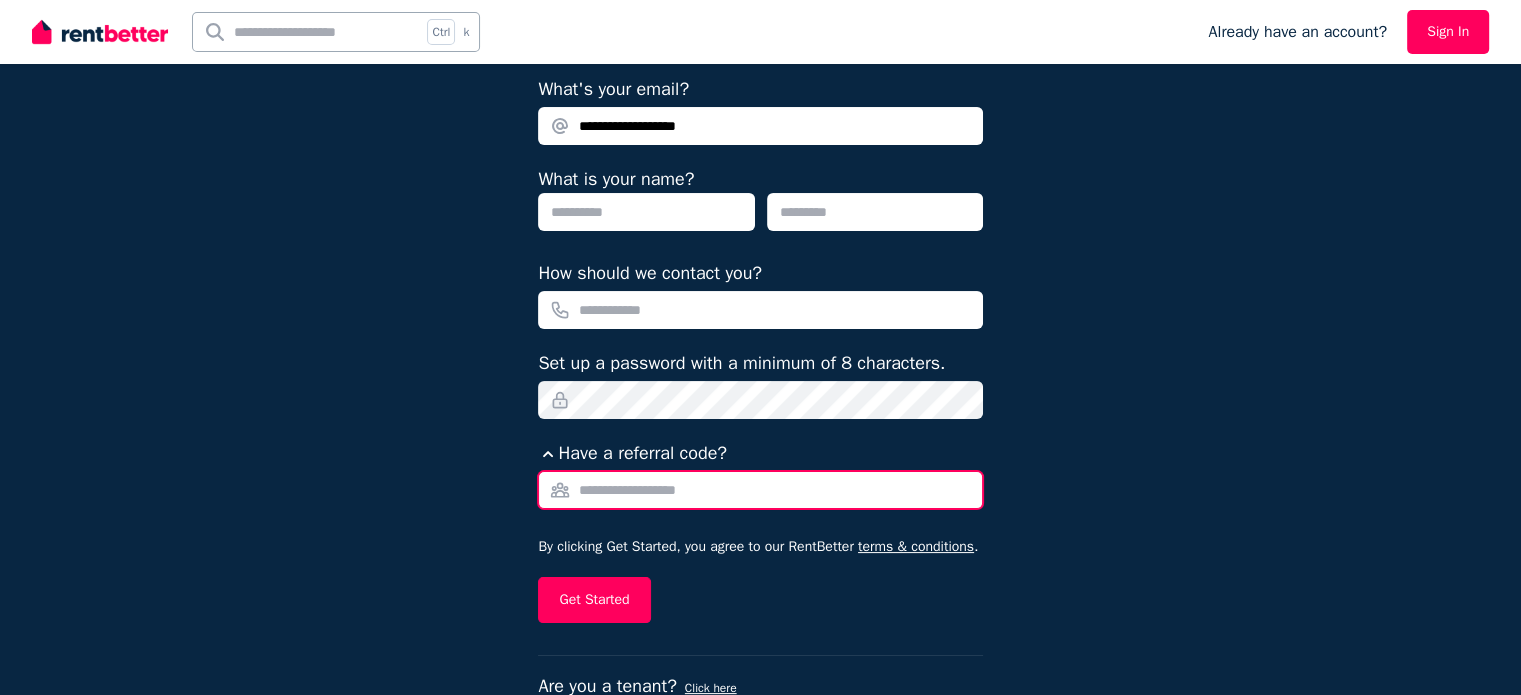 click on "Referral Code" at bounding box center [760, 490] 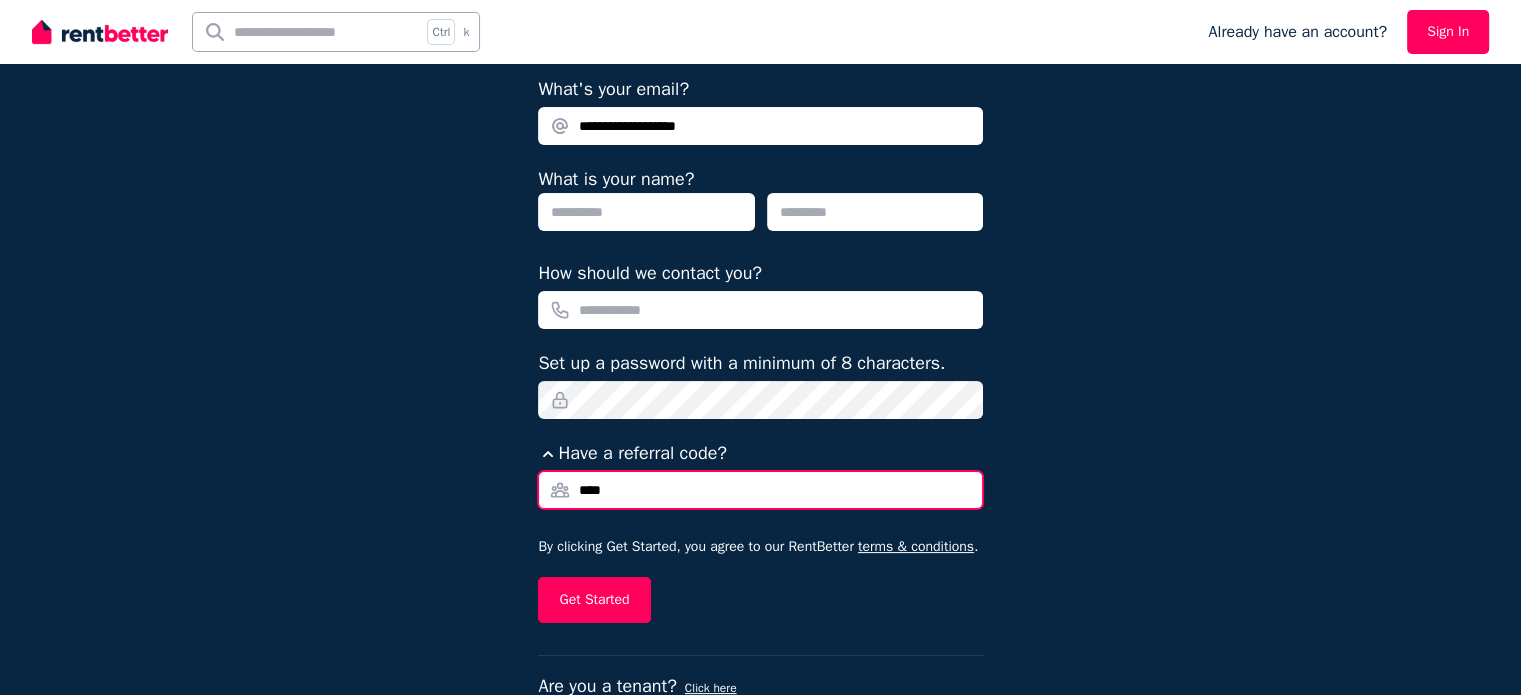 type on "****" 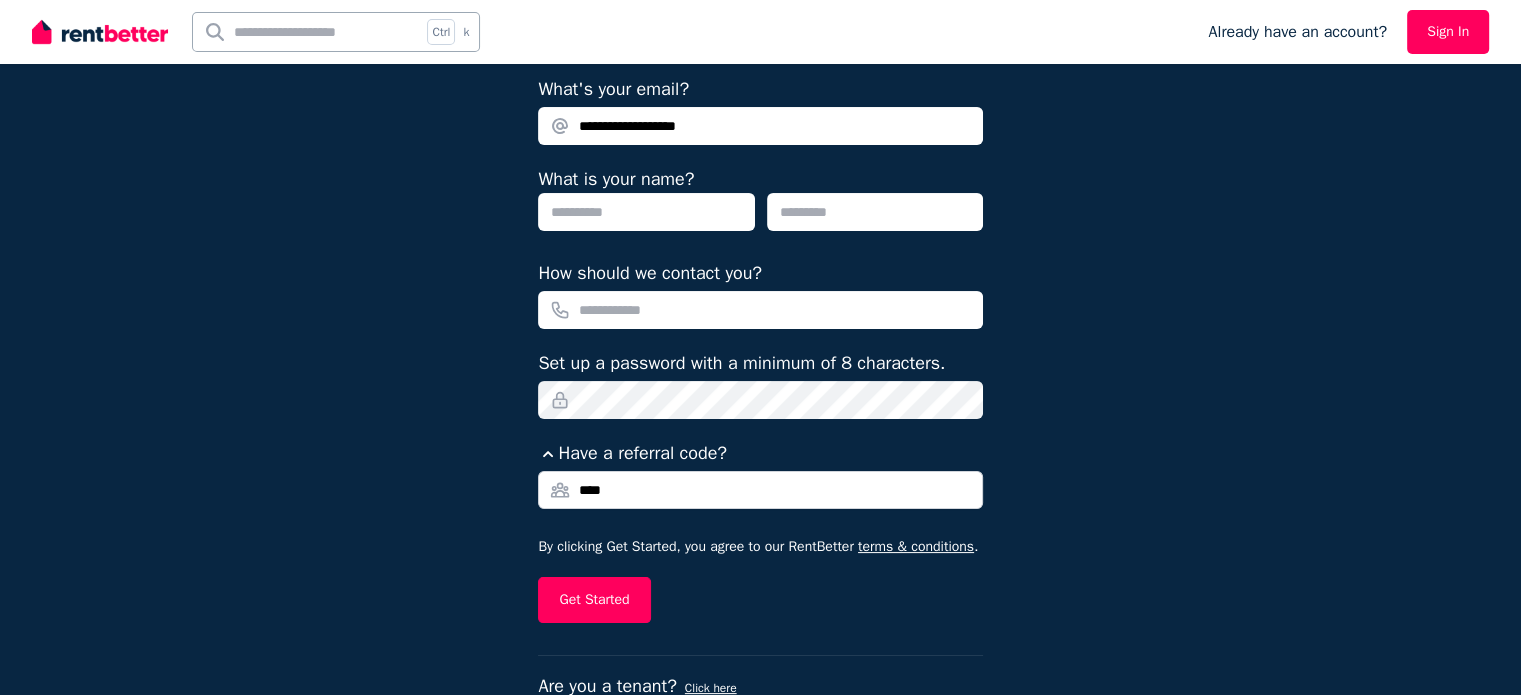 click on "By clicking Get Started, you agree to our RentBetter   terms & conditions ." at bounding box center (760, 547) 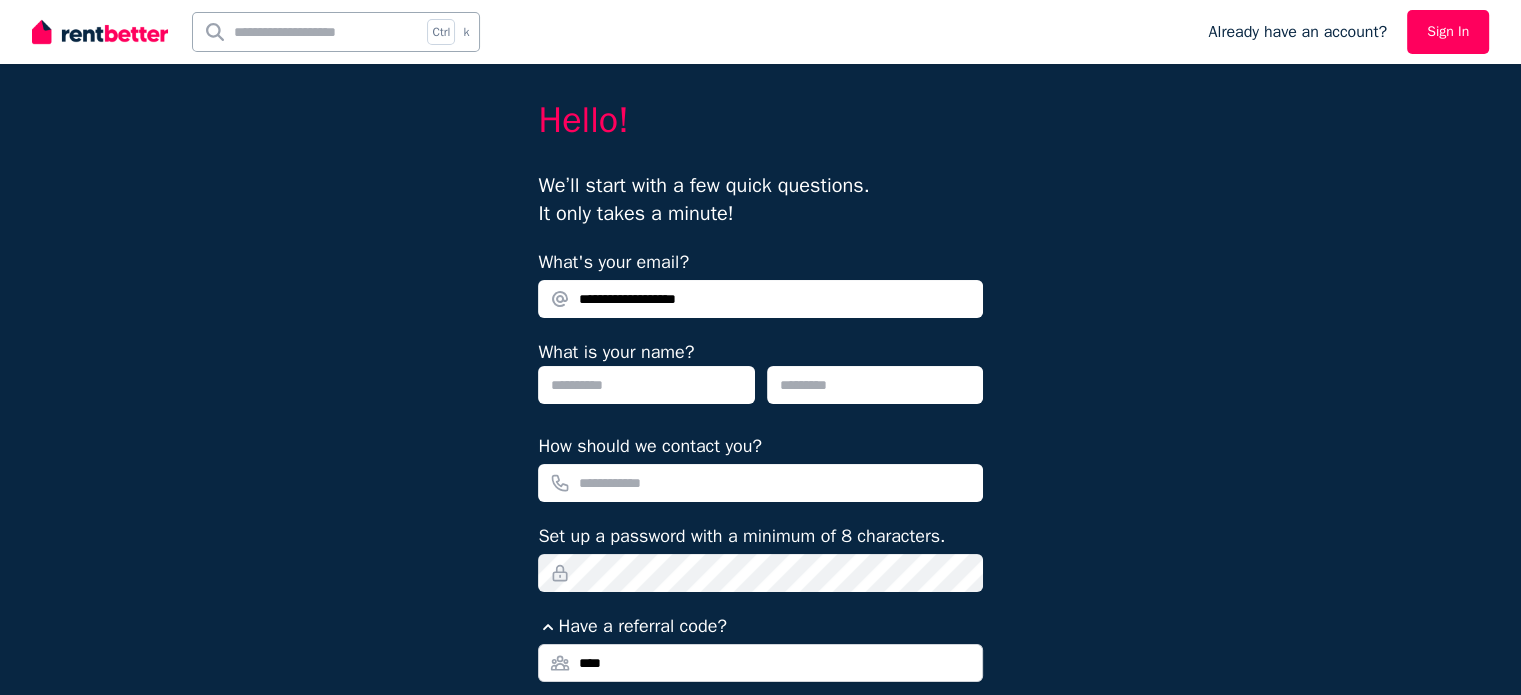scroll, scrollTop: 24, scrollLeft: 0, axis: vertical 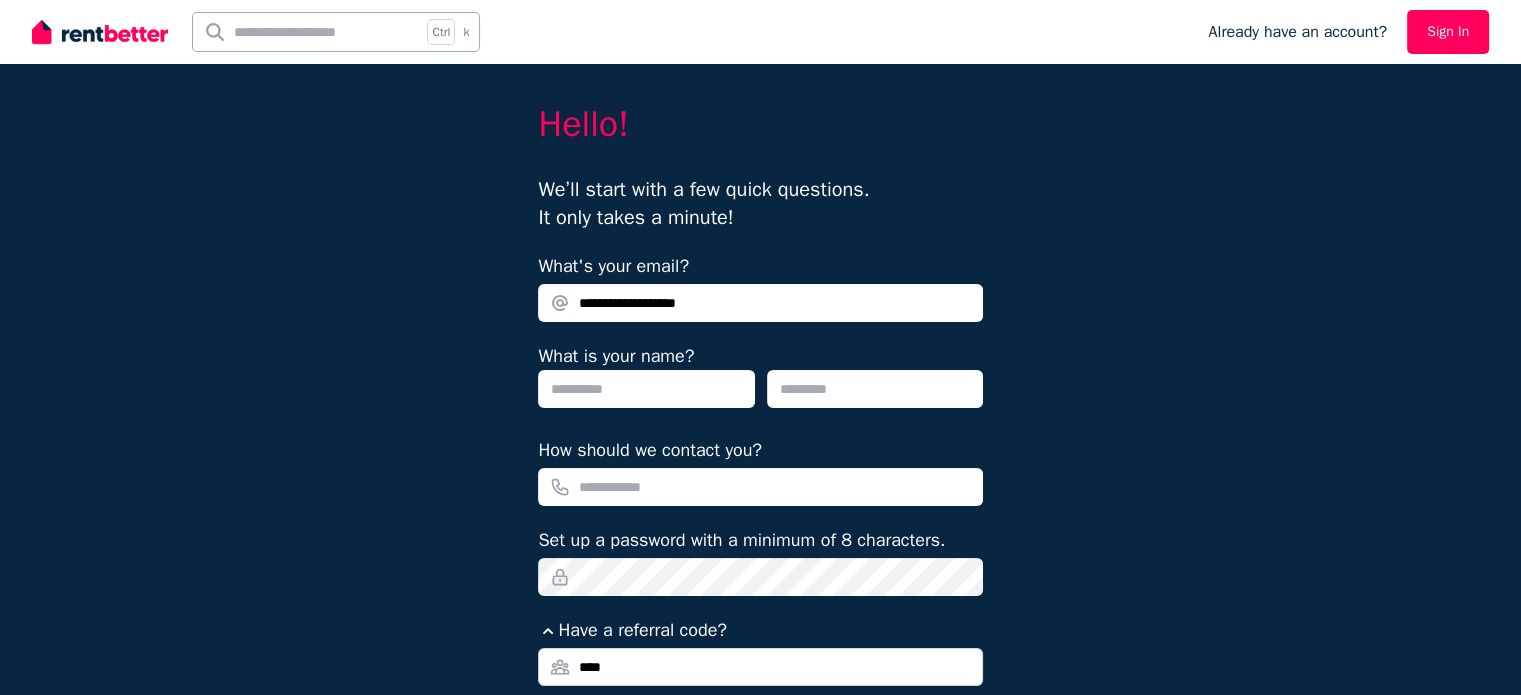 click on "**********" at bounding box center (760, 303) 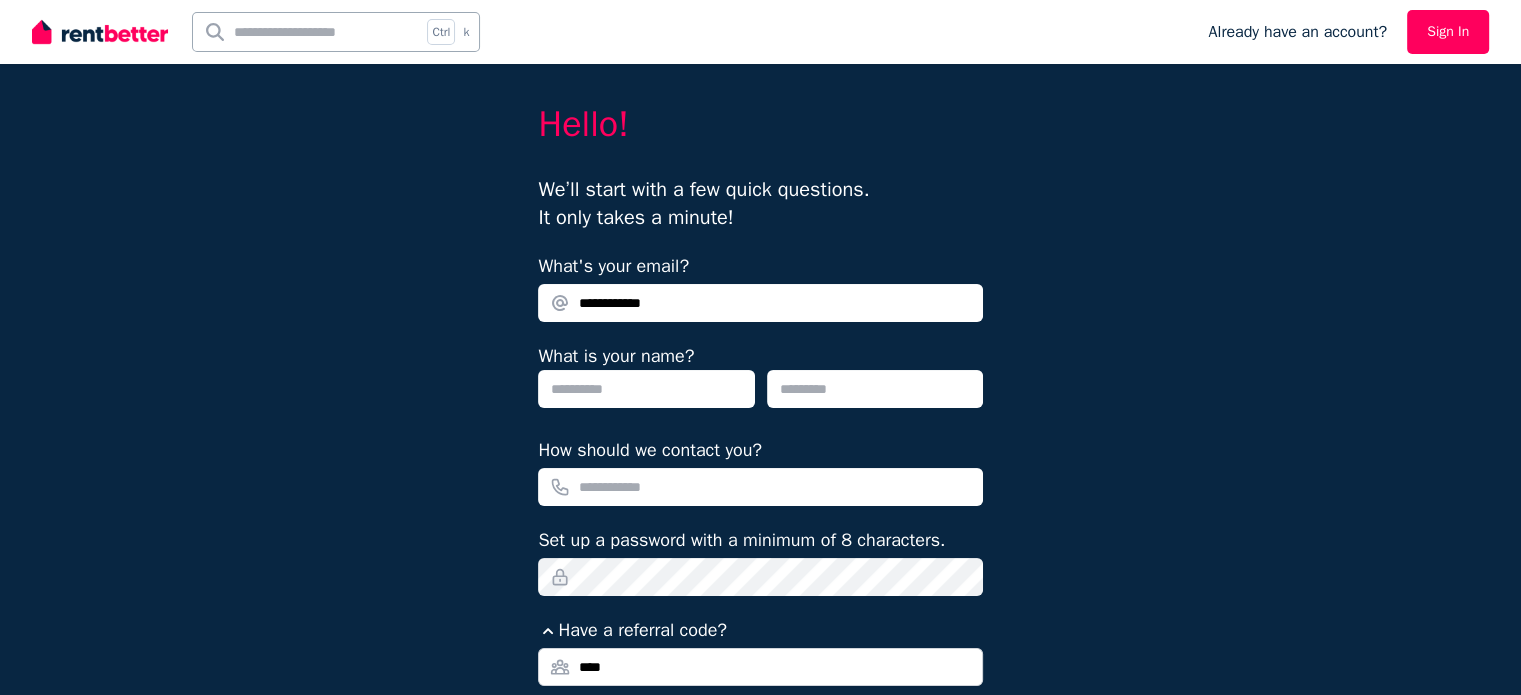 type on "**********" 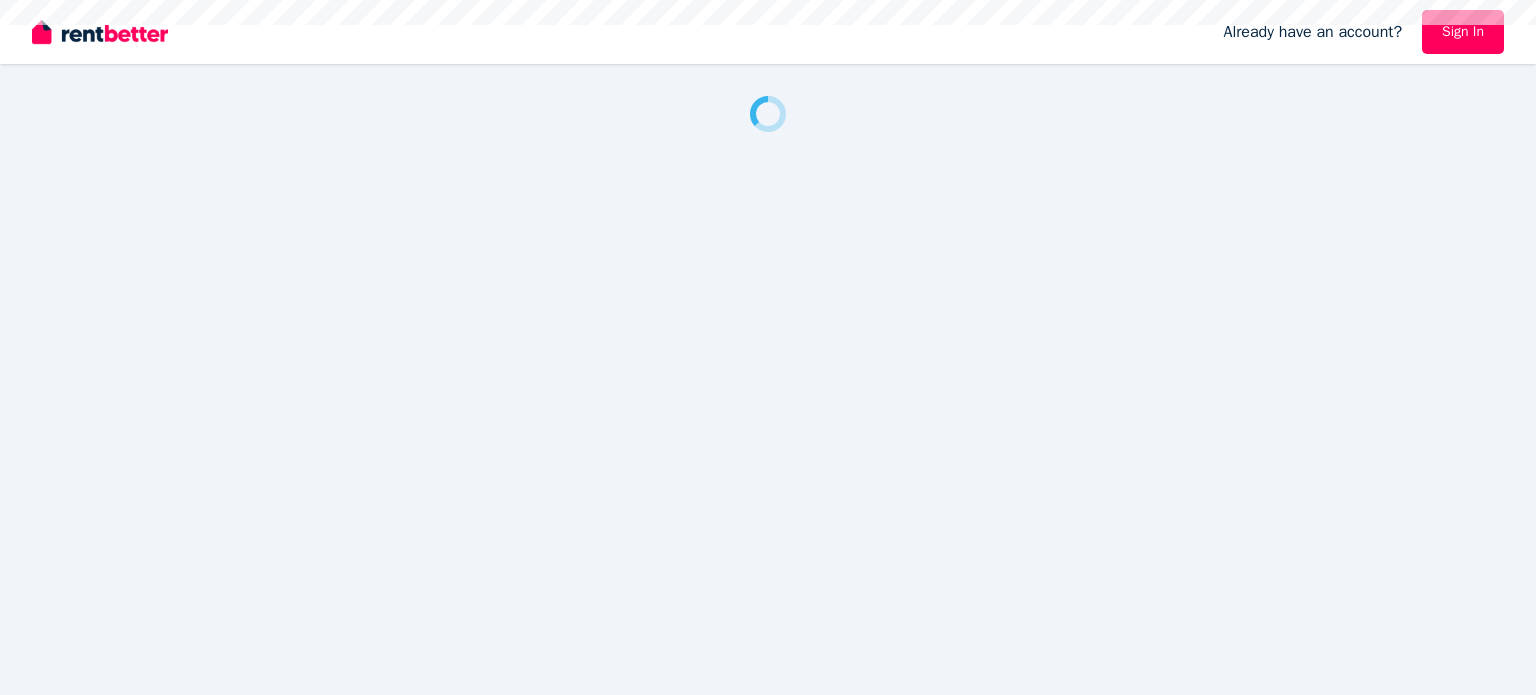 scroll, scrollTop: 0, scrollLeft: 0, axis: both 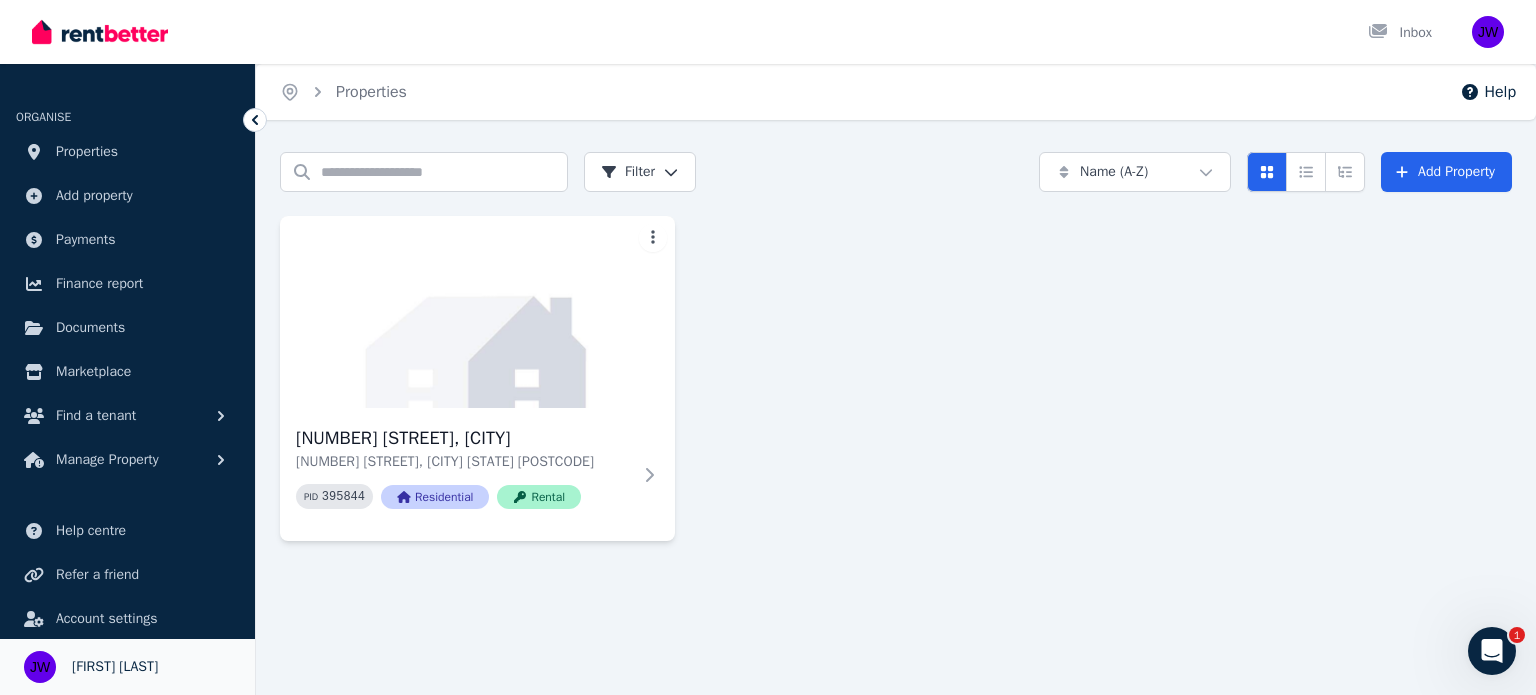 click on "[FIRST] [LAST]" at bounding box center [115, 667] 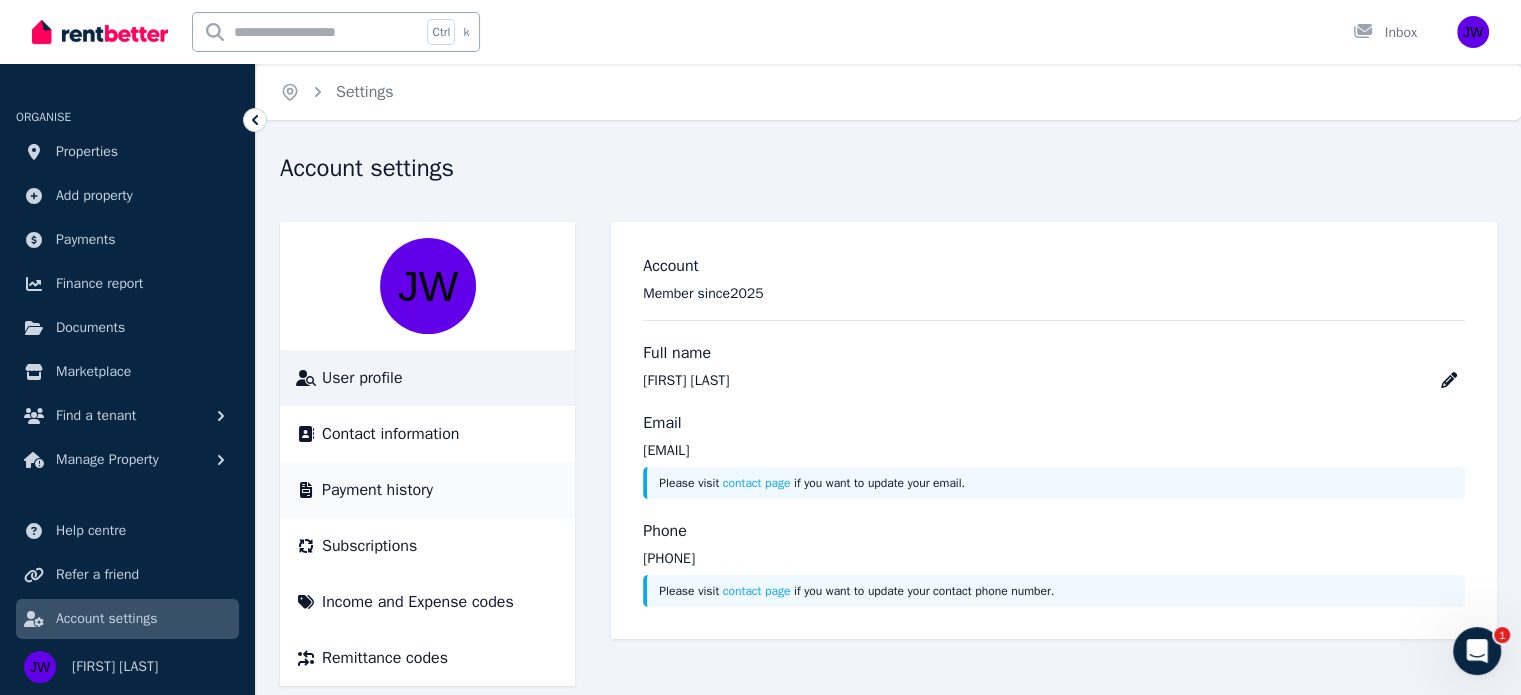scroll, scrollTop: 27, scrollLeft: 0, axis: vertical 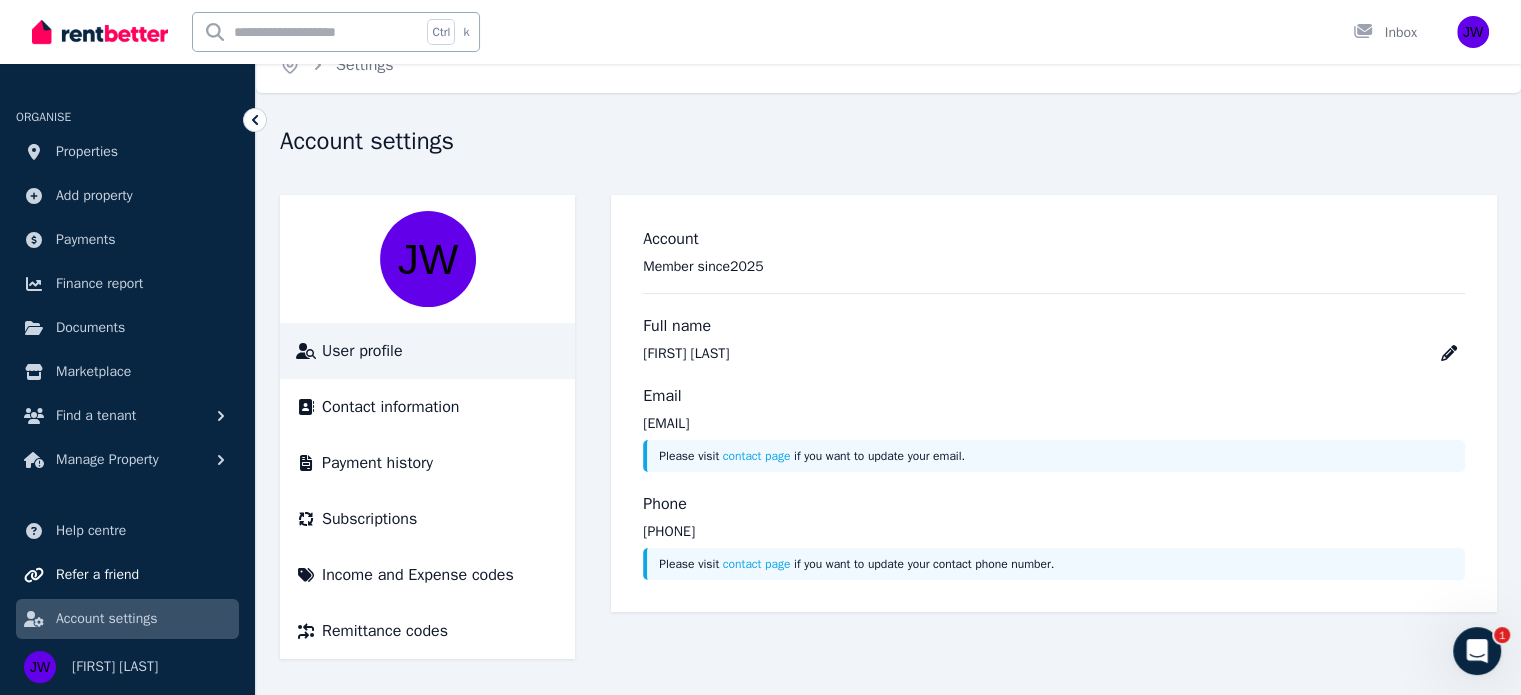 click on "Refer a friend" at bounding box center (127, 575) 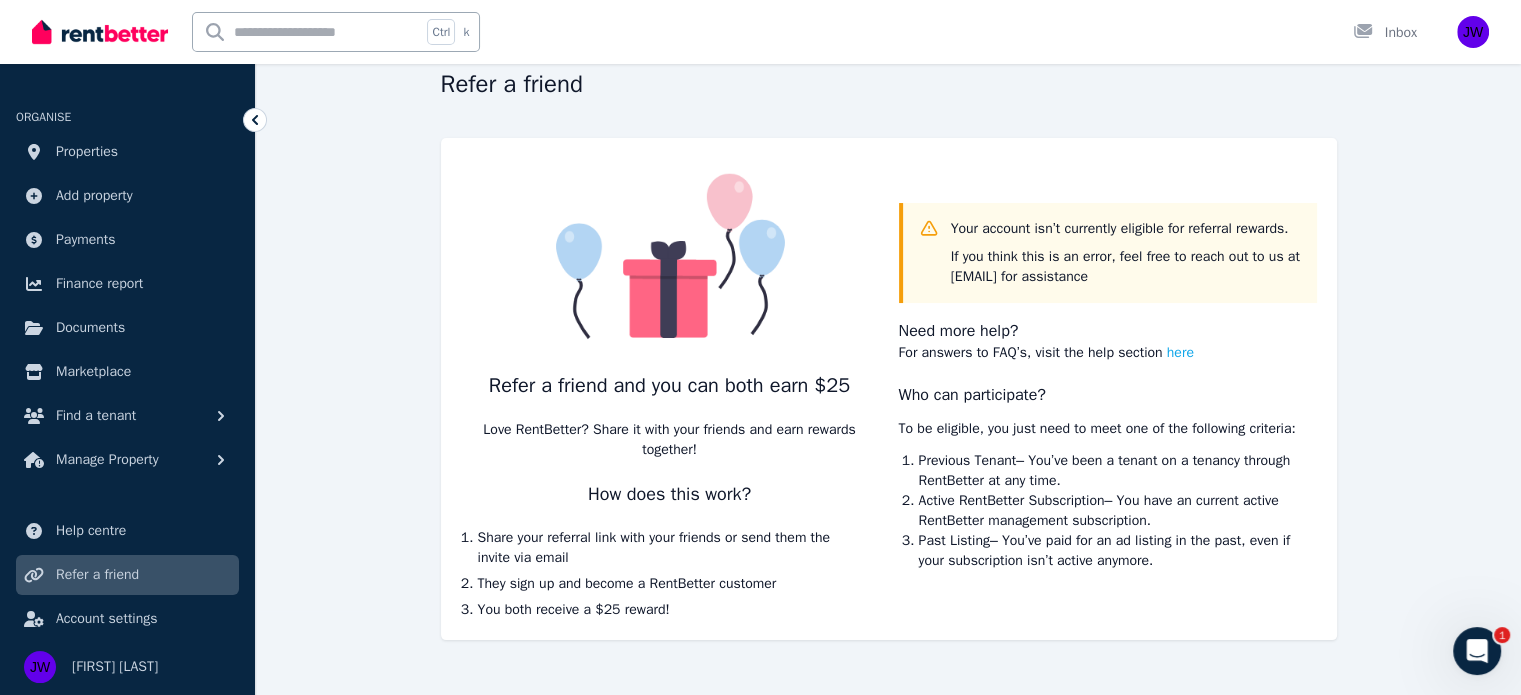 scroll, scrollTop: 0, scrollLeft: 0, axis: both 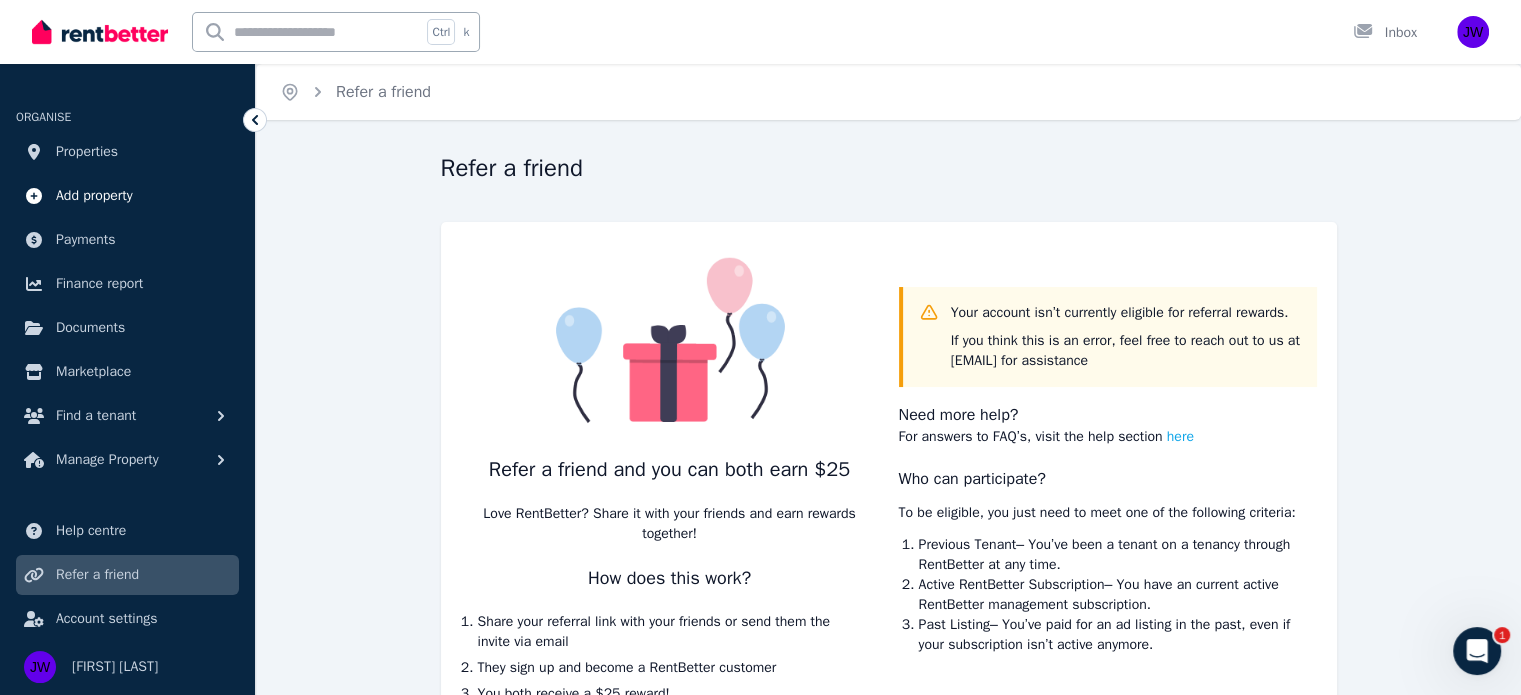 click on "Add property" at bounding box center (94, 196) 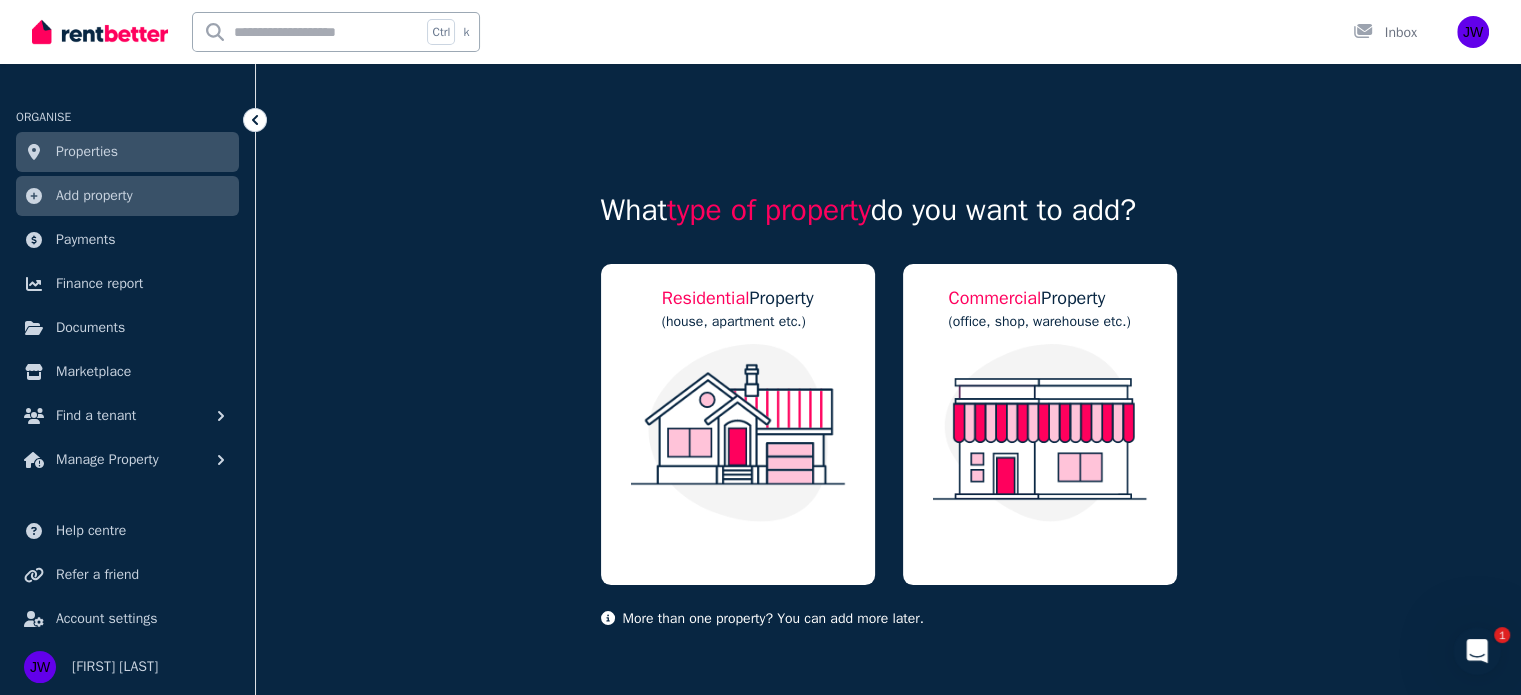 click on "Properties" at bounding box center [87, 152] 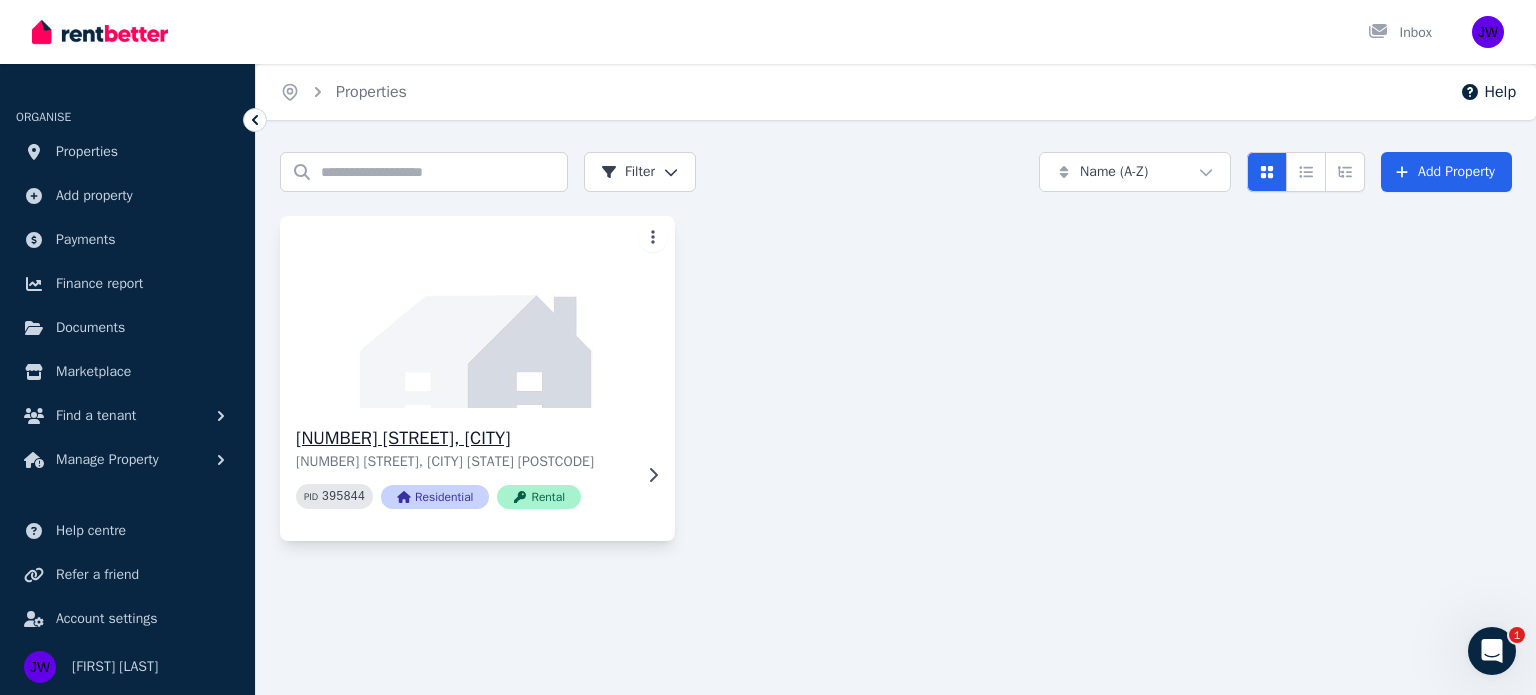 click 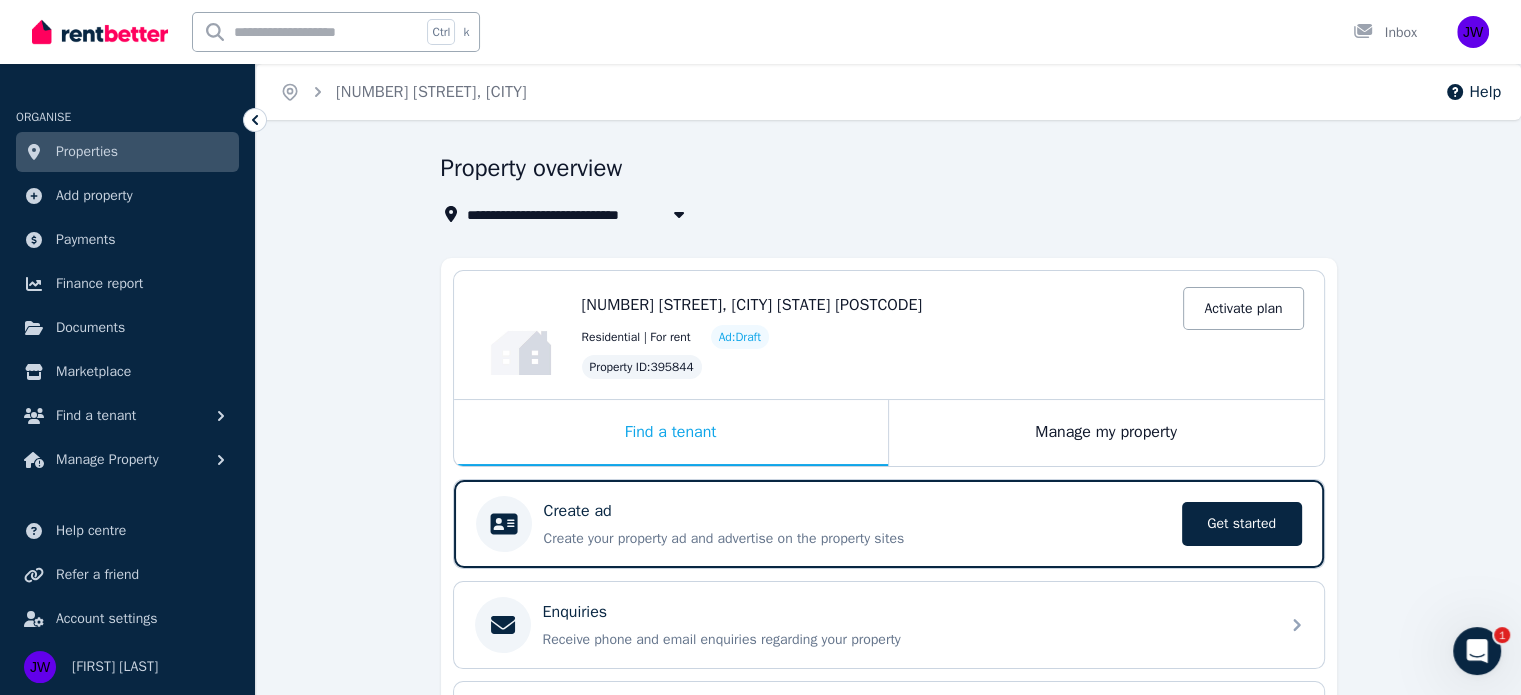 scroll, scrollTop: 15, scrollLeft: 0, axis: vertical 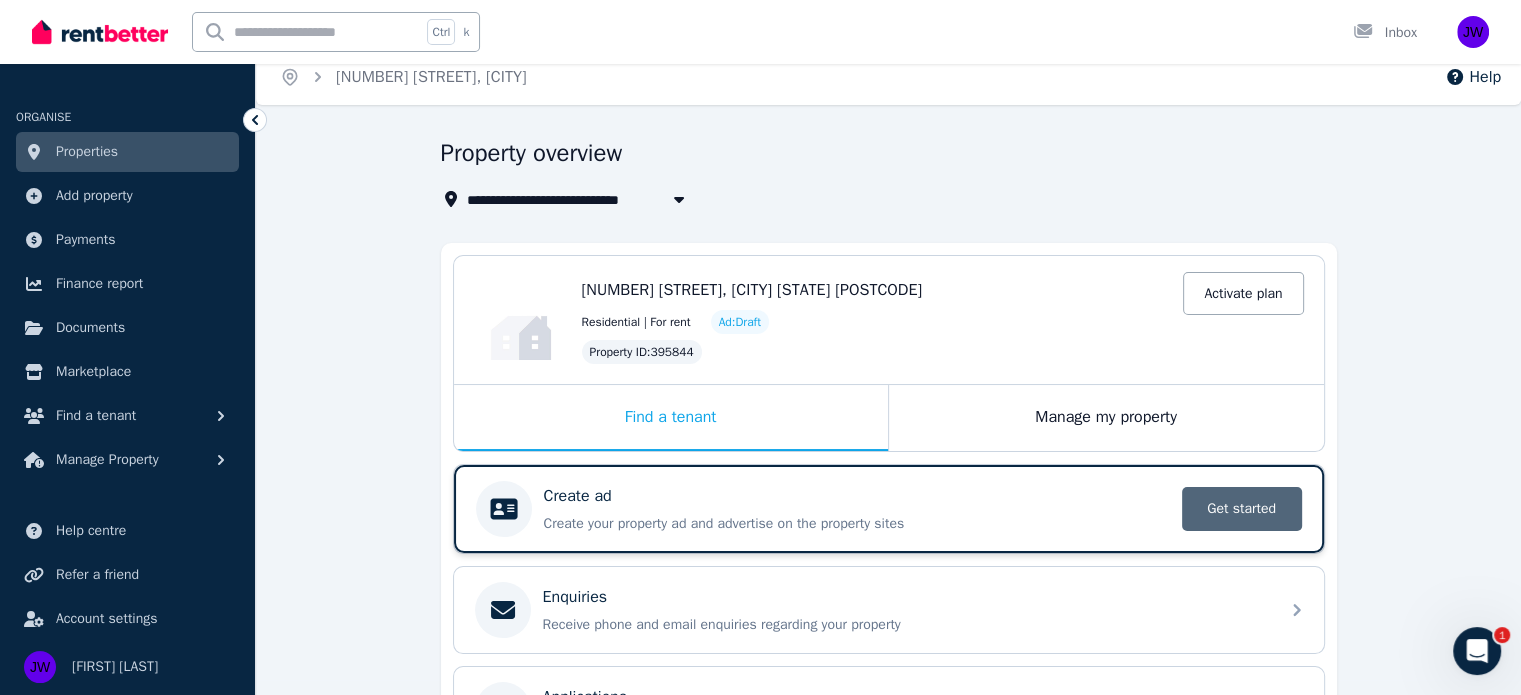click on "Get started" at bounding box center [1242, 509] 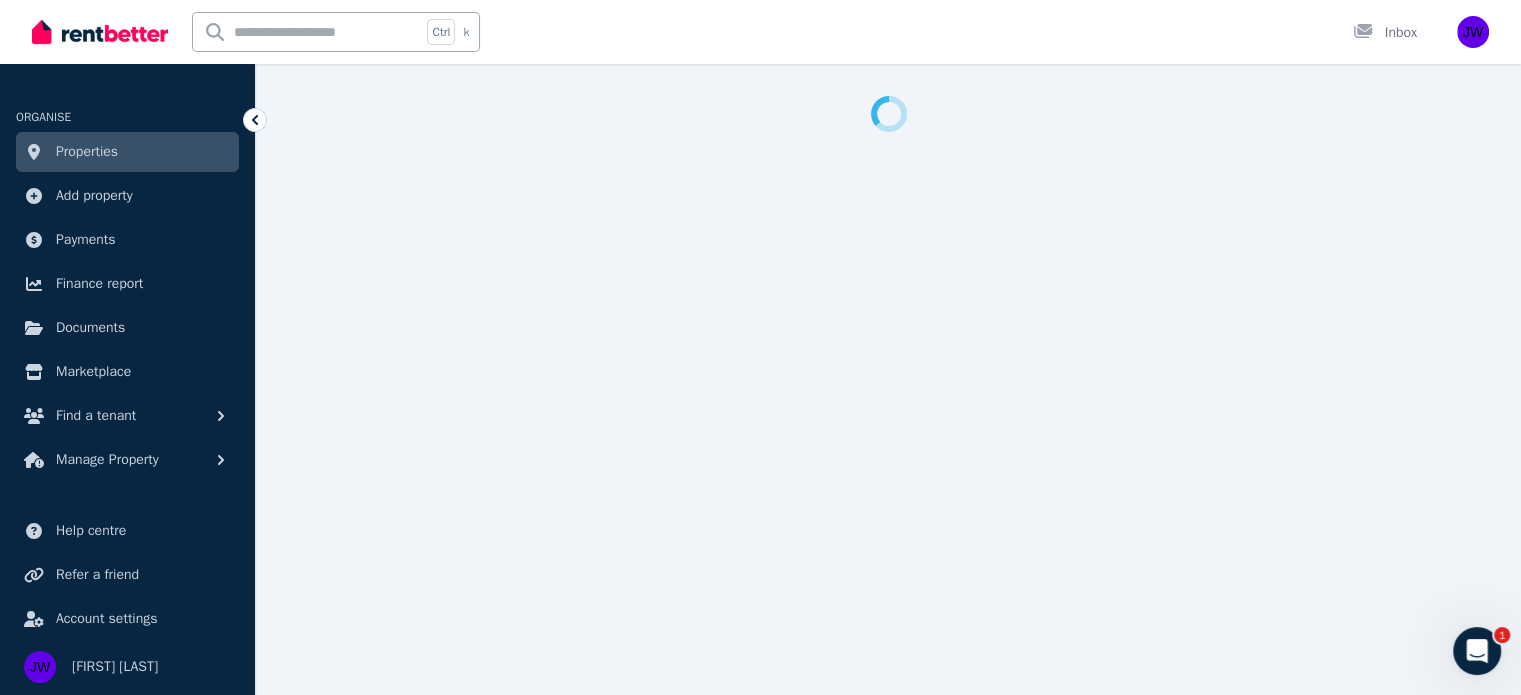 scroll, scrollTop: 0, scrollLeft: 0, axis: both 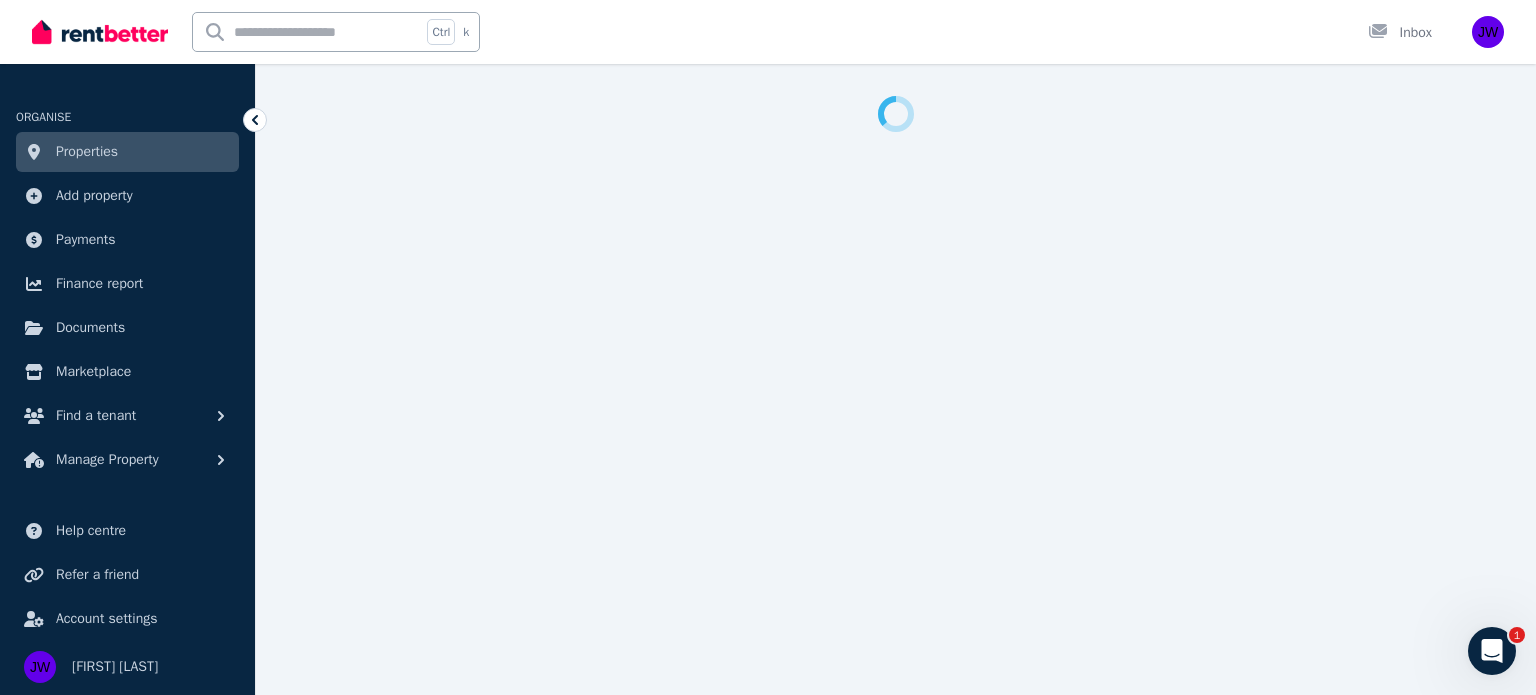 select on "***" 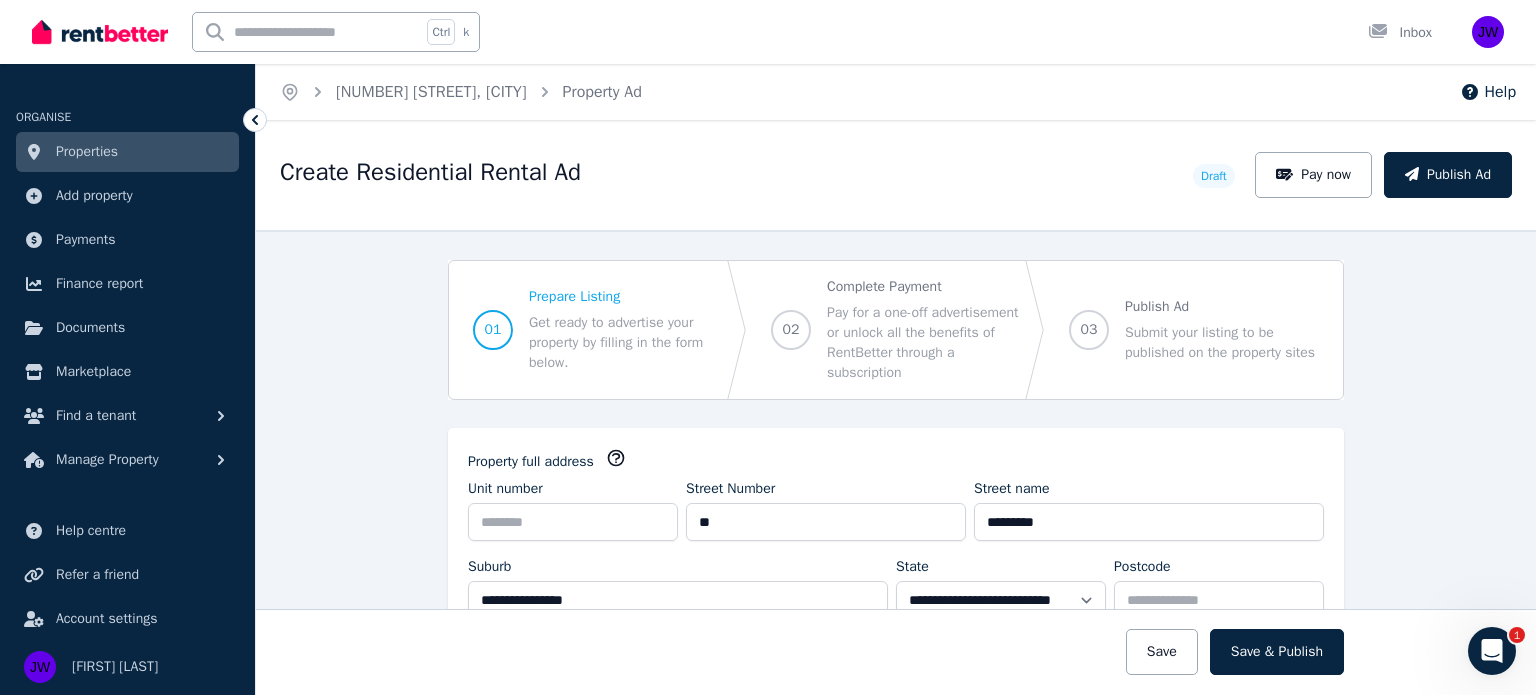 click on "Properties" at bounding box center (127, 152) 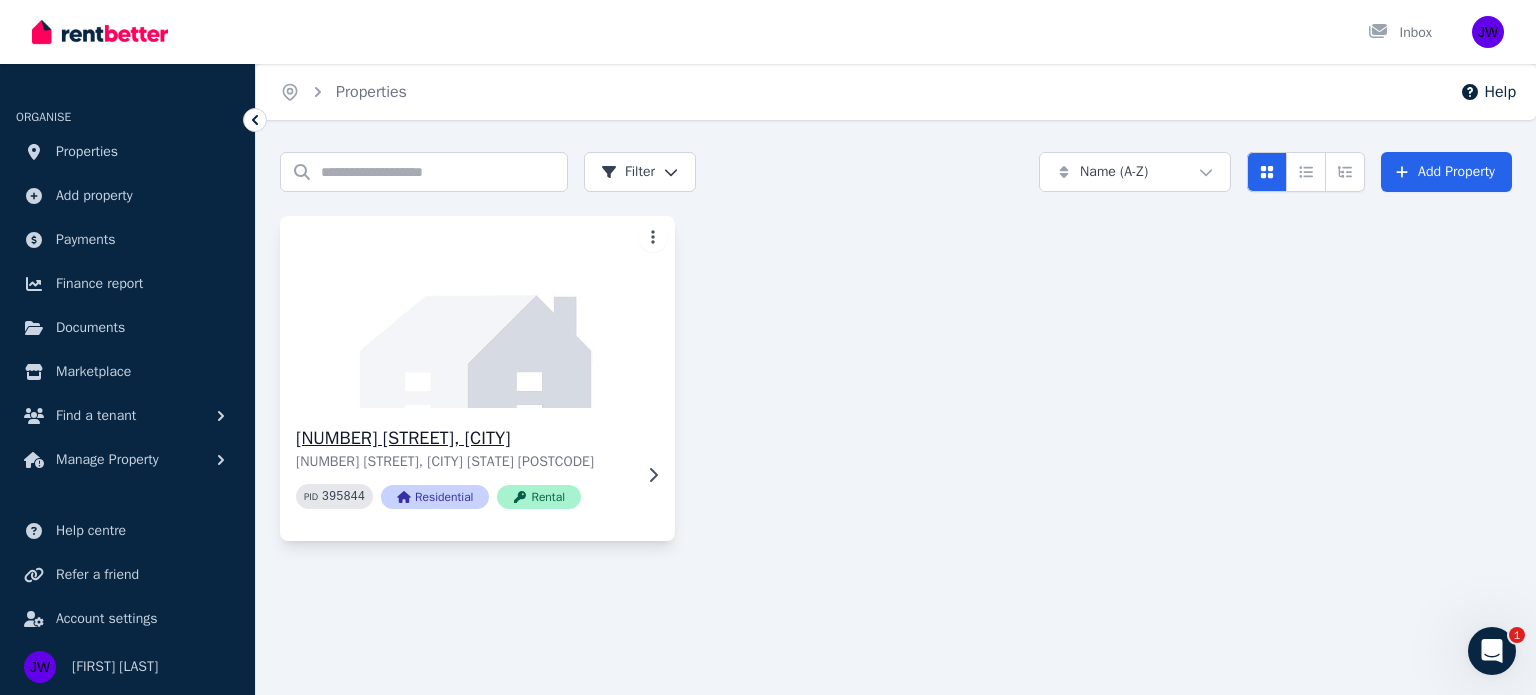 click on "[NUMBER] [STREET], [CITY] [NUMBER] [STREET], [CITY] [STATE] [POSTCODE] PID   395844 Residential Rental" at bounding box center (477, 474) 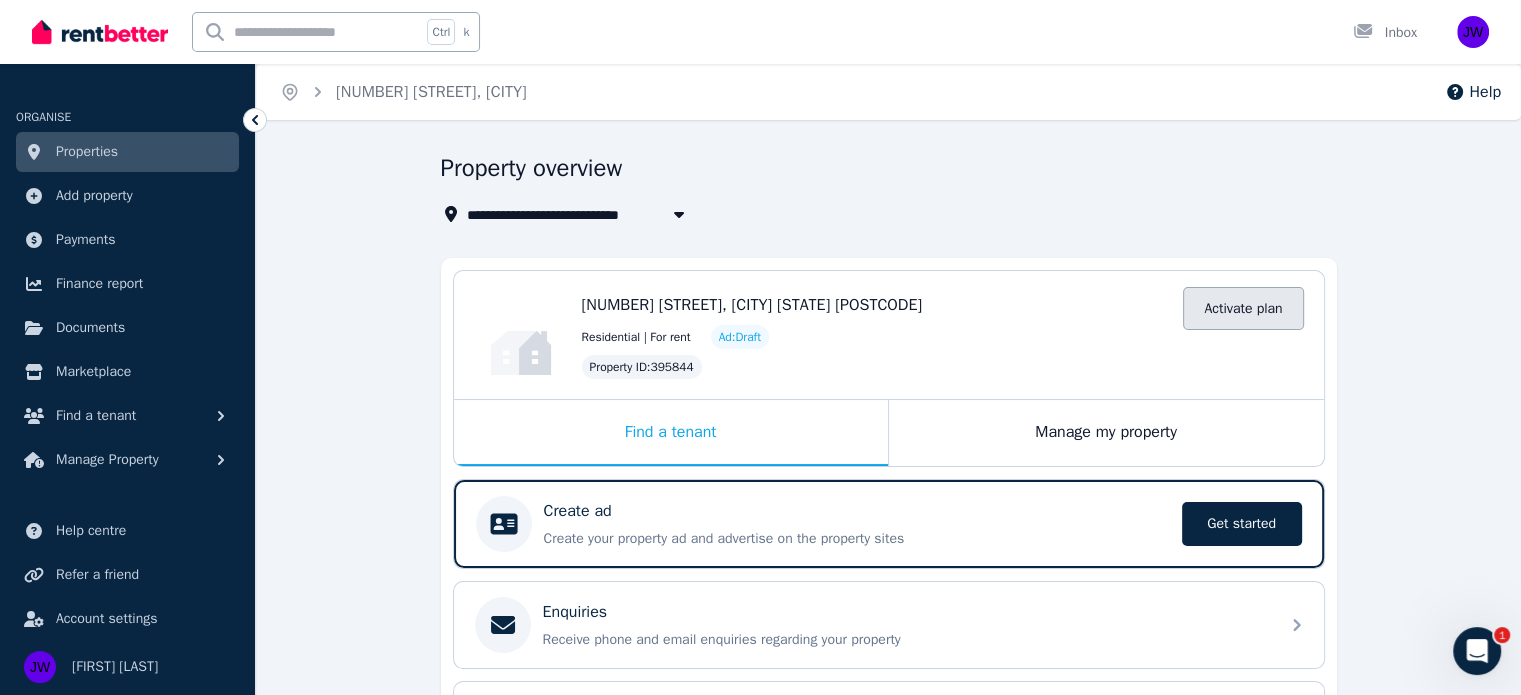 click on "Activate plan" at bounding box center (1243, 308) 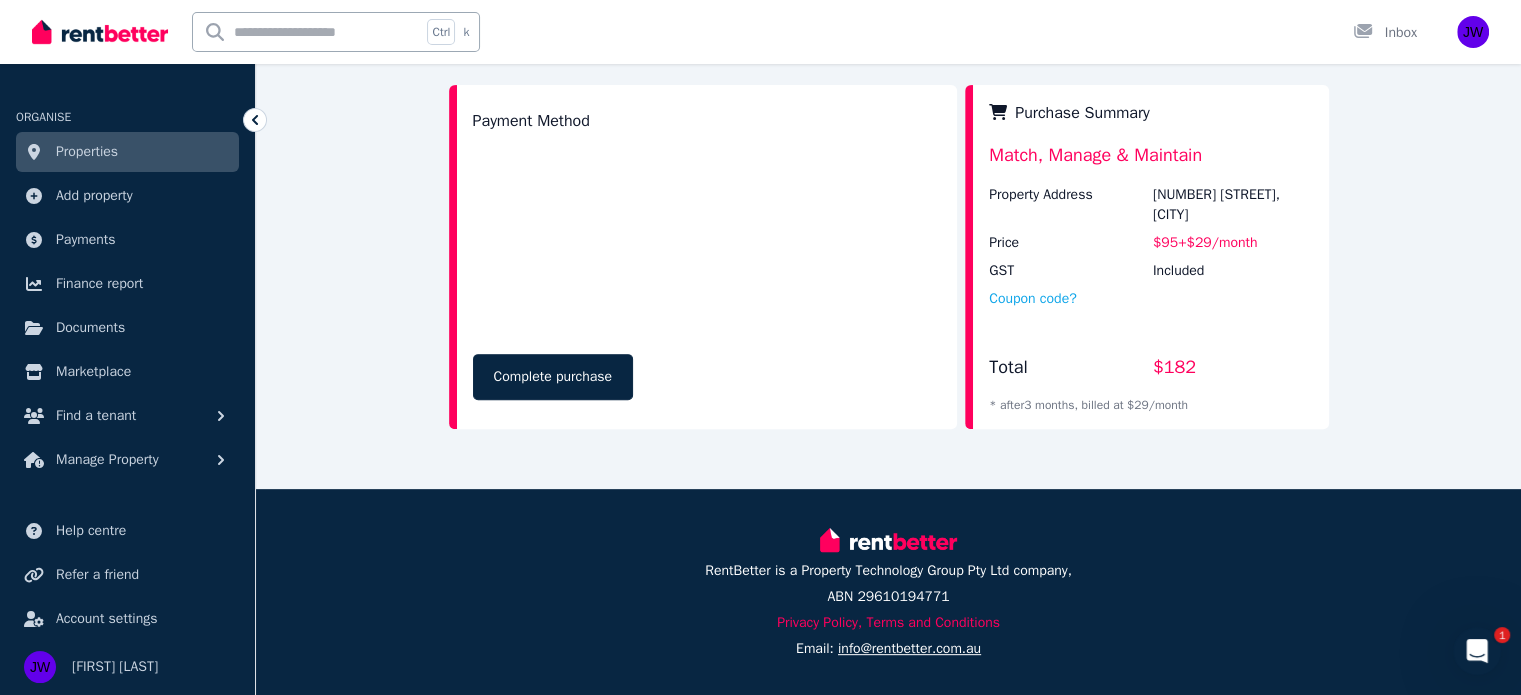 scroll, scrollTop: 653, scrollLeft: 0, axis: vertical 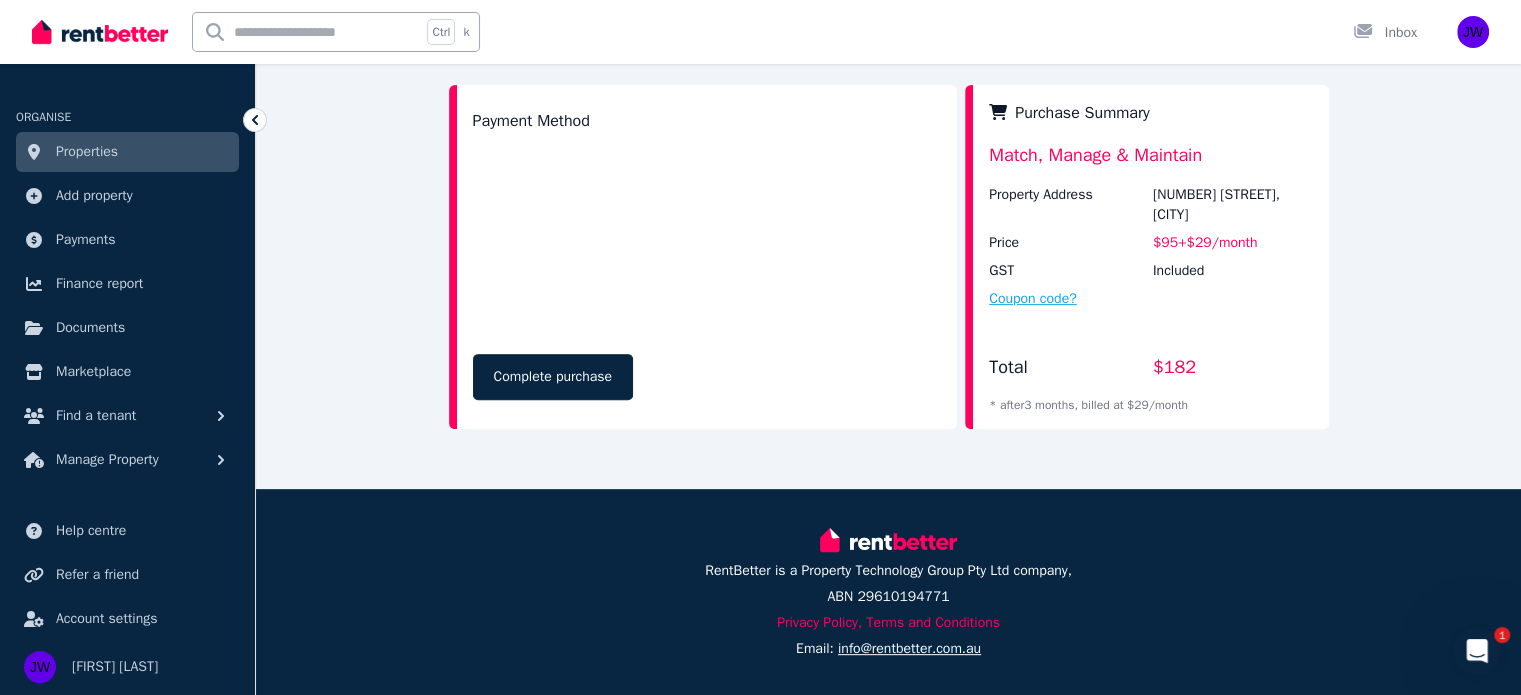 click on "Coupon code?" at bounding box center (1033, 299) 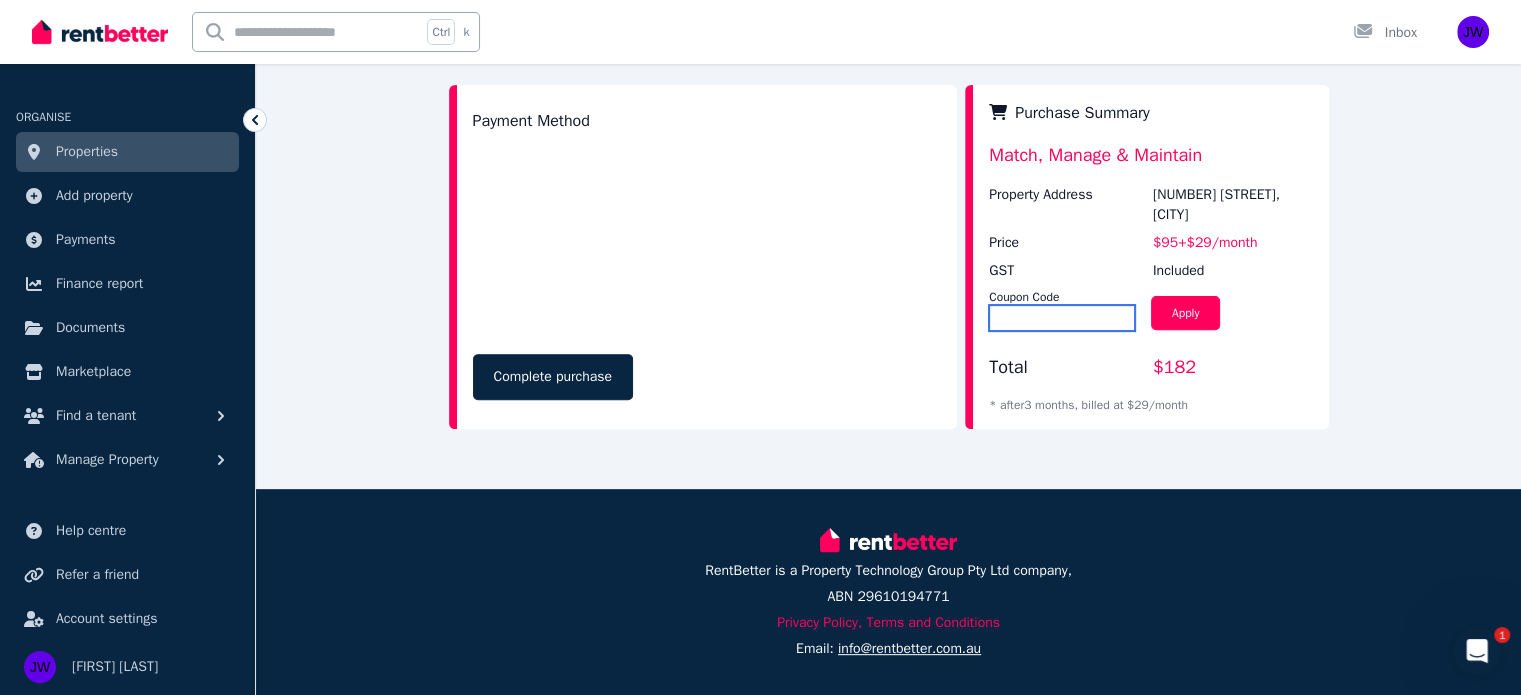 click at bounding box center [1062, 318] 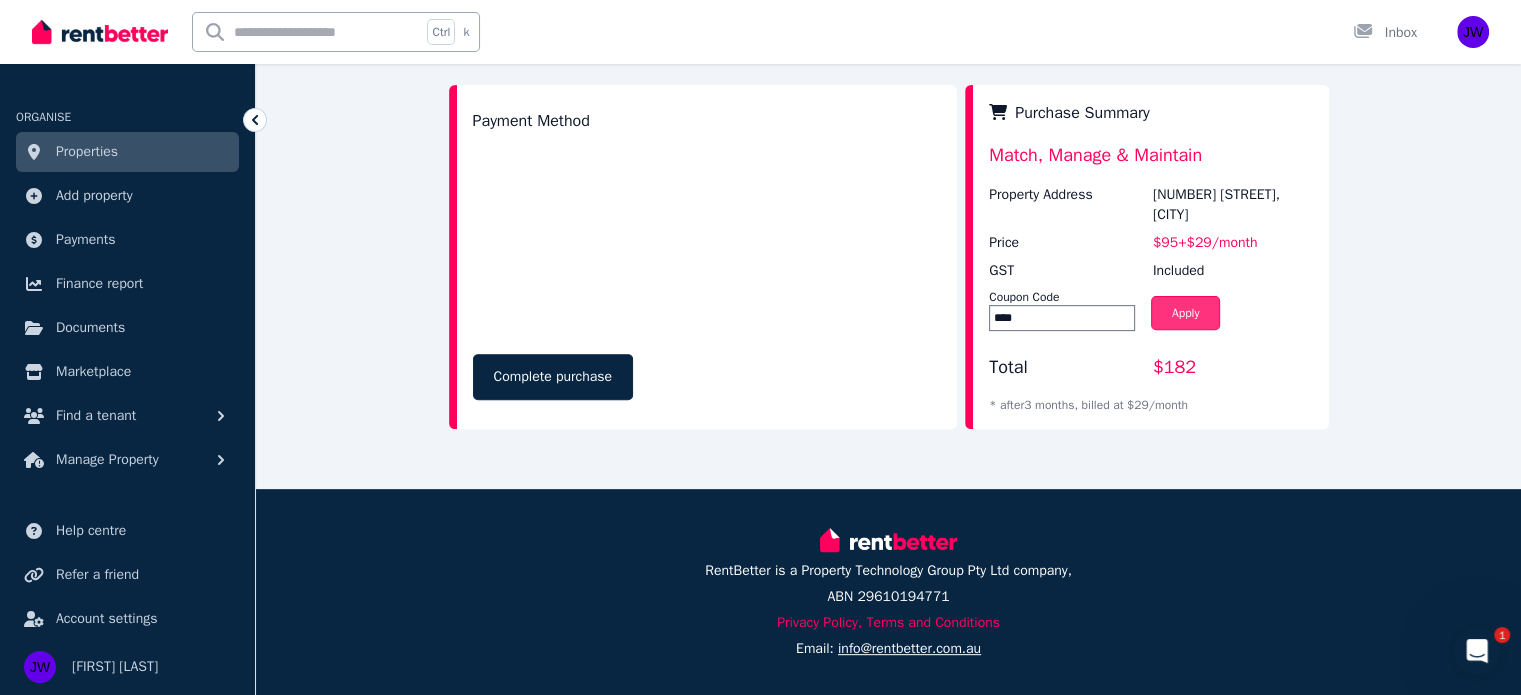 click on "Apply" at bounding box center [1186, 313] 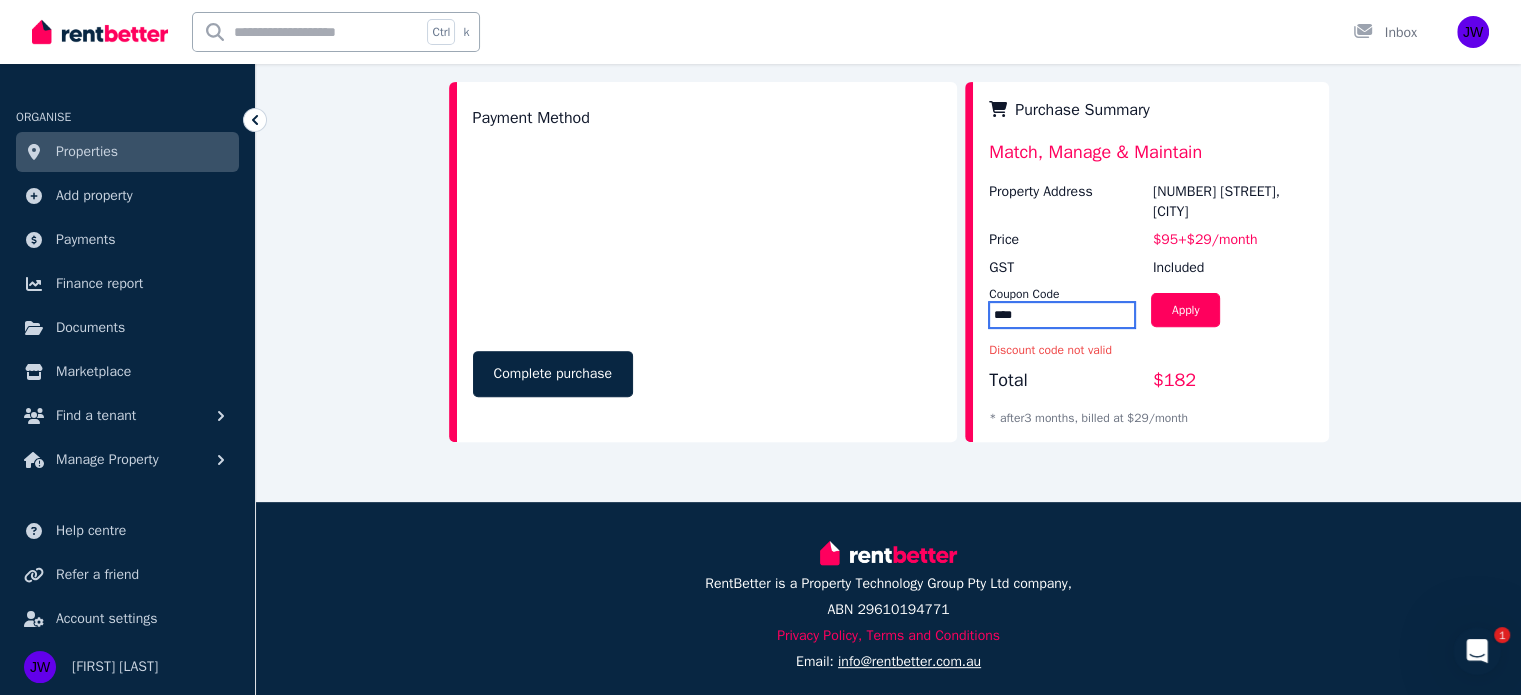 click on "****" at bounding box center (1062, 315) 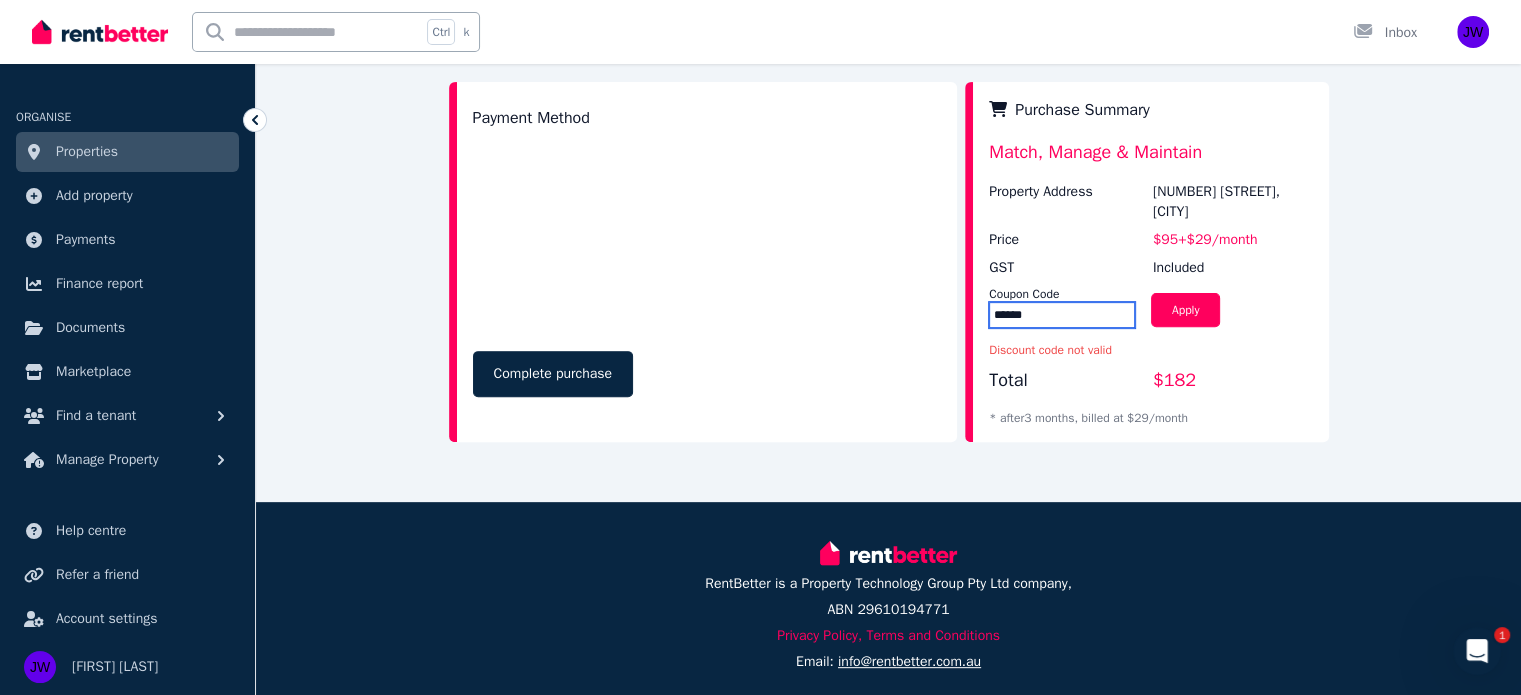 click on "******" at bounding box center [1062, 315] 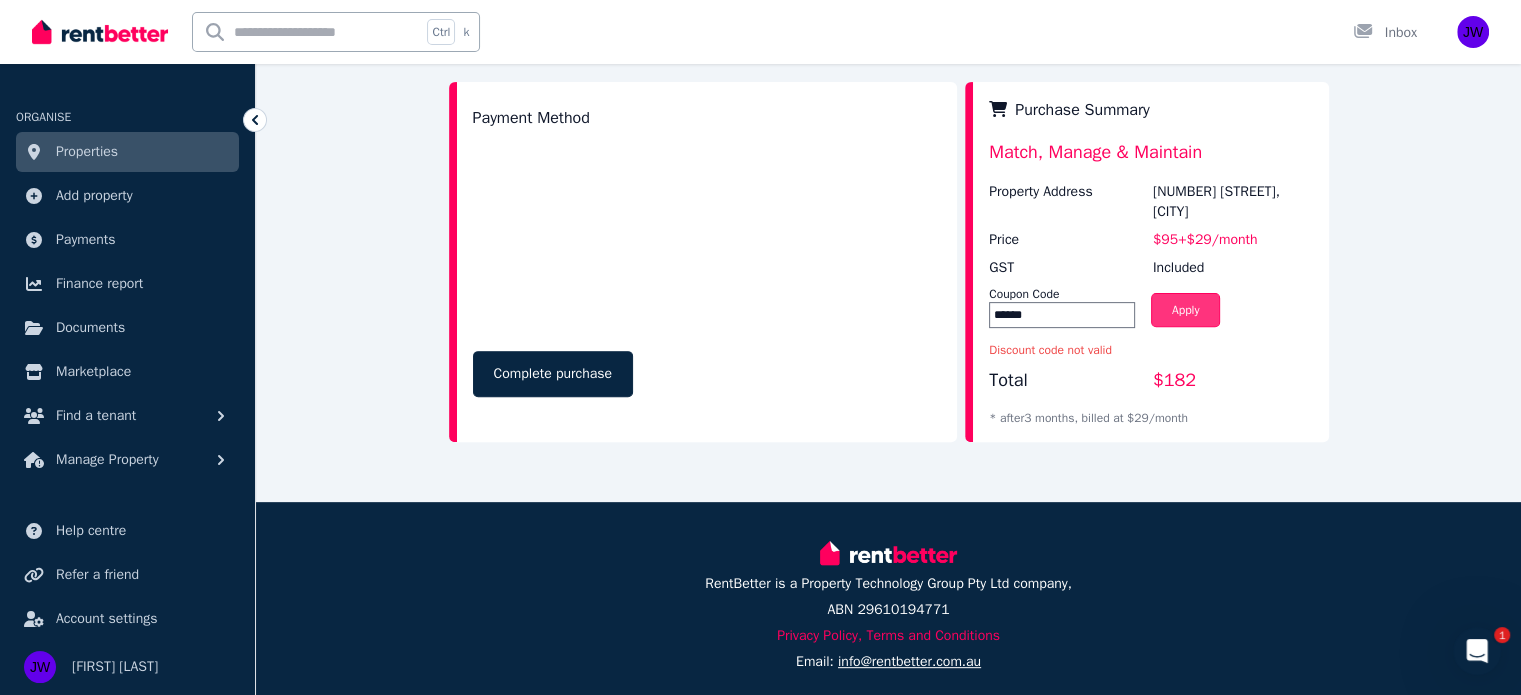click on "Apply" at bounding box center [1186, 310] 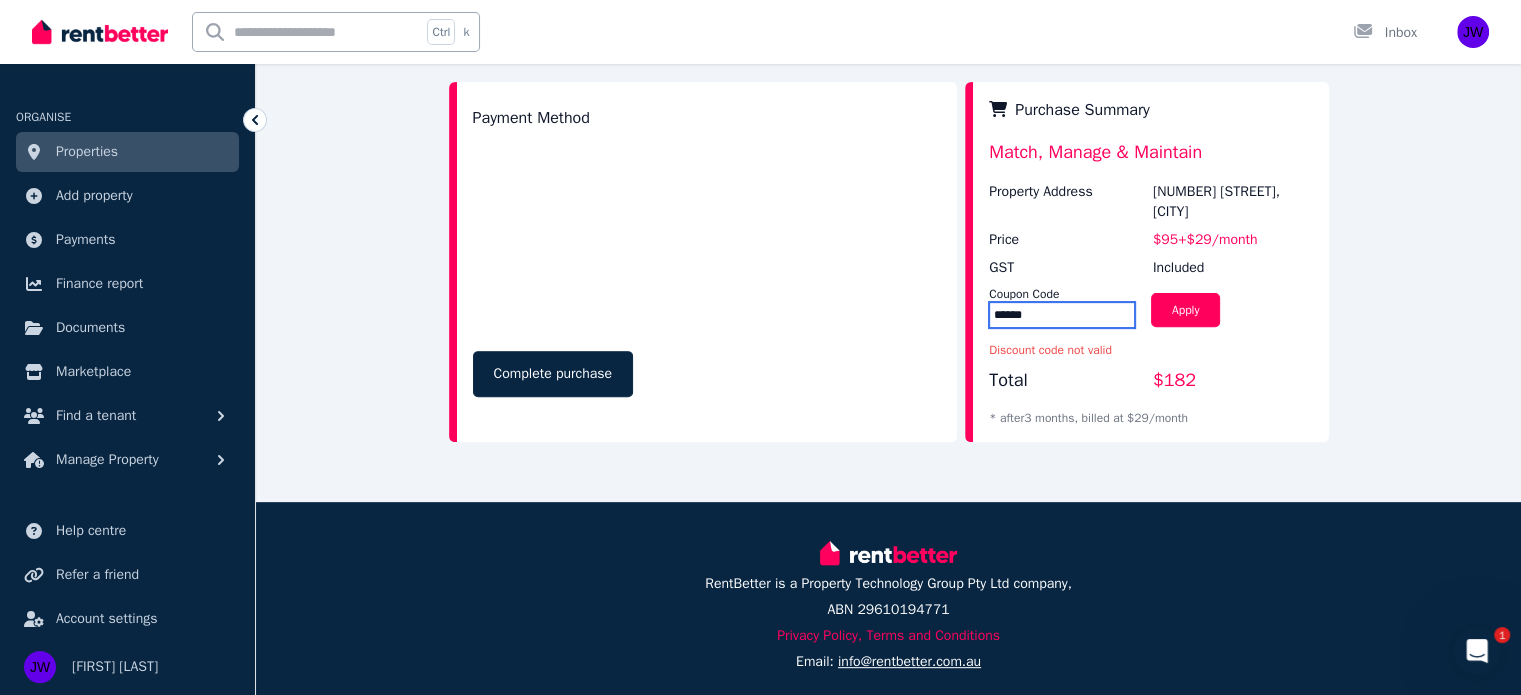 click on "******" at bounding box center [1062, 315] 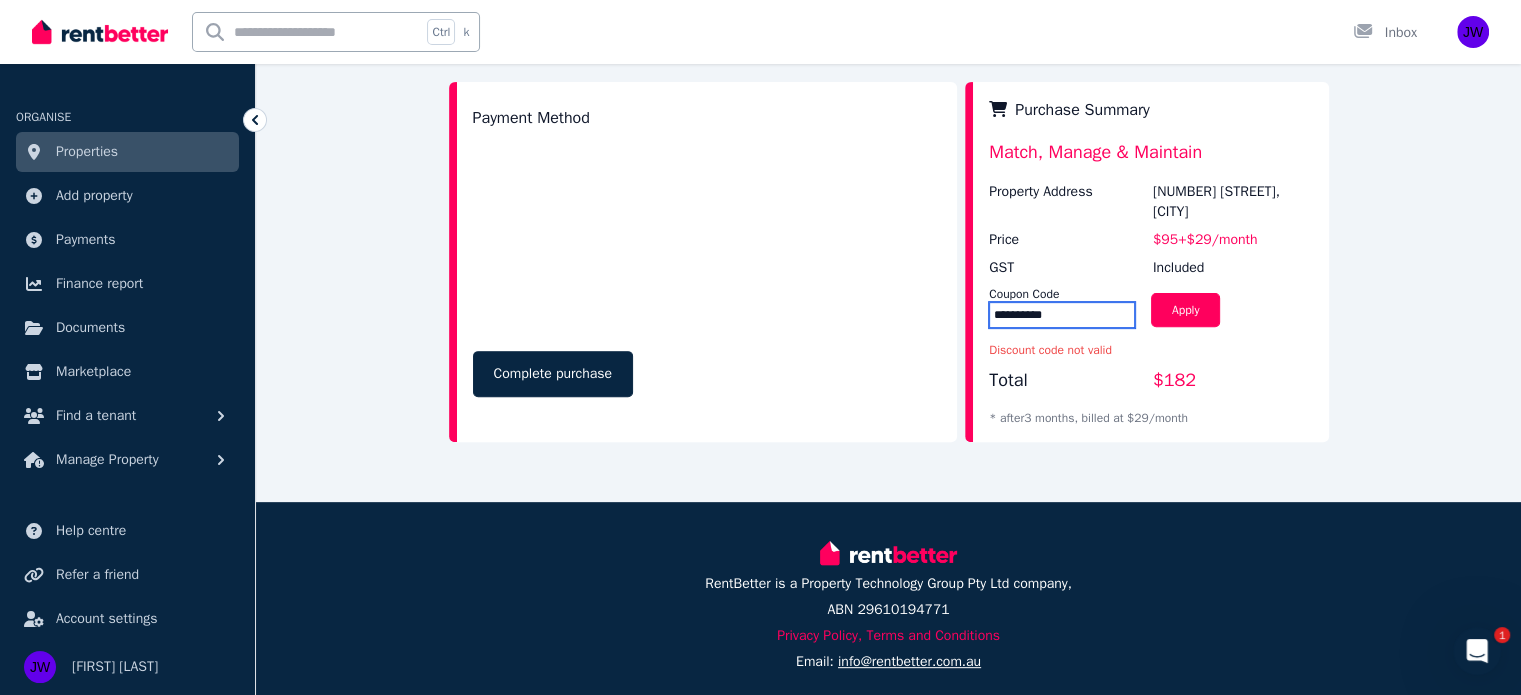 click on "**********" at bounding box center [1062, 315] 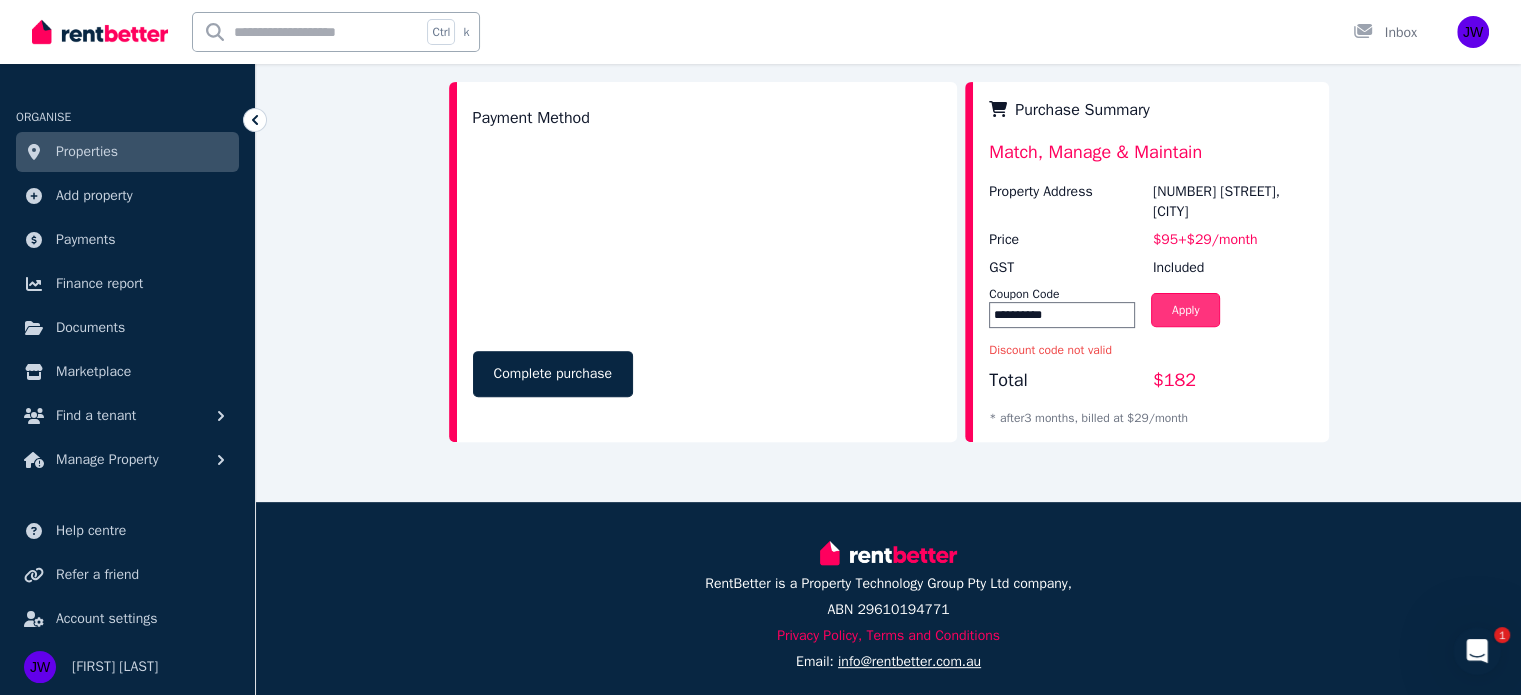 click on "Apply" at bounding box center (1186, 310) 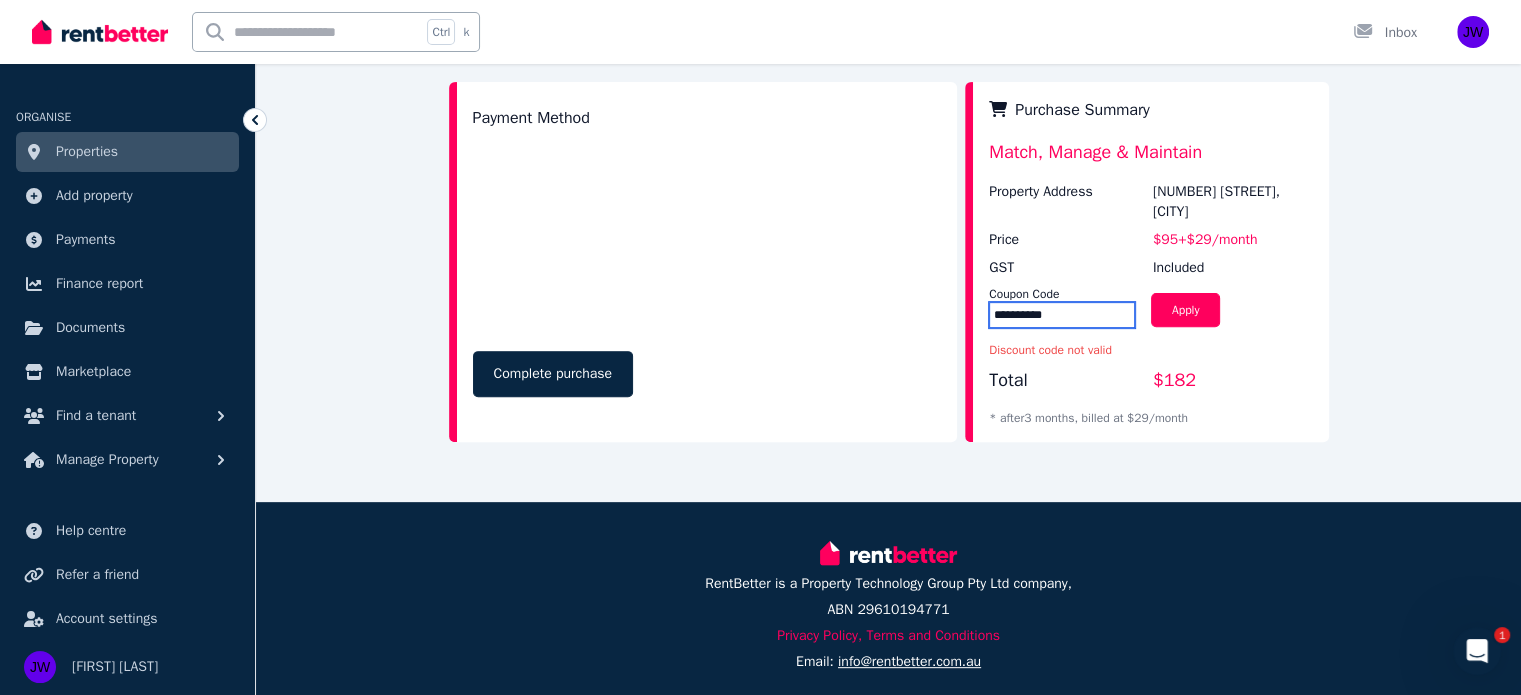 click on "**********" at bounding box center [1062, 315] 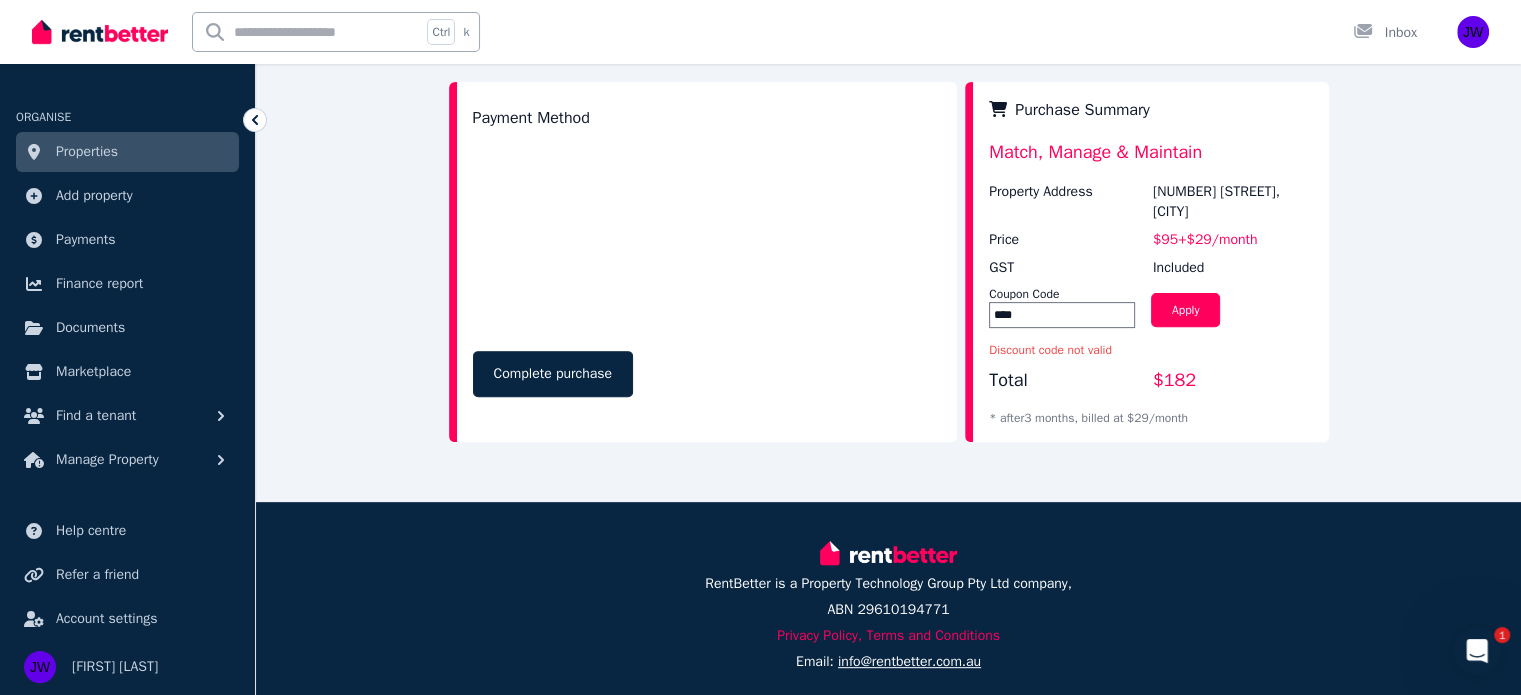click on "Apply" at bounding box center (1232, 310) 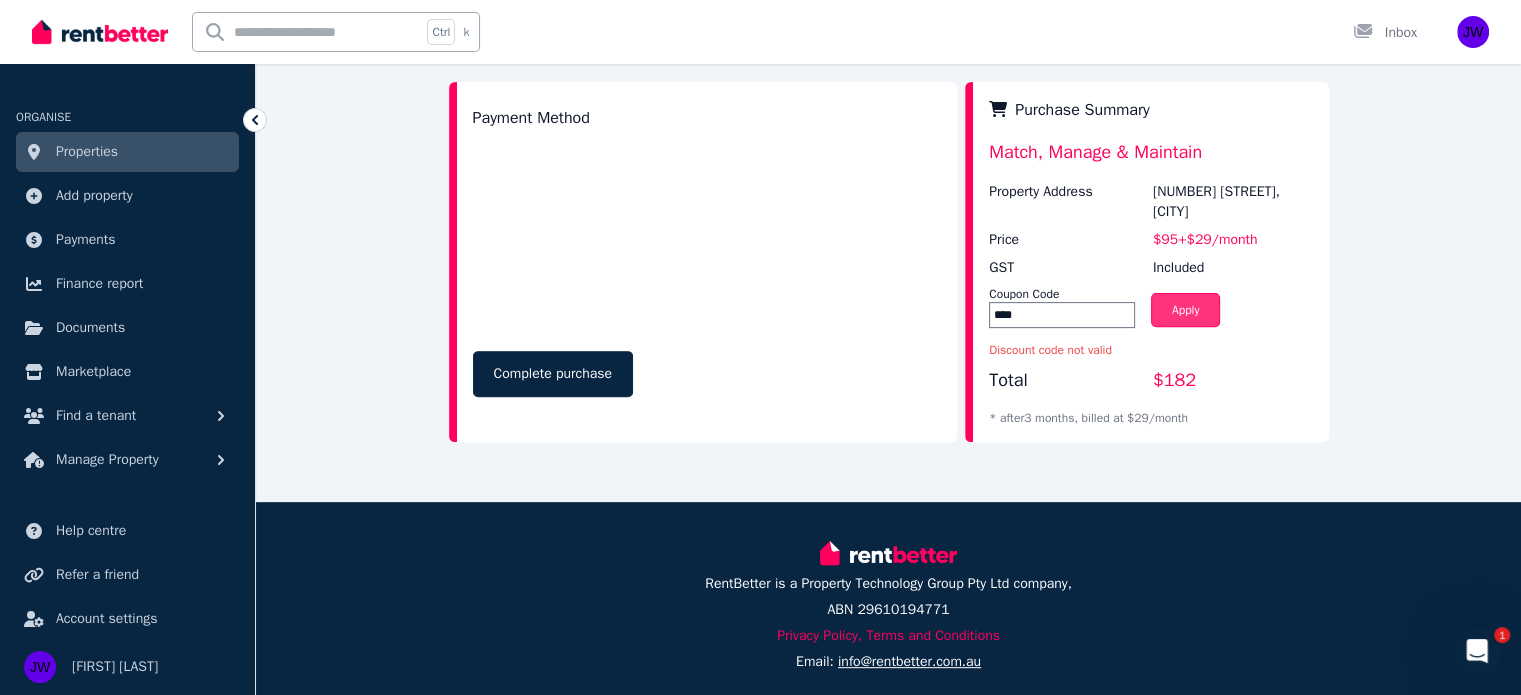click on "Apply" at bounding box center (1186, 310) 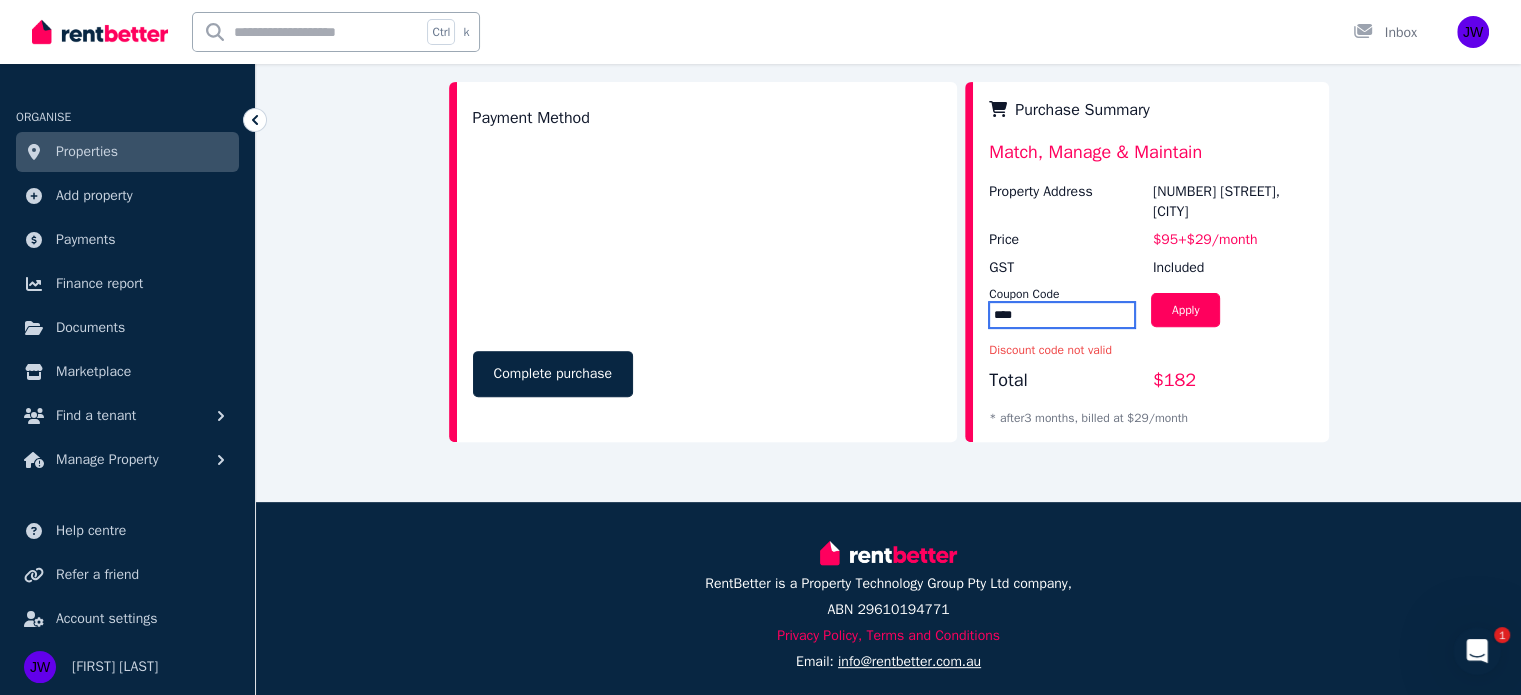 click on "****" at bounding box center (1062, 315) 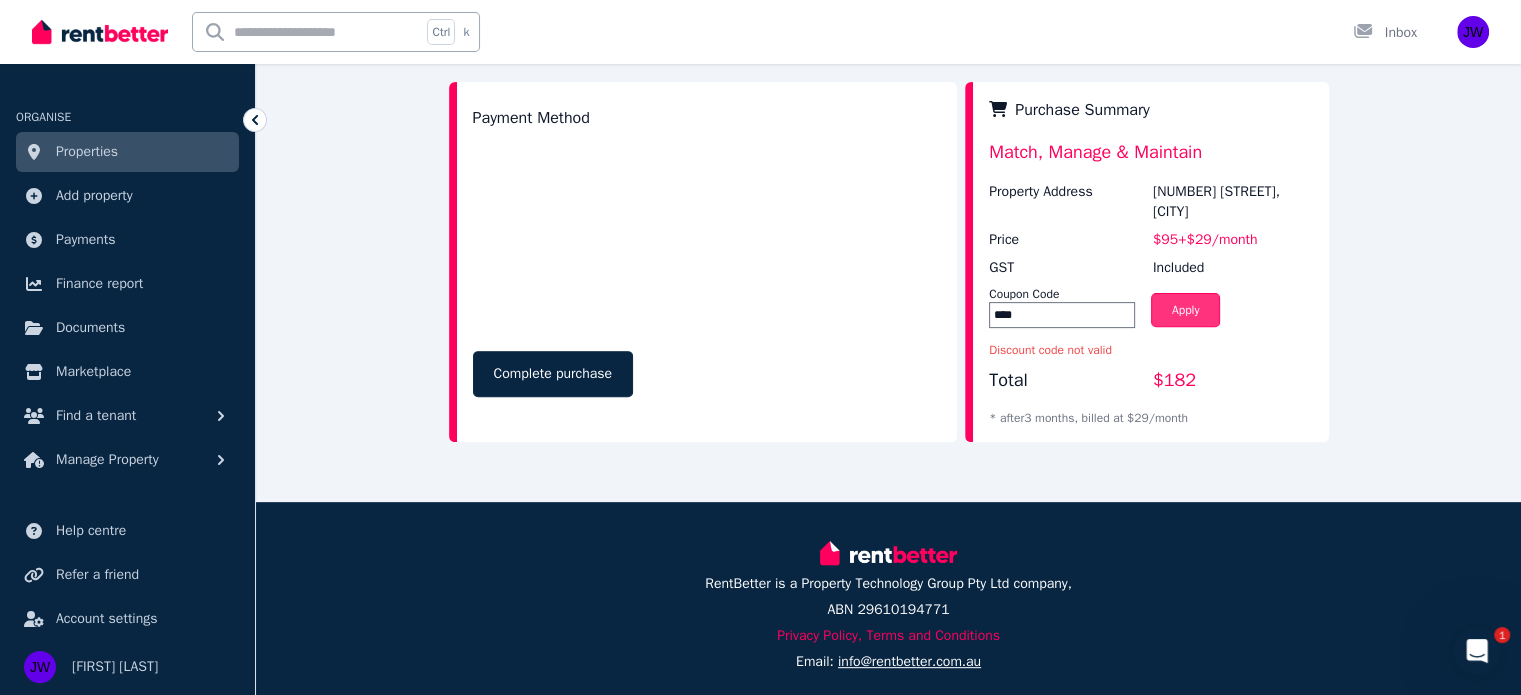click on "Apply" at bounding box center (1186, 310) 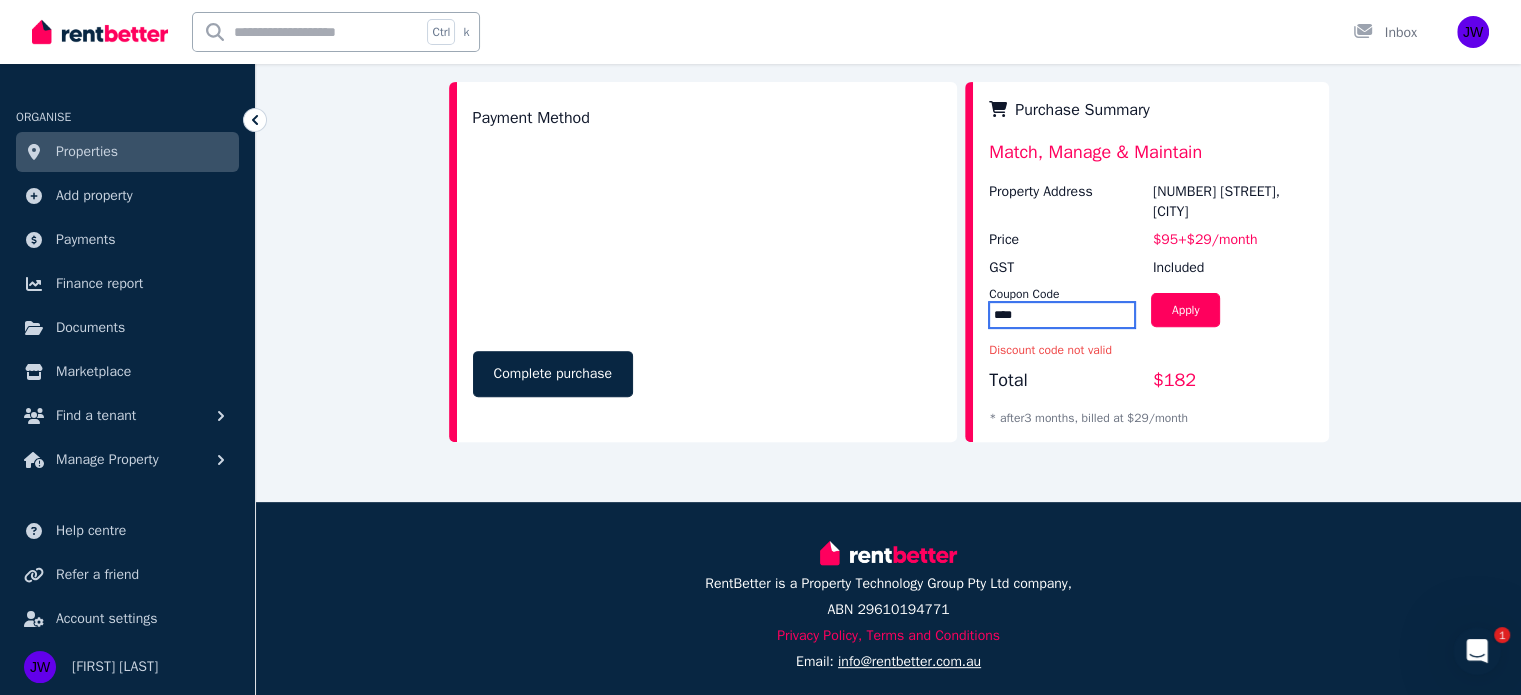 click on "****" at bounding box center [1062, 315] 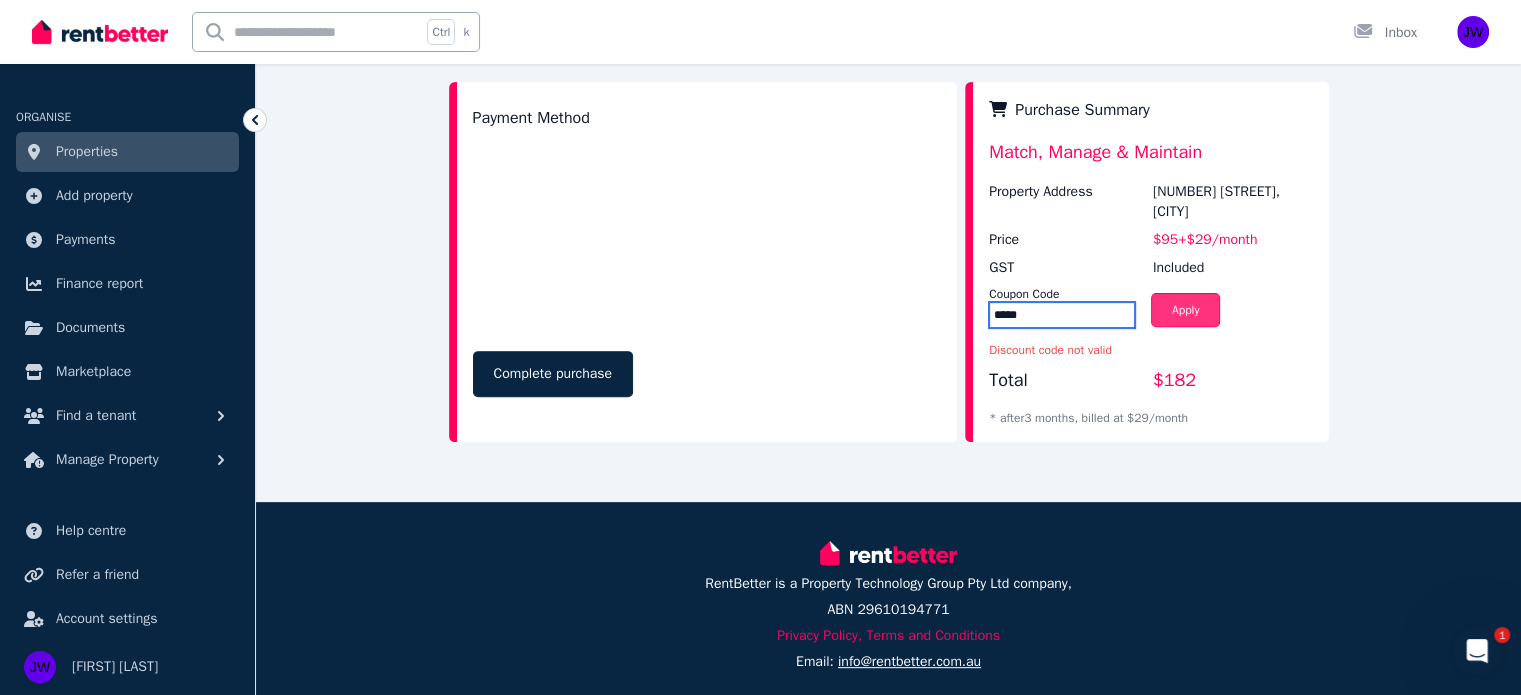 type on "*****" 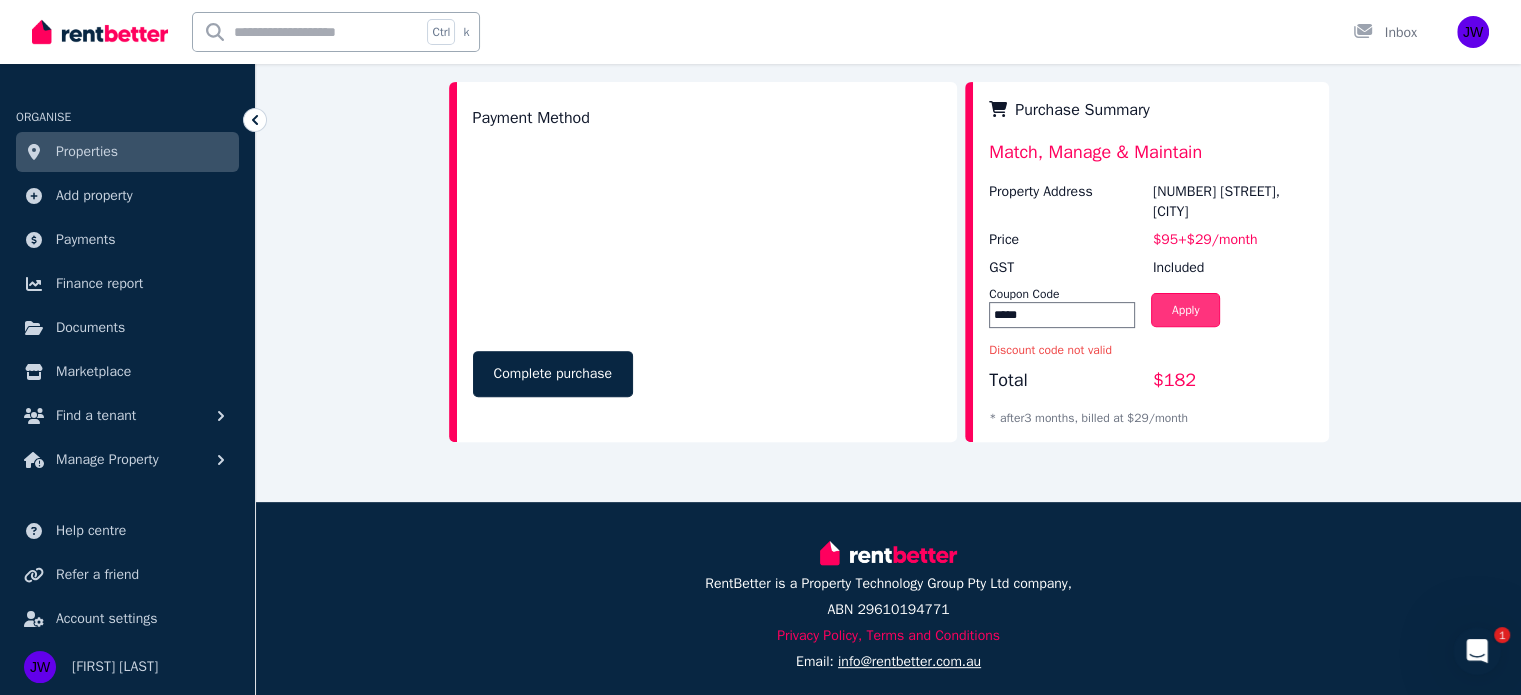 click on "Apply" at bounding box center (1186, 310) 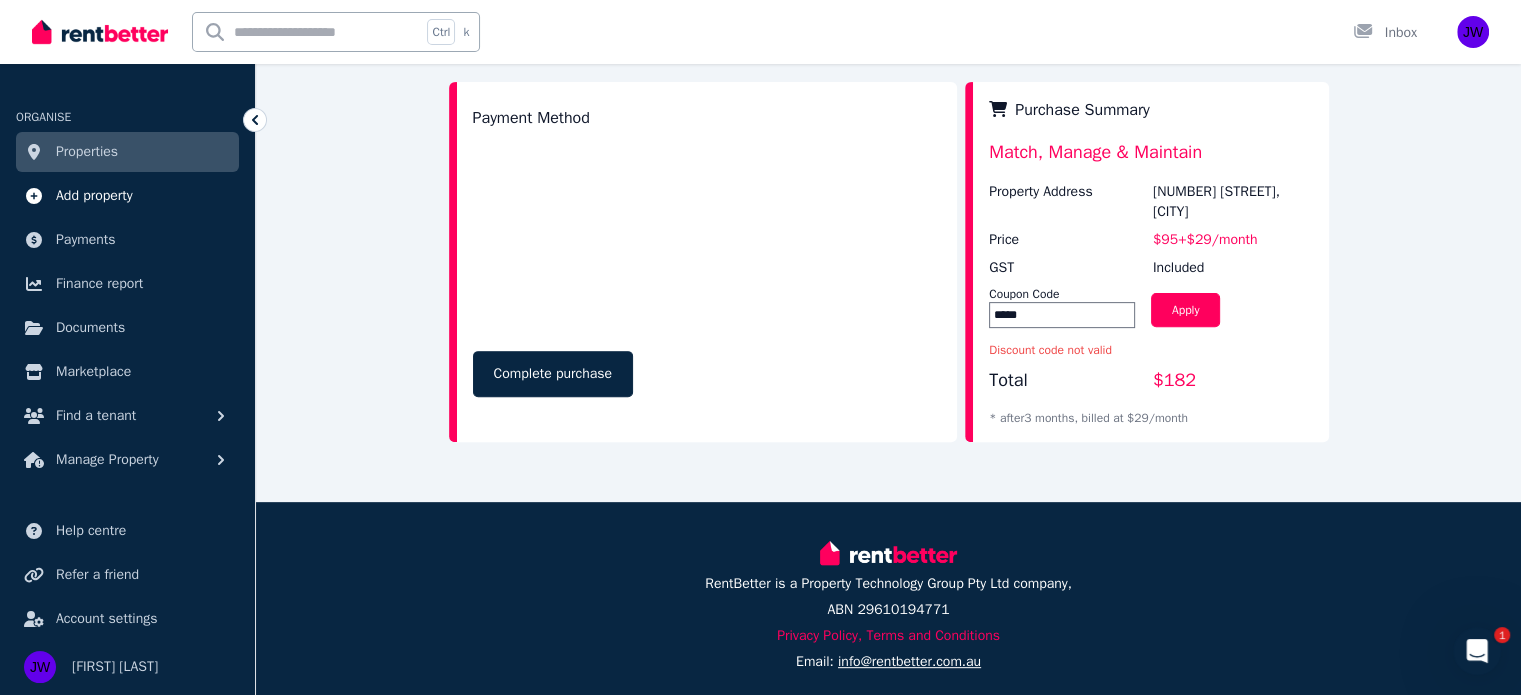 click on "Add property" at bounding box center [127, 196] 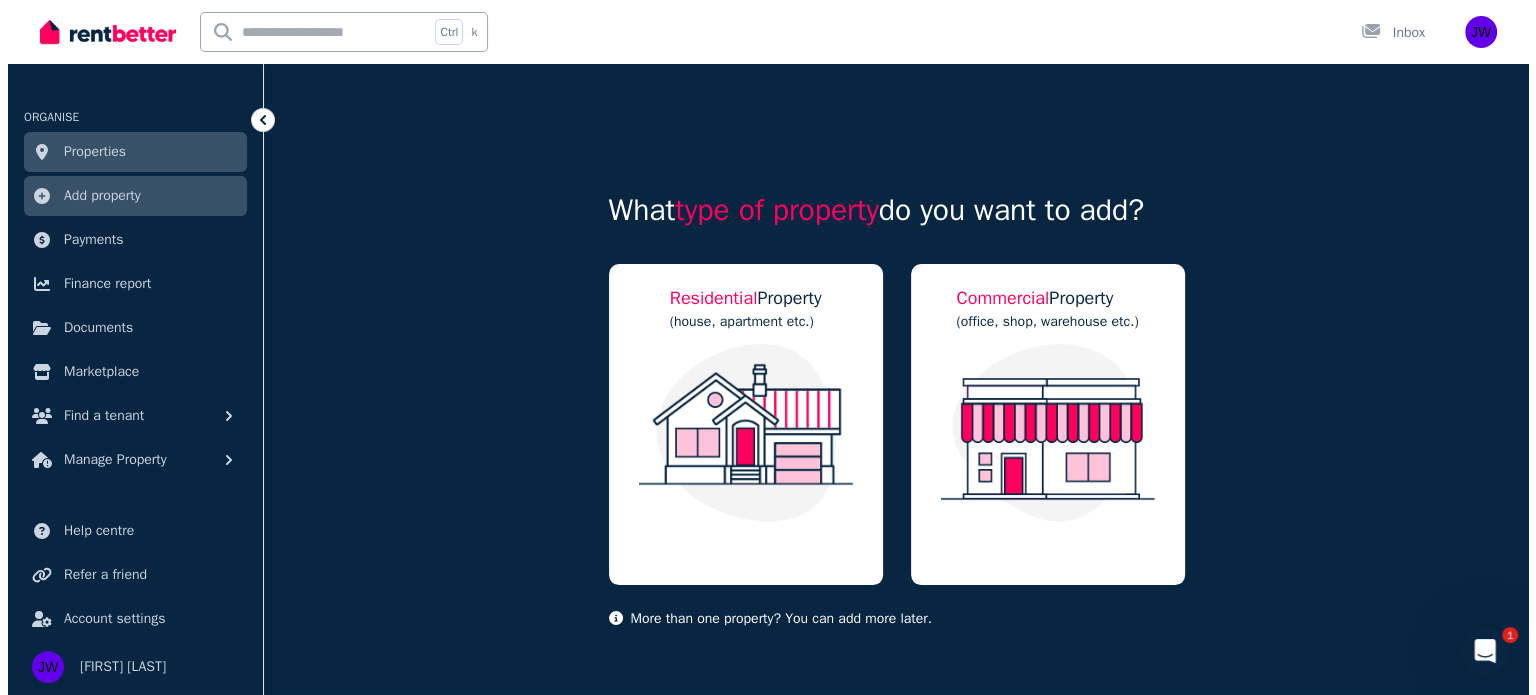 scroll, scrollTop: 0, scrollLeft: 0, axis: both 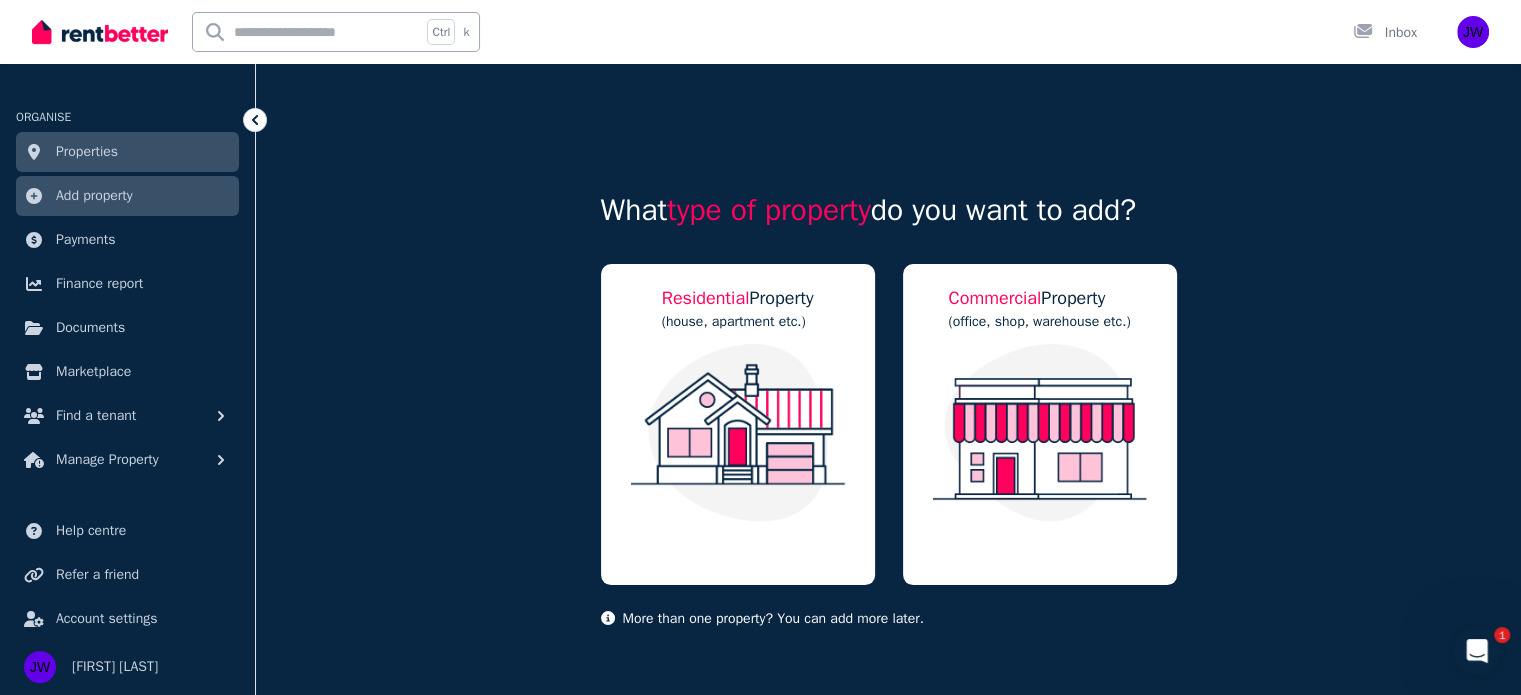click on "Properties" at bounding box center (127, 152) 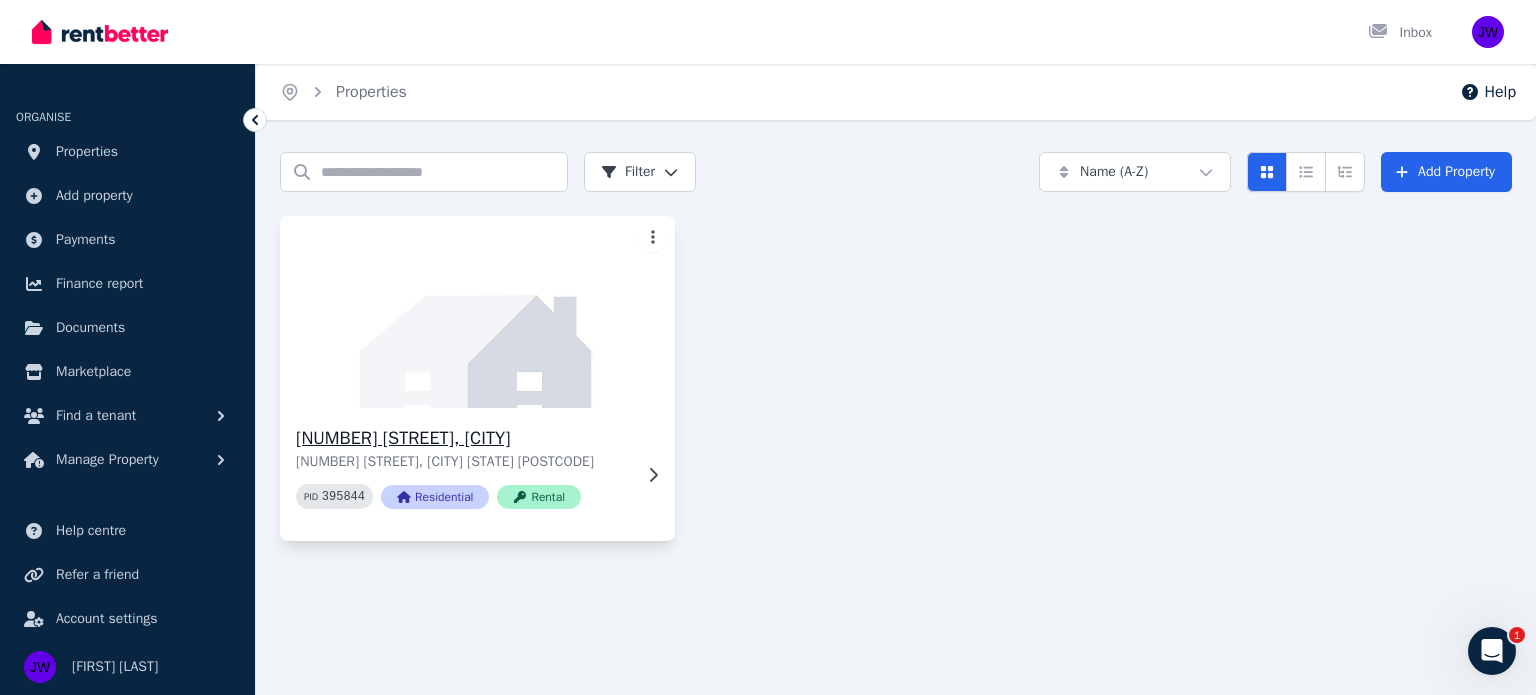 click on "[NUMBER] [STREET], [CITY] [NUMBER] [STREET], [CITY] [STATE] [POSTCODE] PID   395844 Residential Rental" at bounding box center [477, 474] 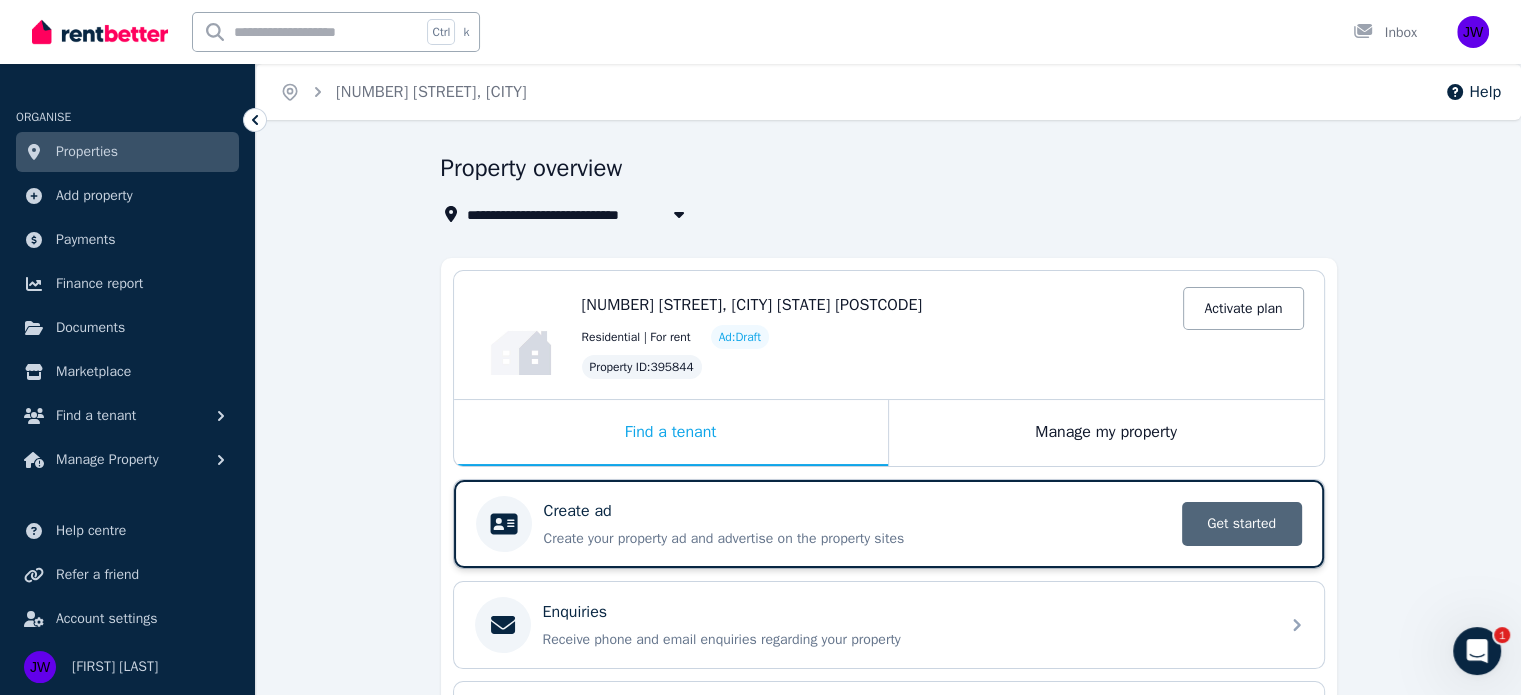 click on "Get started" at bounding box center (1242, 524) 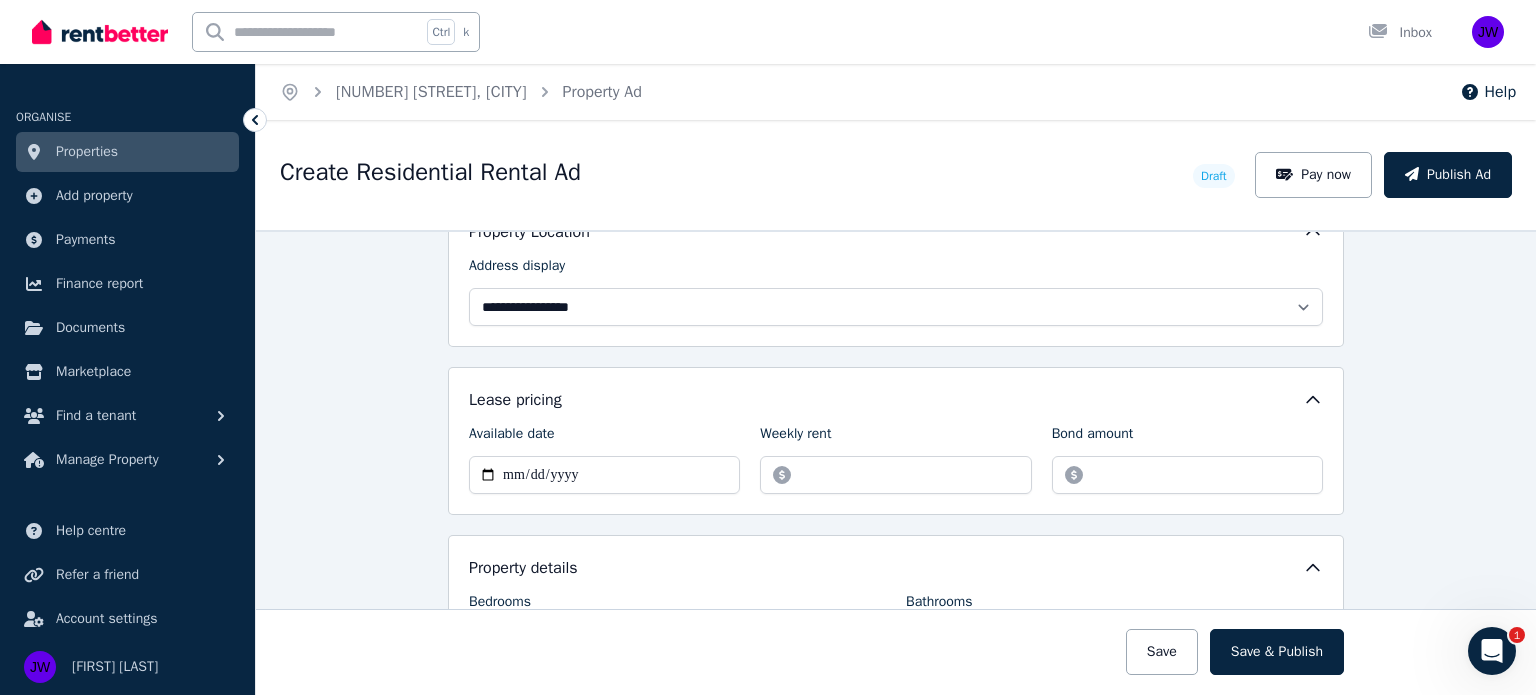 scroll, scrollTop: 514, scrollLeft: 0, axis: vertical 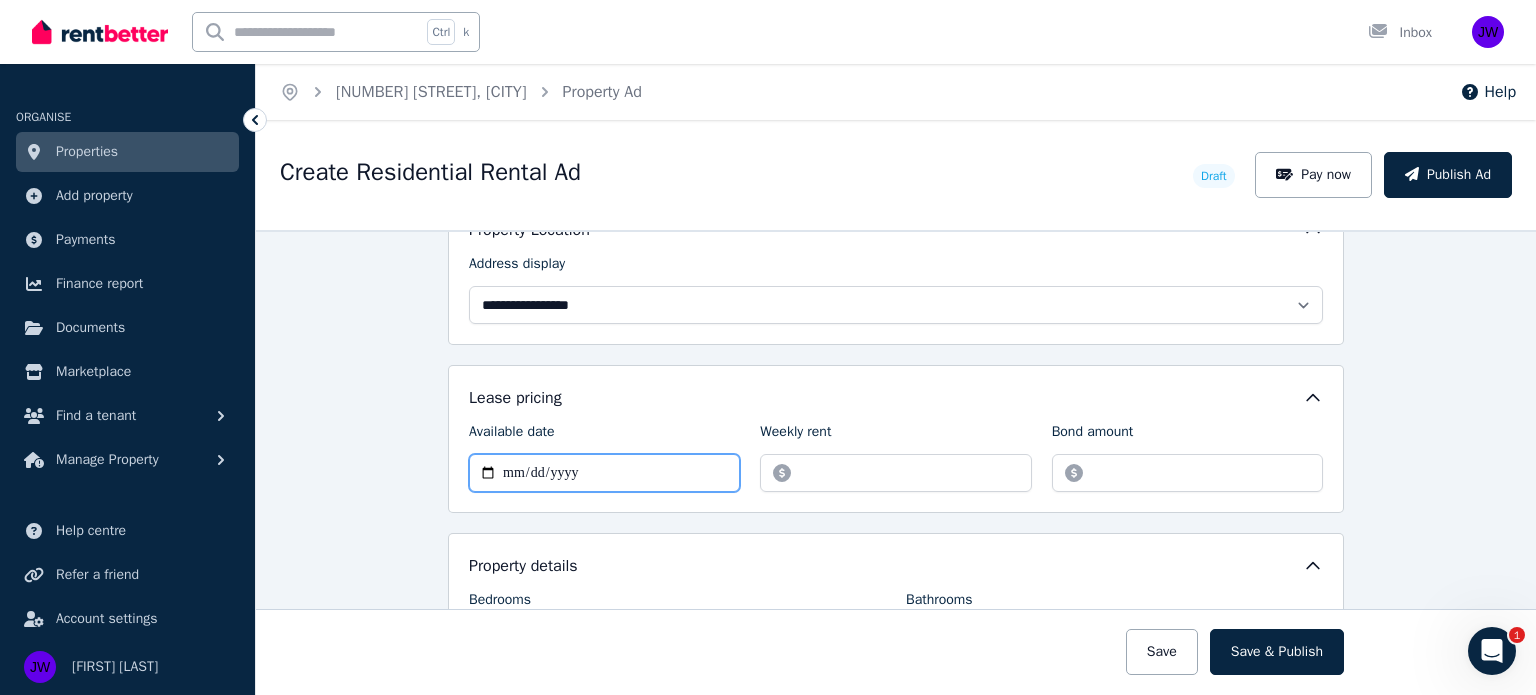 click on "Available date" at bounding box center [604, 473] 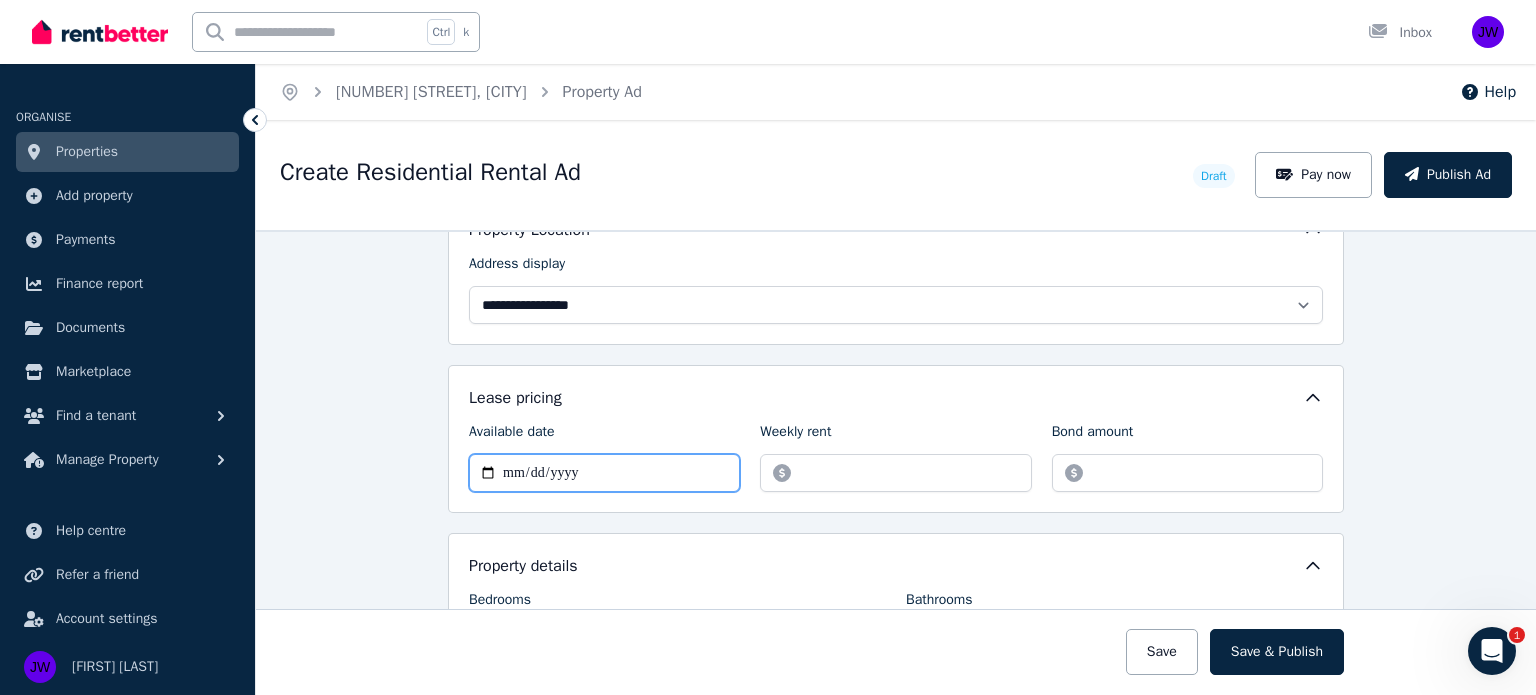 type on "**********" 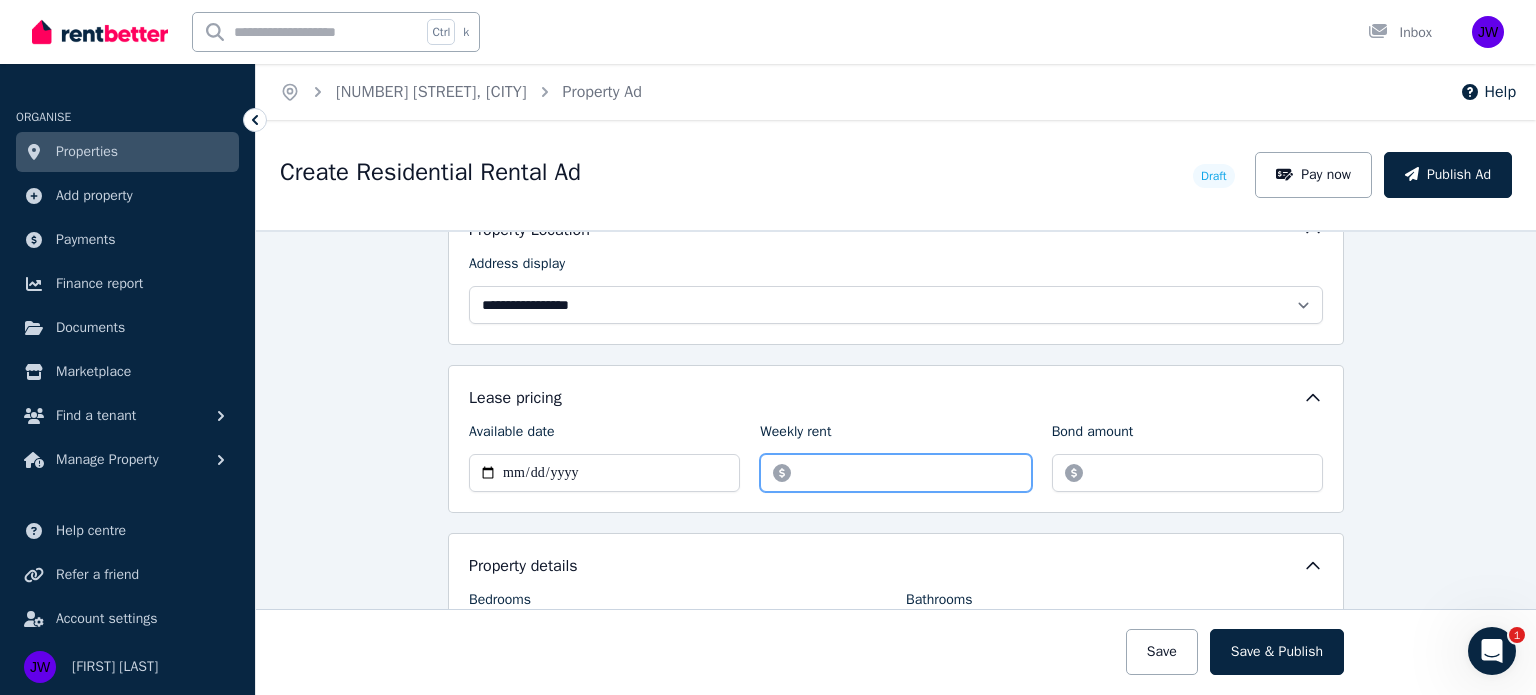 click on "Weekly rent" at bounding box center [895, 473] 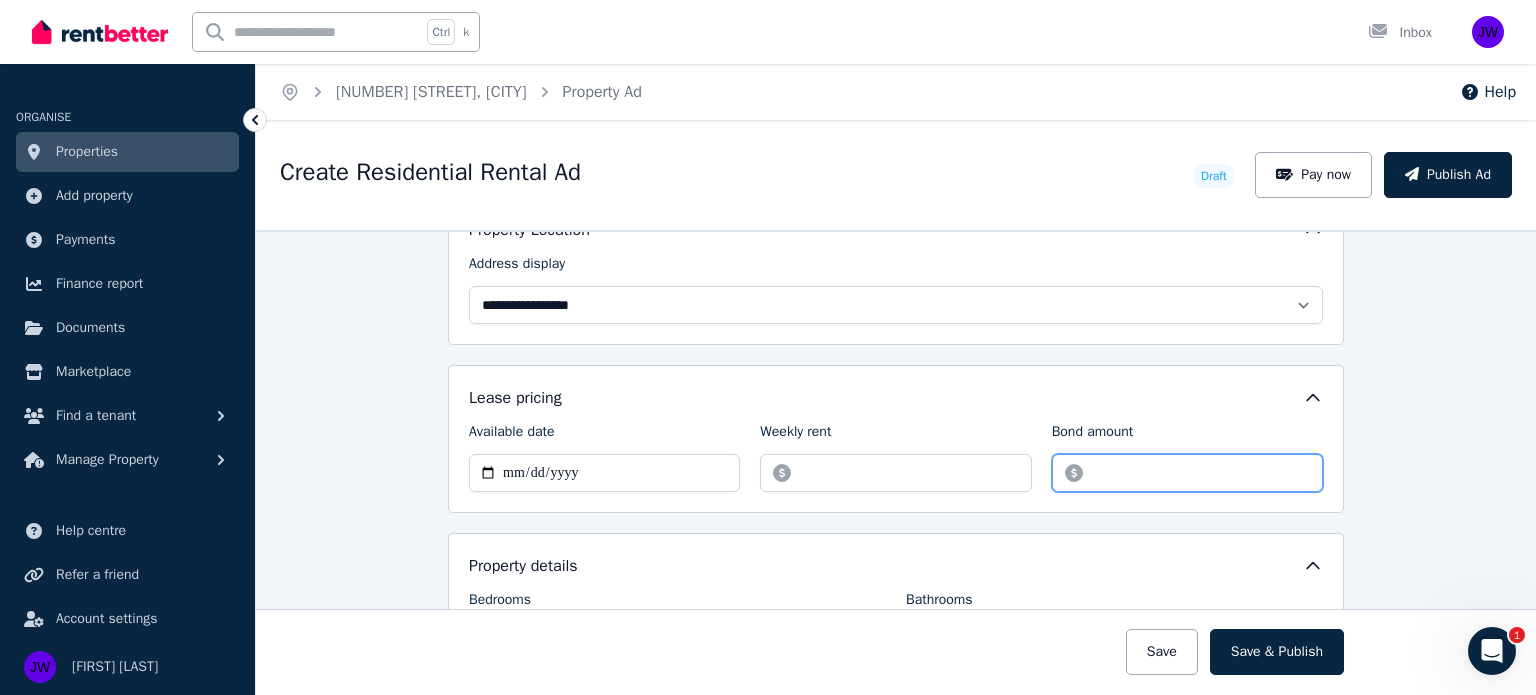 type on "****" 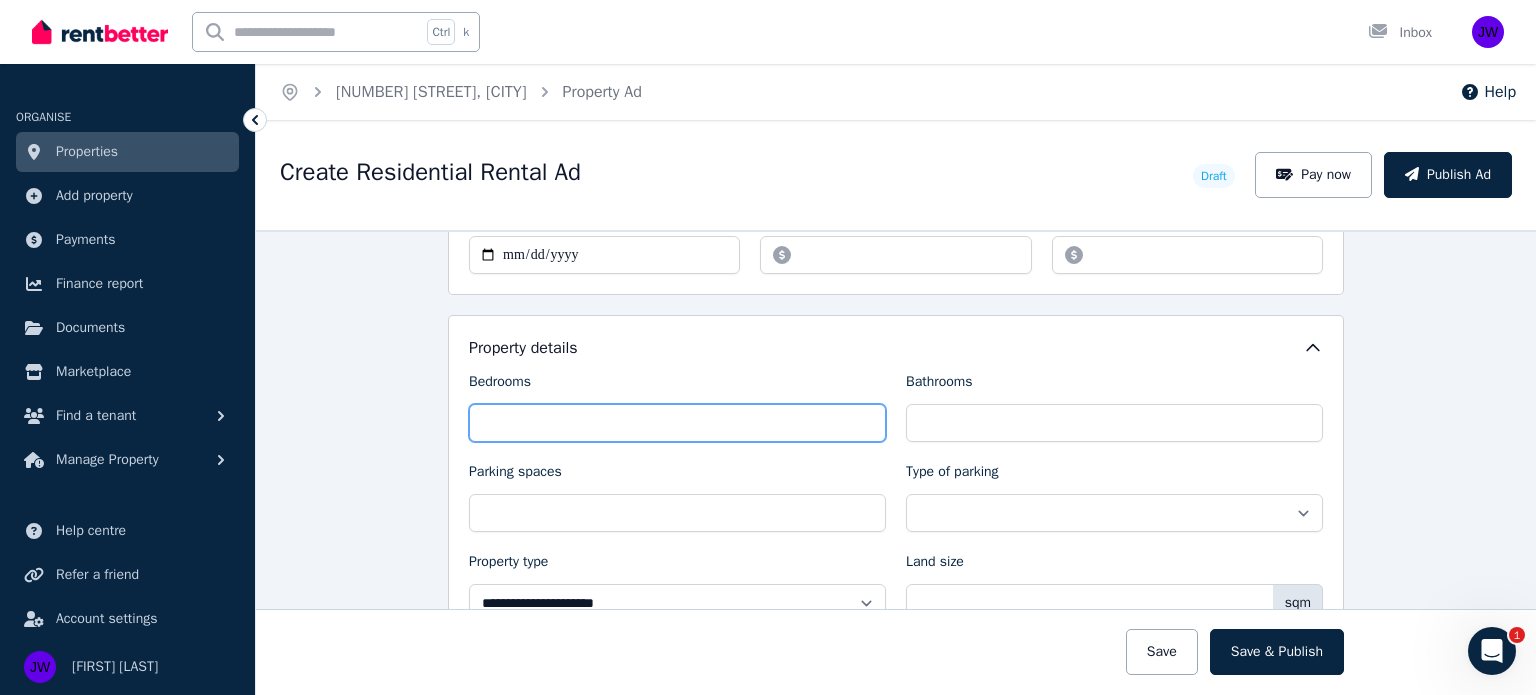 scroll, scrollTop: 732, scrollLeft: 0, axis: vertical 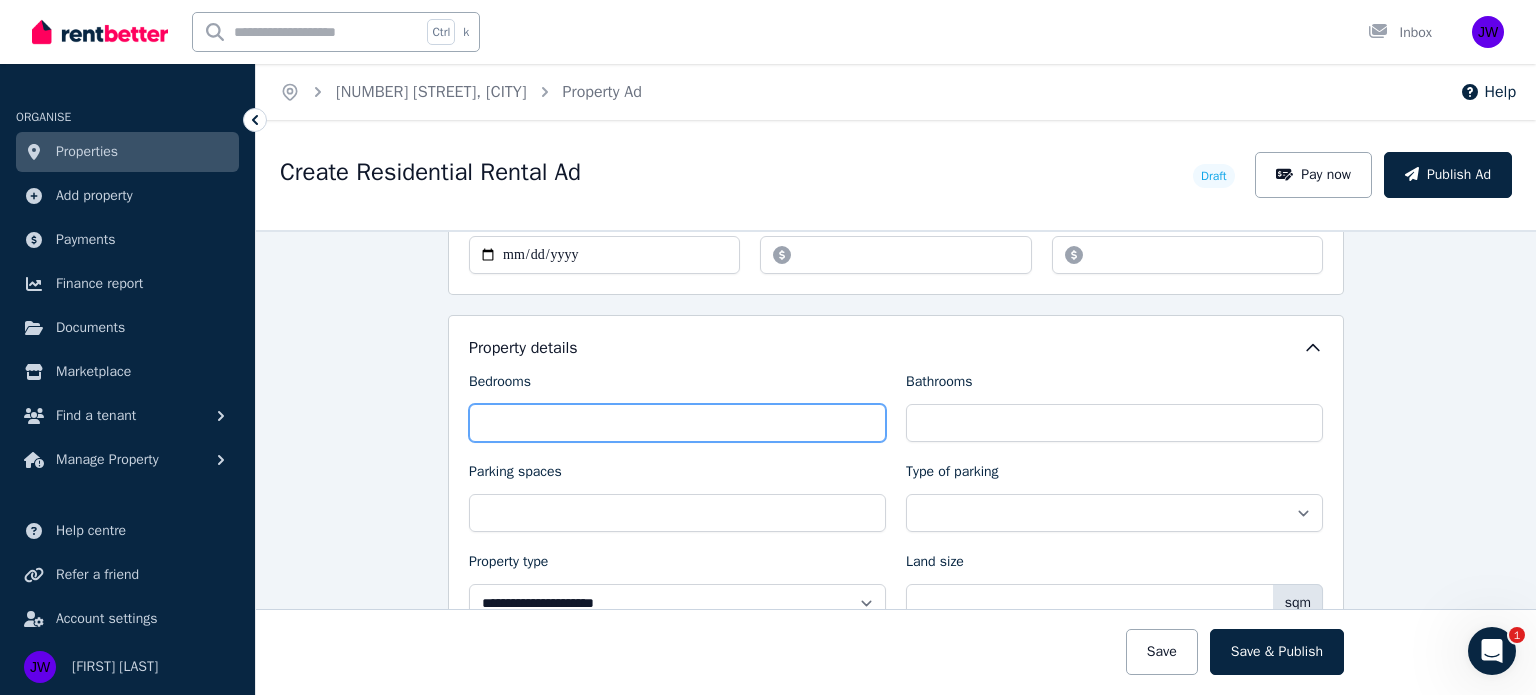type on "*" 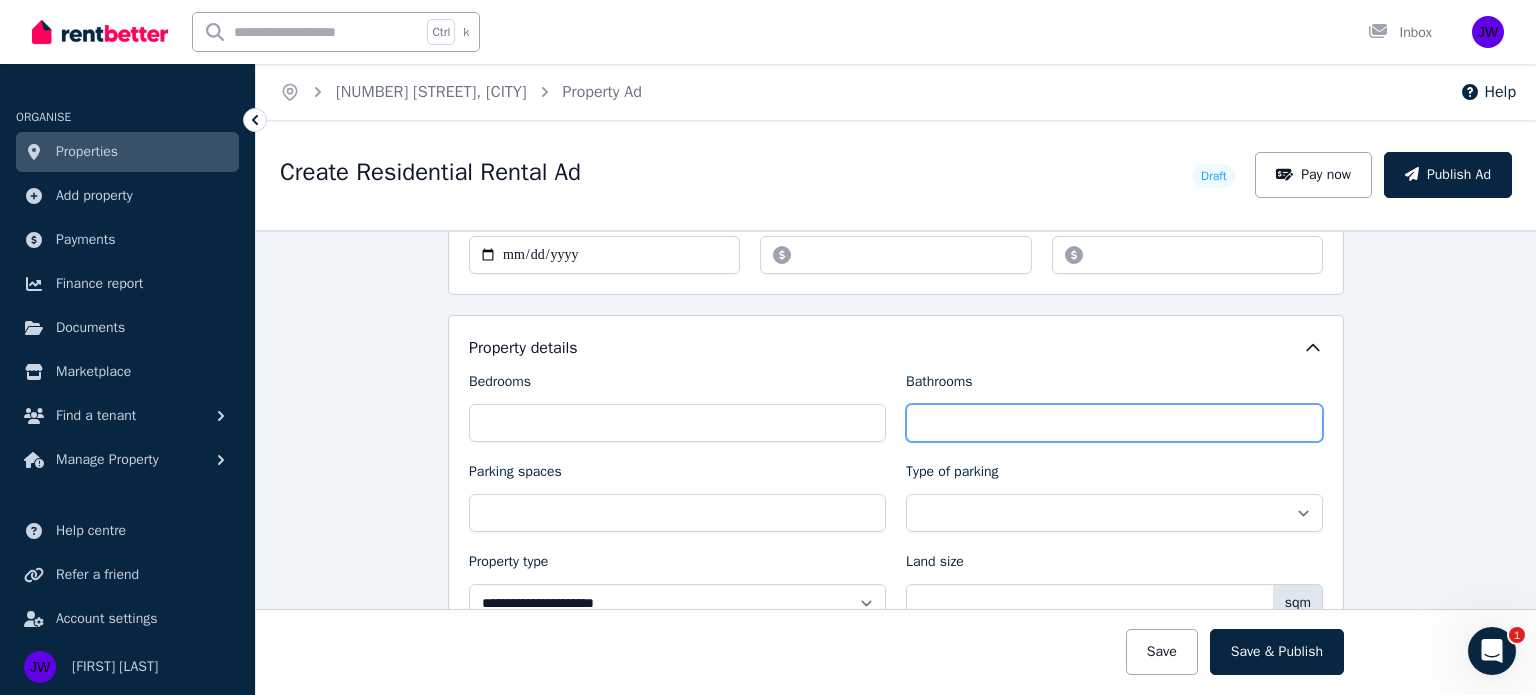type on "*" 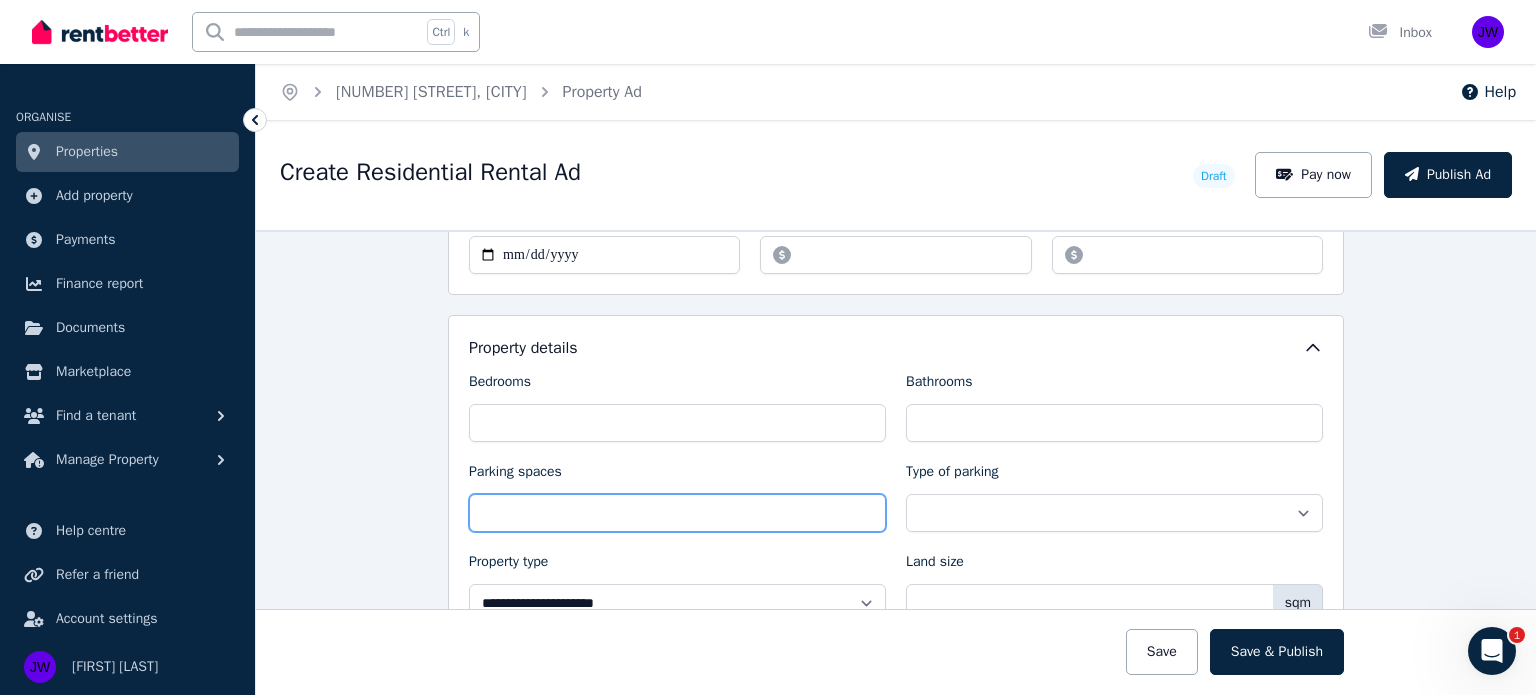 type on "*" 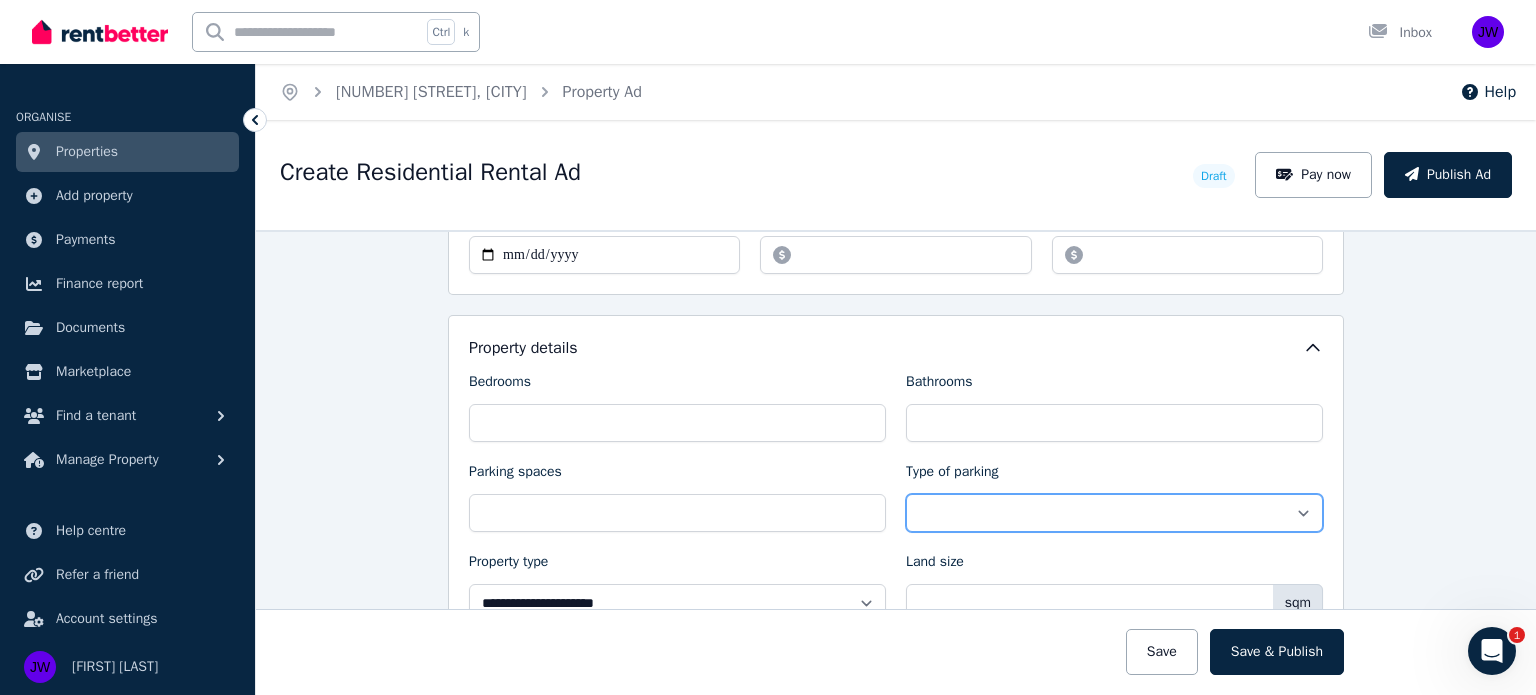 drag, startPoint x: 942, startPoint y: 496, endPoint x: 927, endPoint y: 485, distance: 18.601076 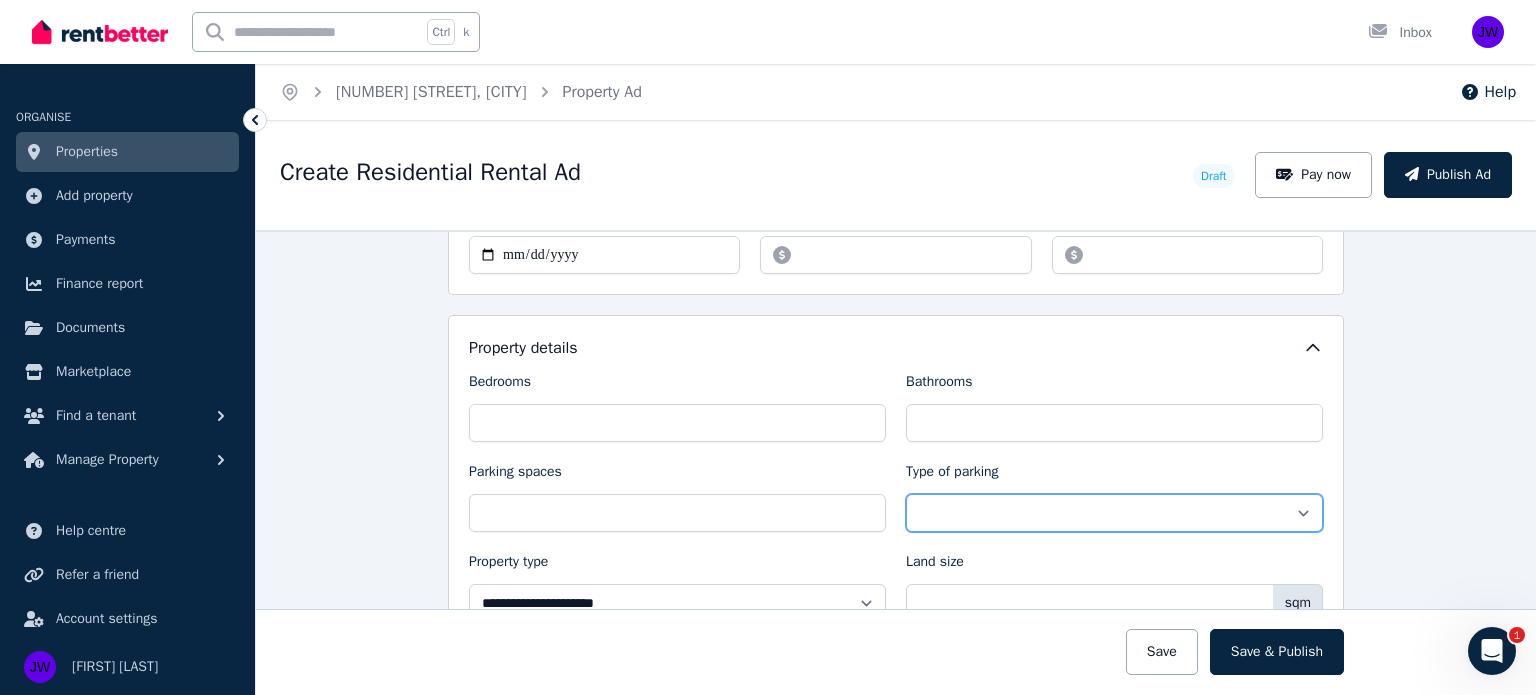 click on "**********" at bounding box center (1114, 497) 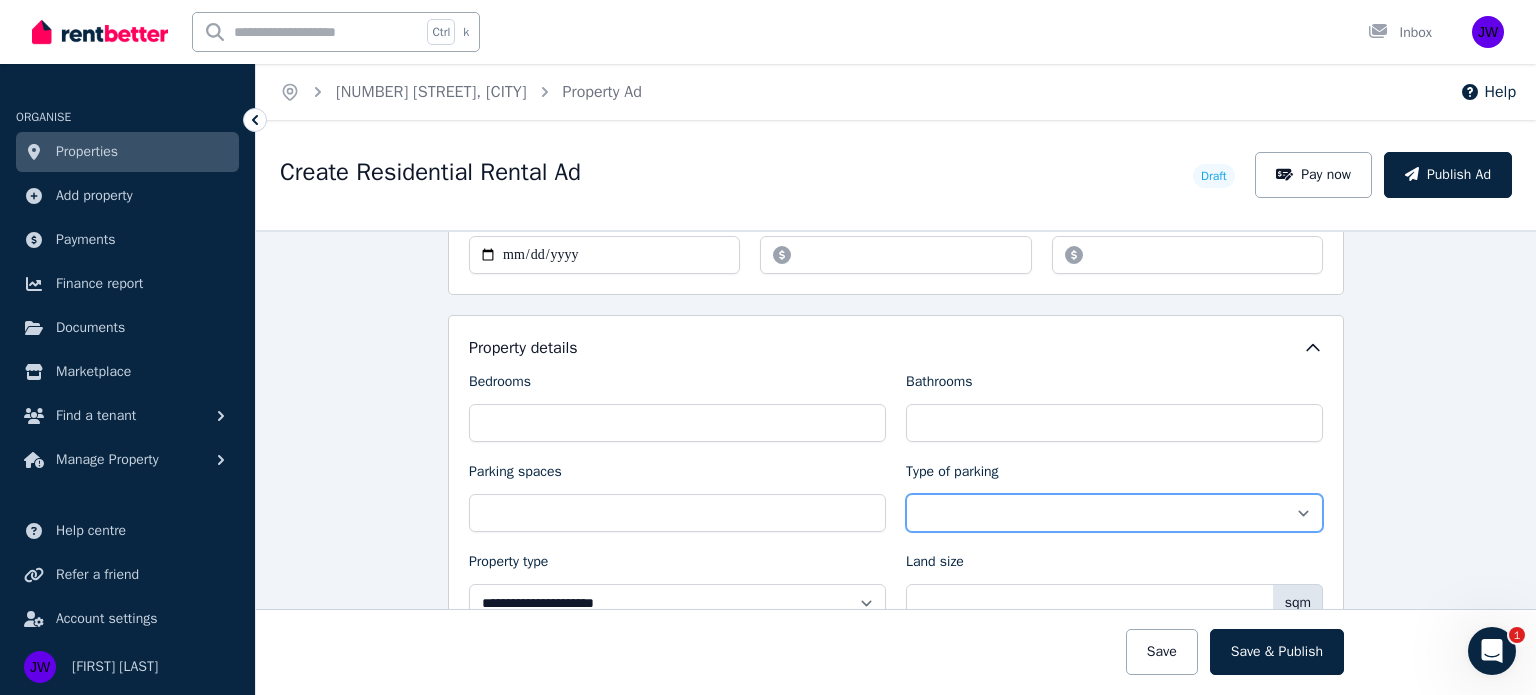 select on "**********" 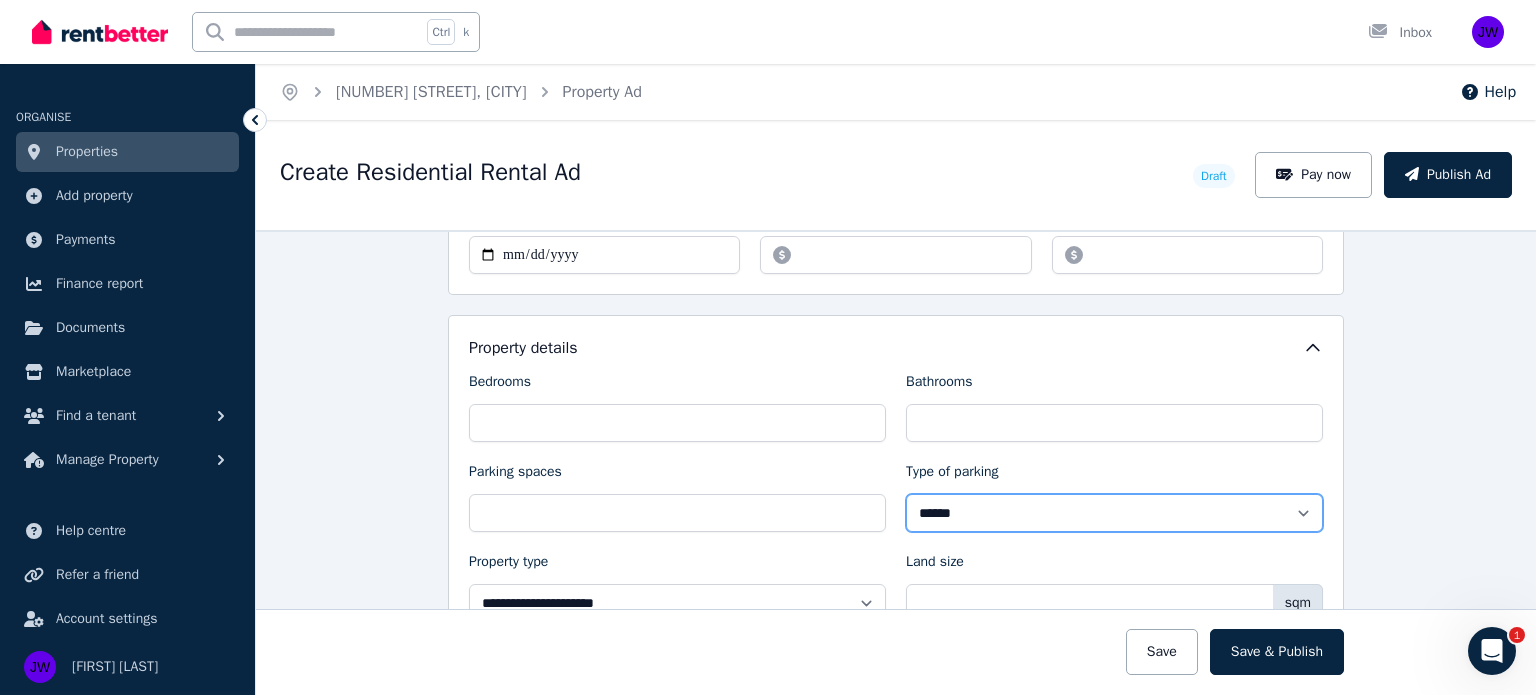 click on "**********" at bounding box center (1114, 513) 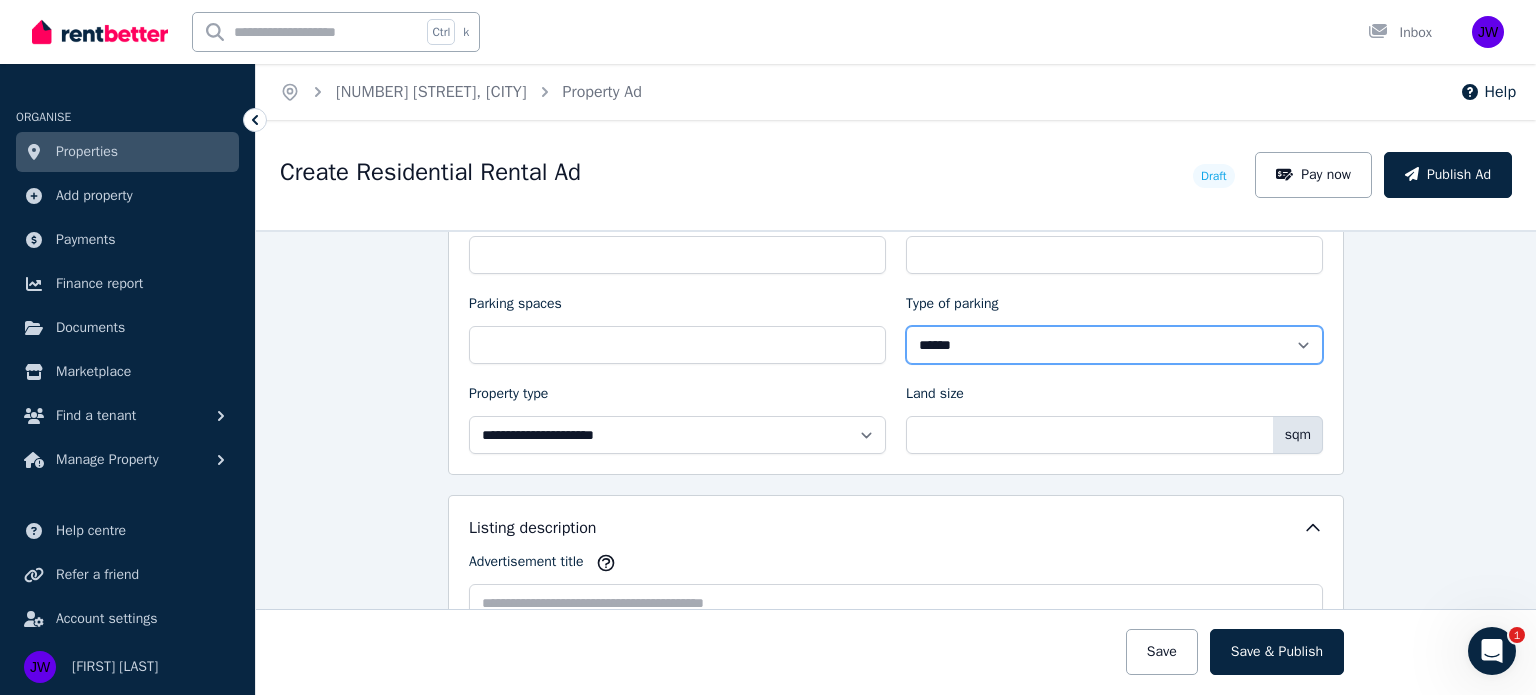 scroll, scrollTop: 942, scrollLeft: 0, axis: vertical 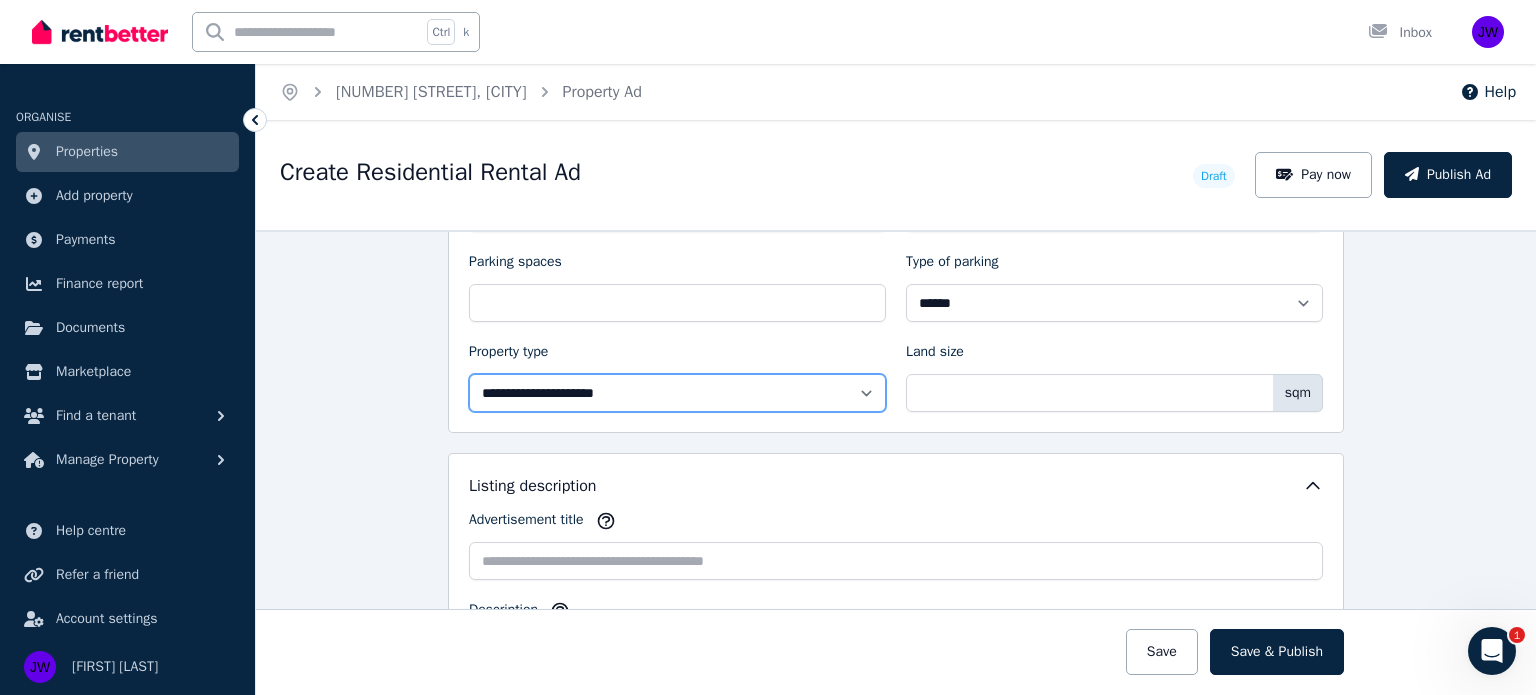 click on "**********" at bounding box center (677, 393) 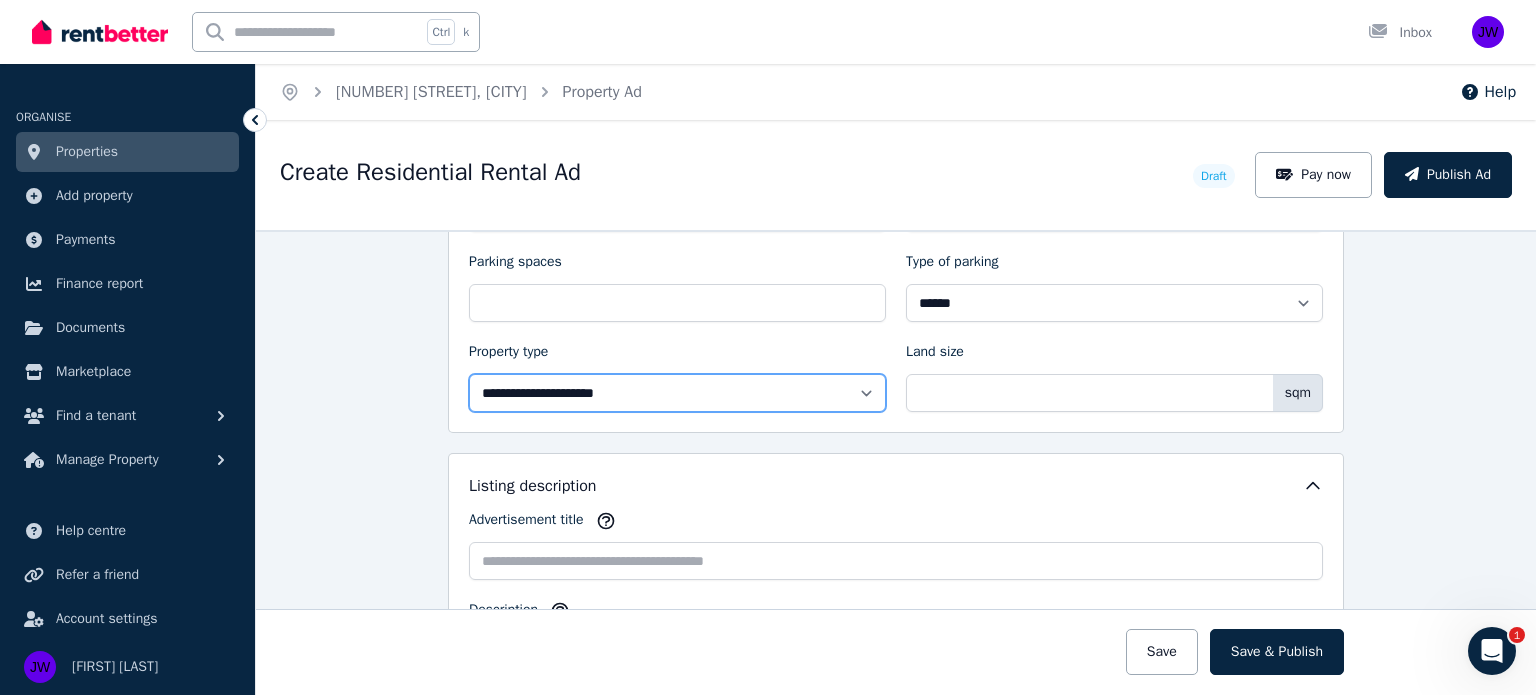 select on "**********" 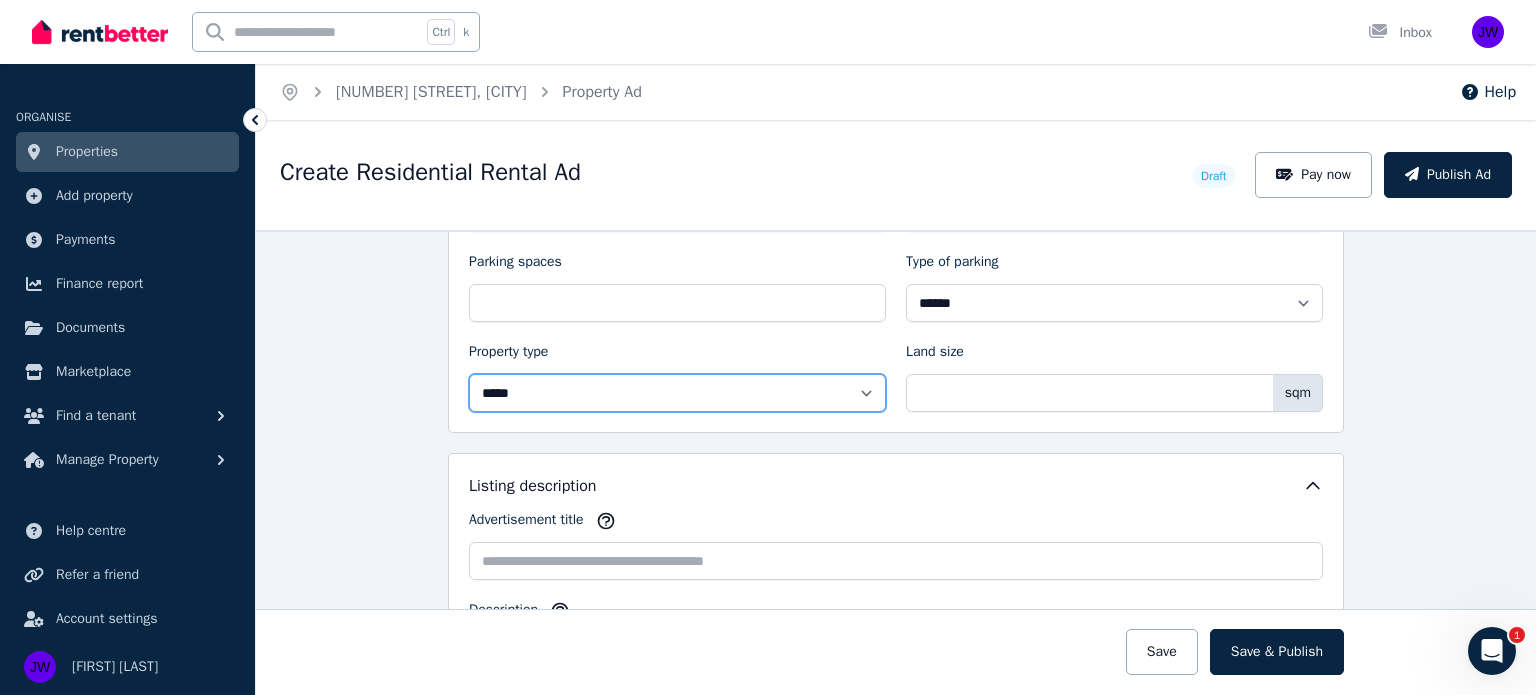 click on "**********" at bounding box center (677, 393) 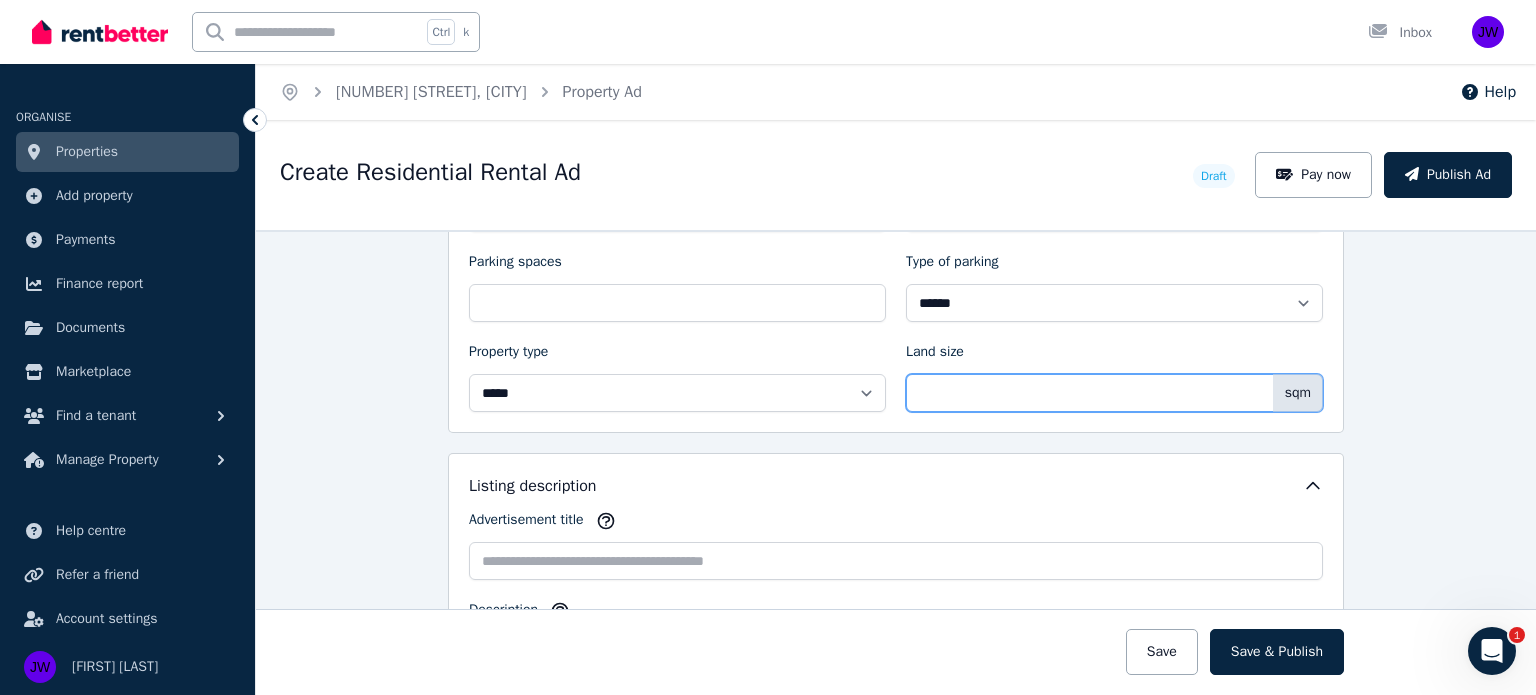 scroll, scrollTop: 1184, scrollLeft: 0, axis: vertical 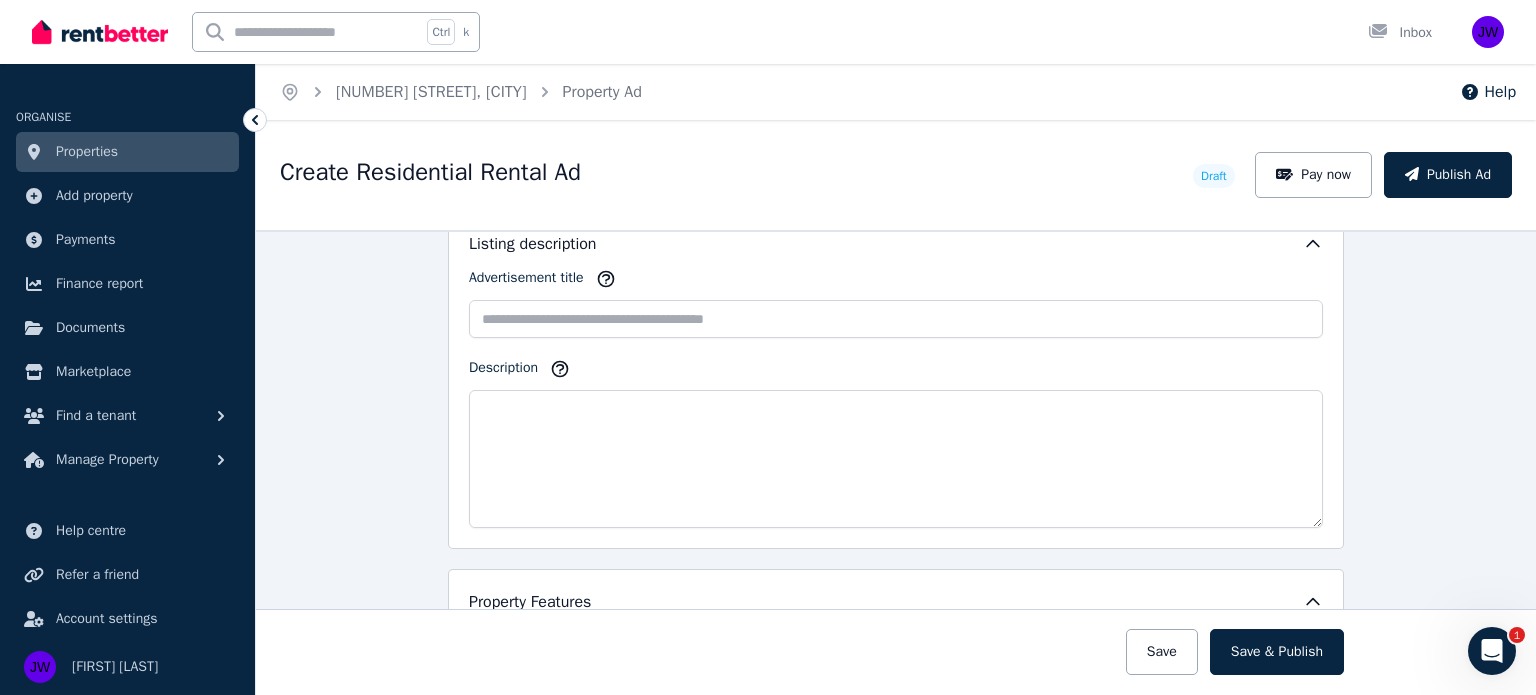 type on "***" 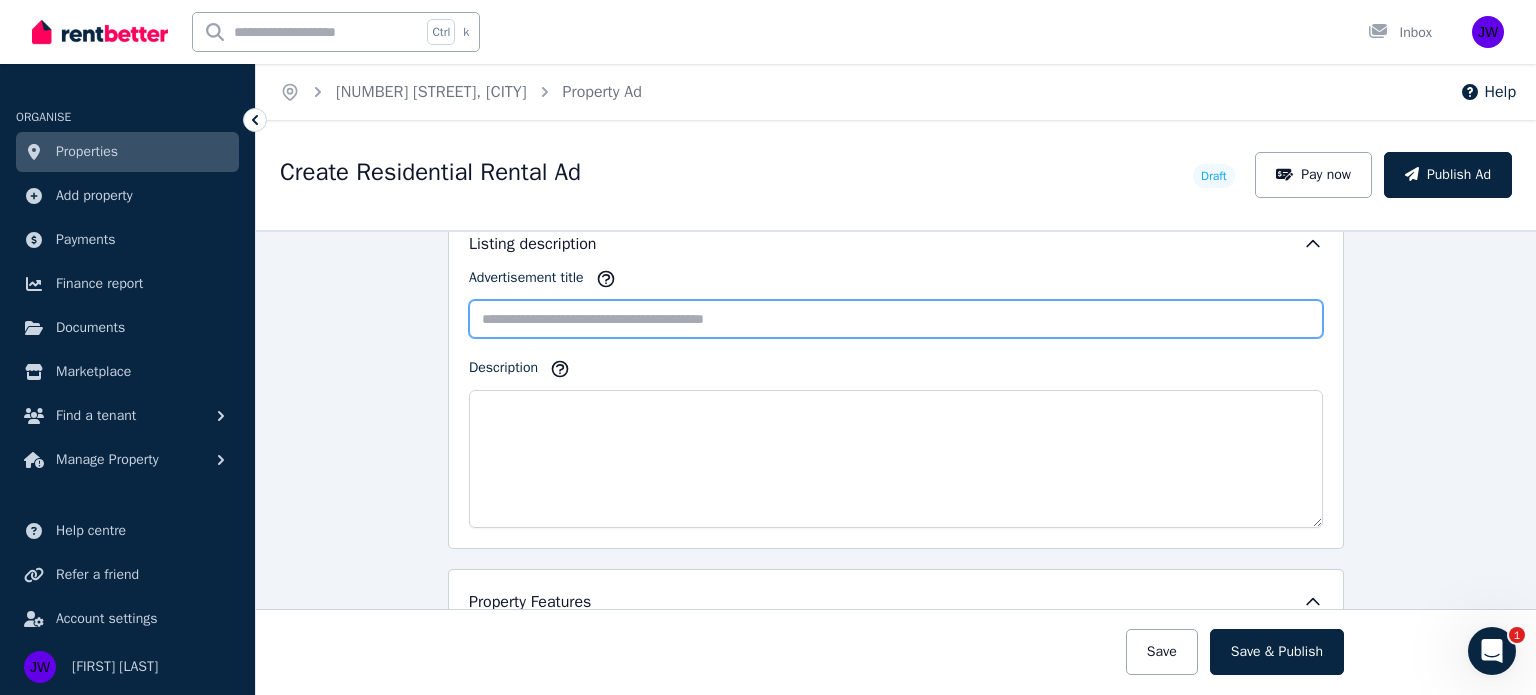 click on "Advertisement title" at bounding box center [896, 319] 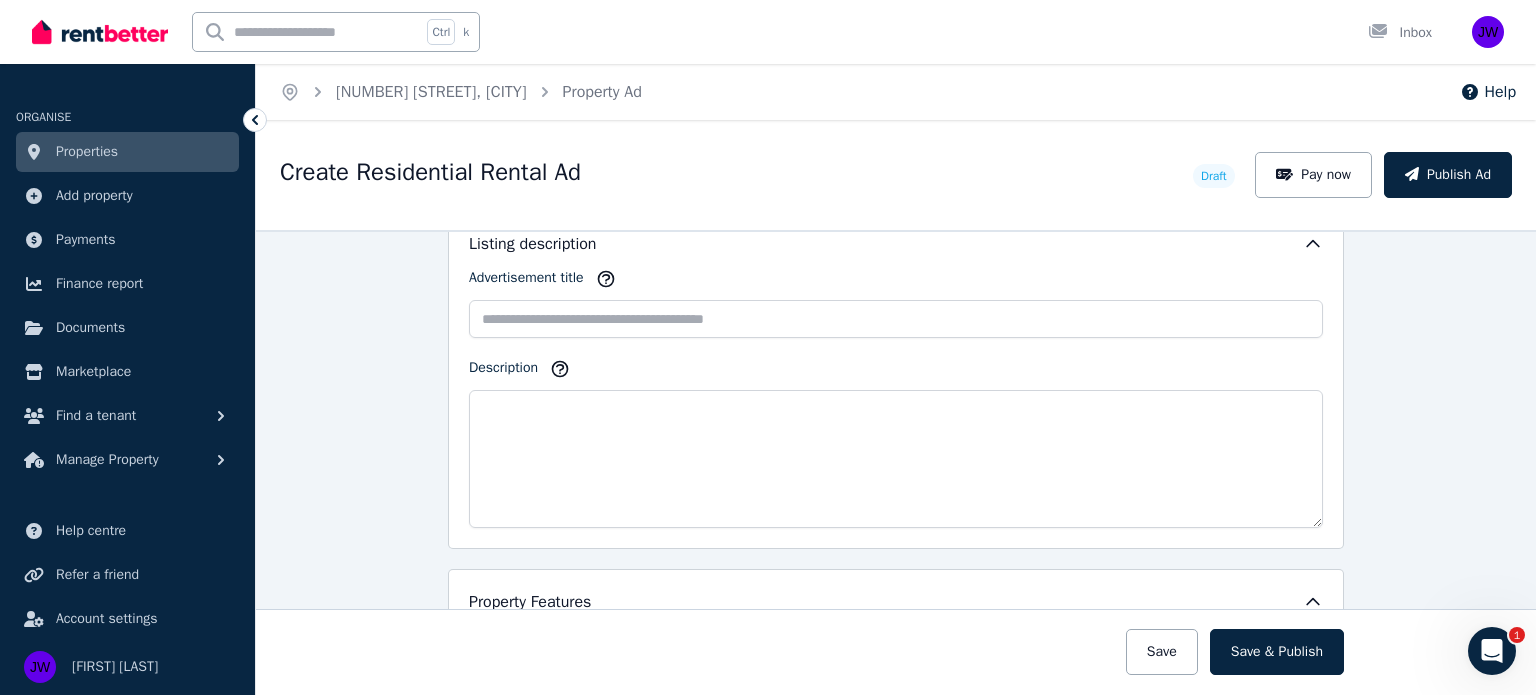 click on "Listing description" at bounding box center (896, 244) 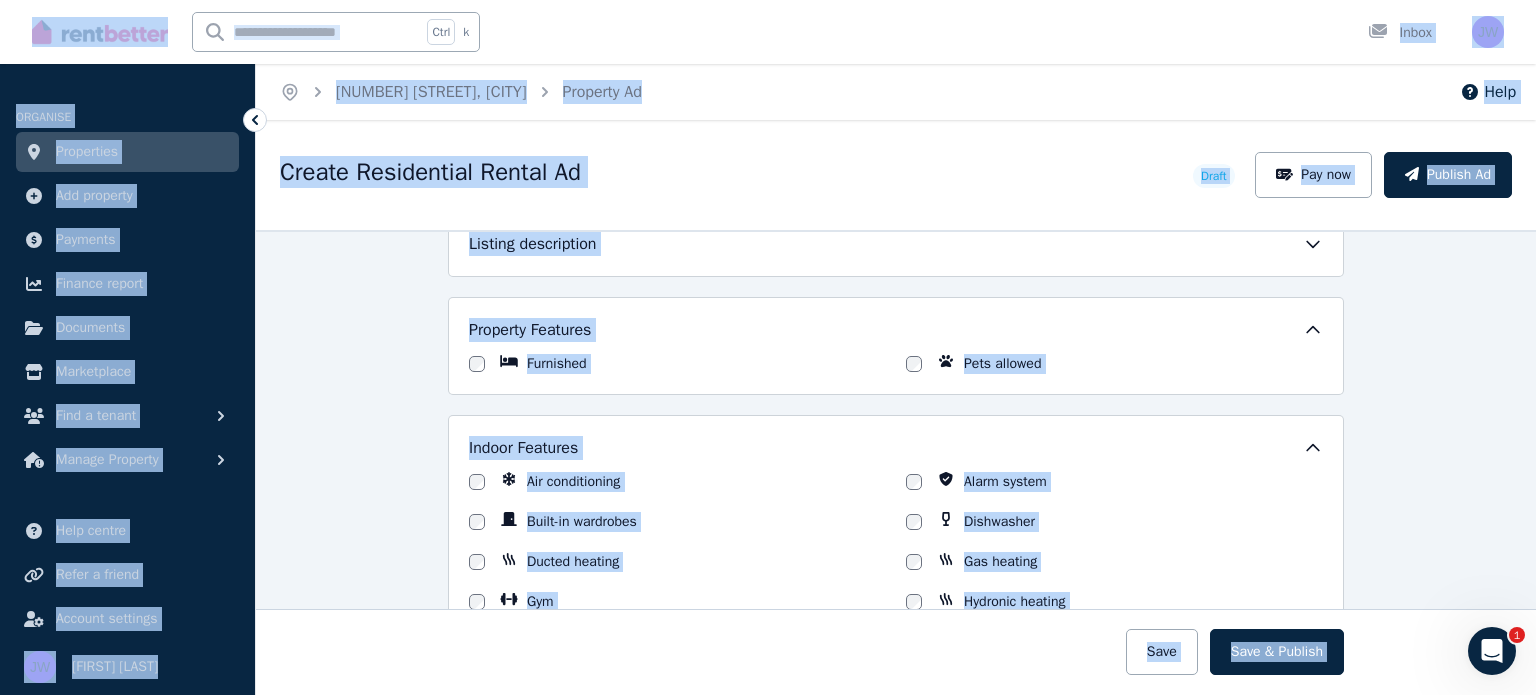 click on "**********" at bounding box center (896, 462) 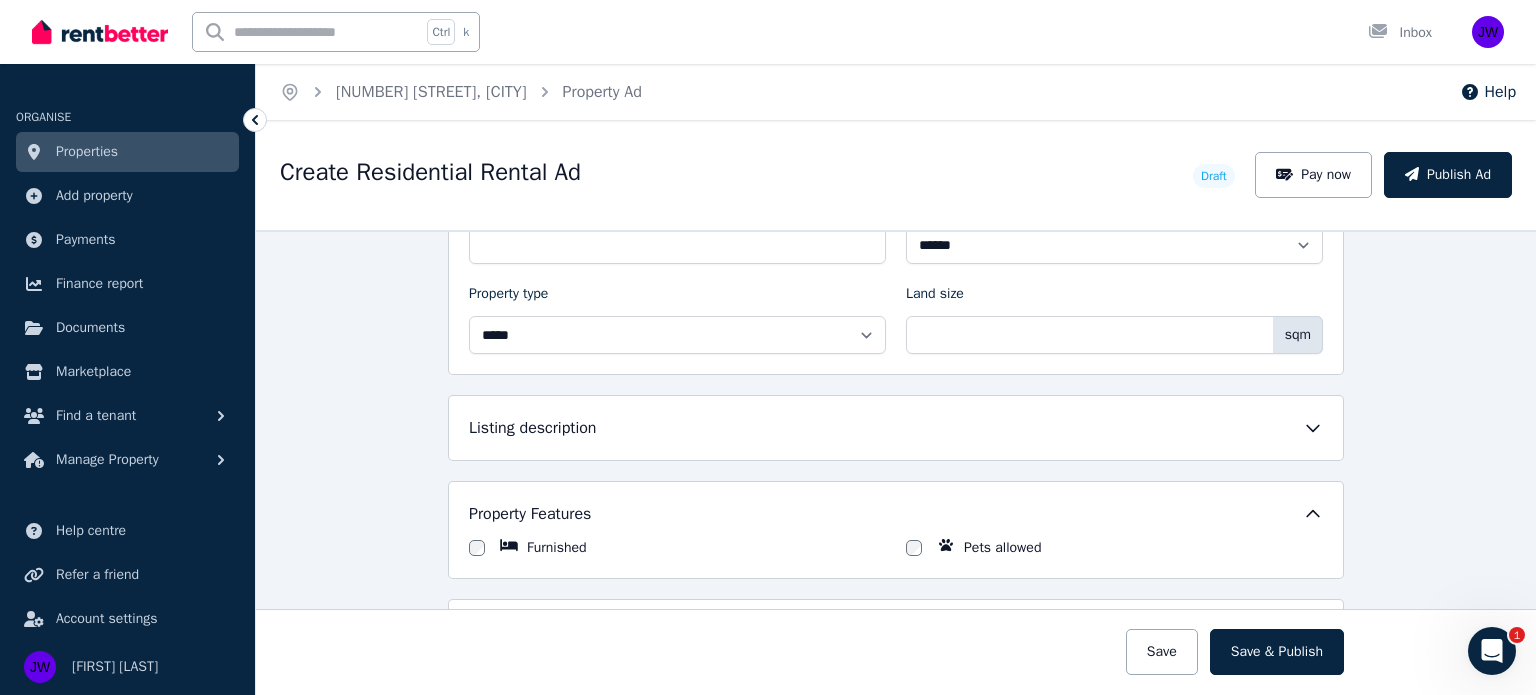 scroll, scrollTop: 939, scrollLeft: 0, axis: vertical 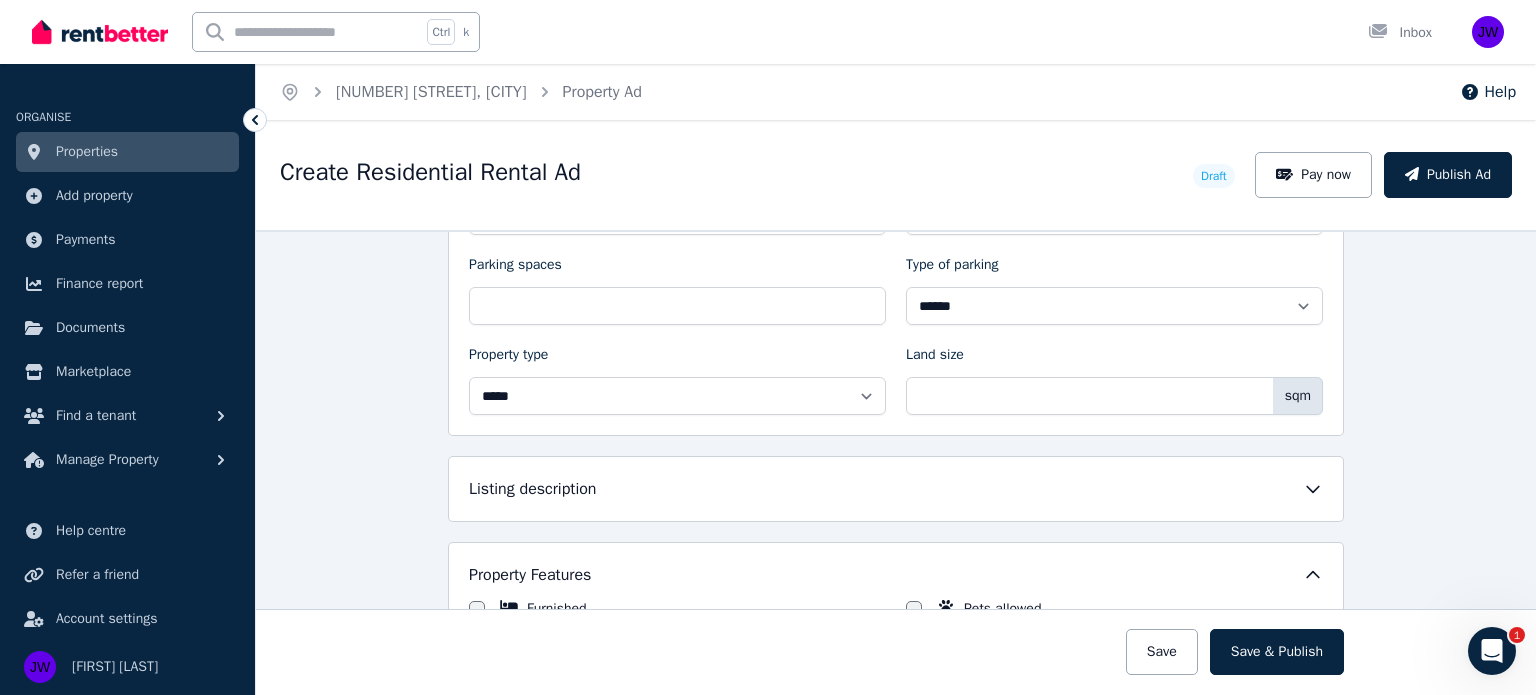 click on "Listing description" at bounding box center (896, 489) 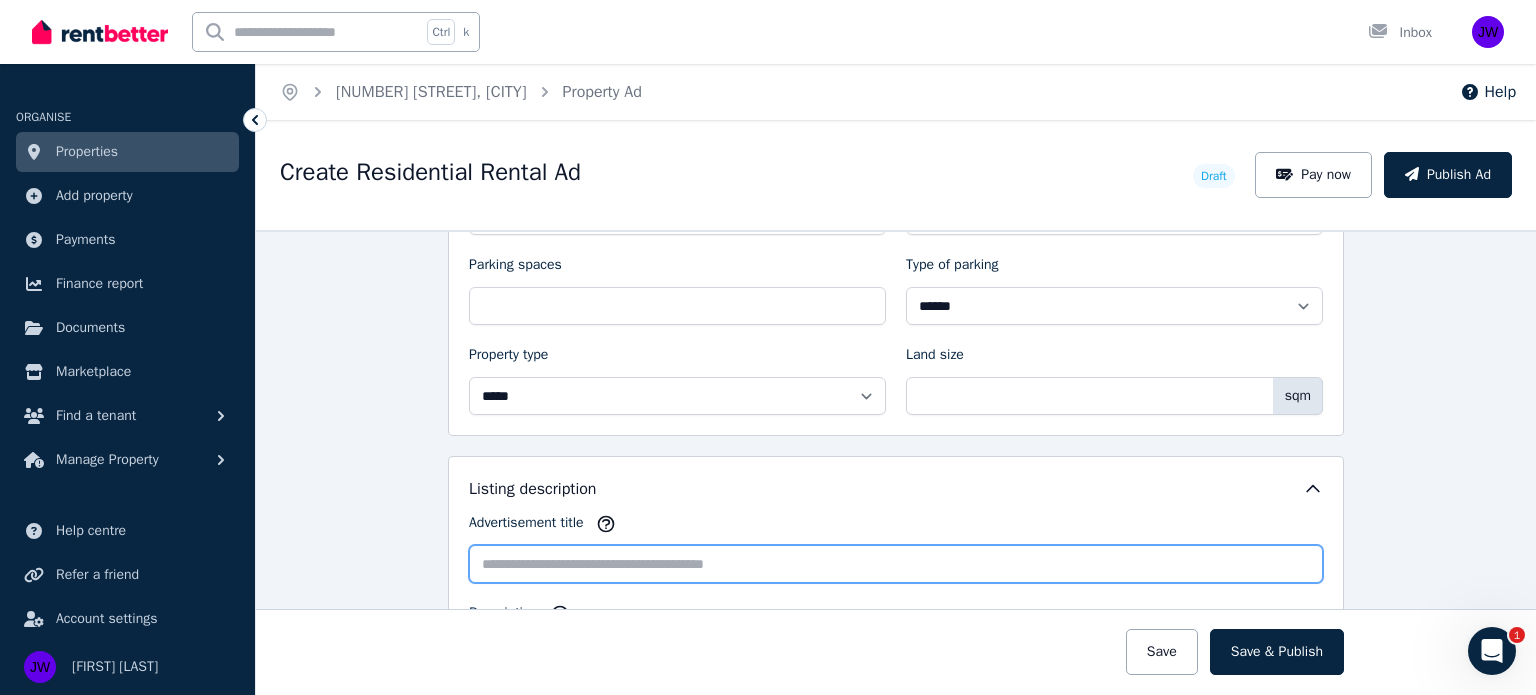 click on "Advertisement title" at bounding box center [896, 564] 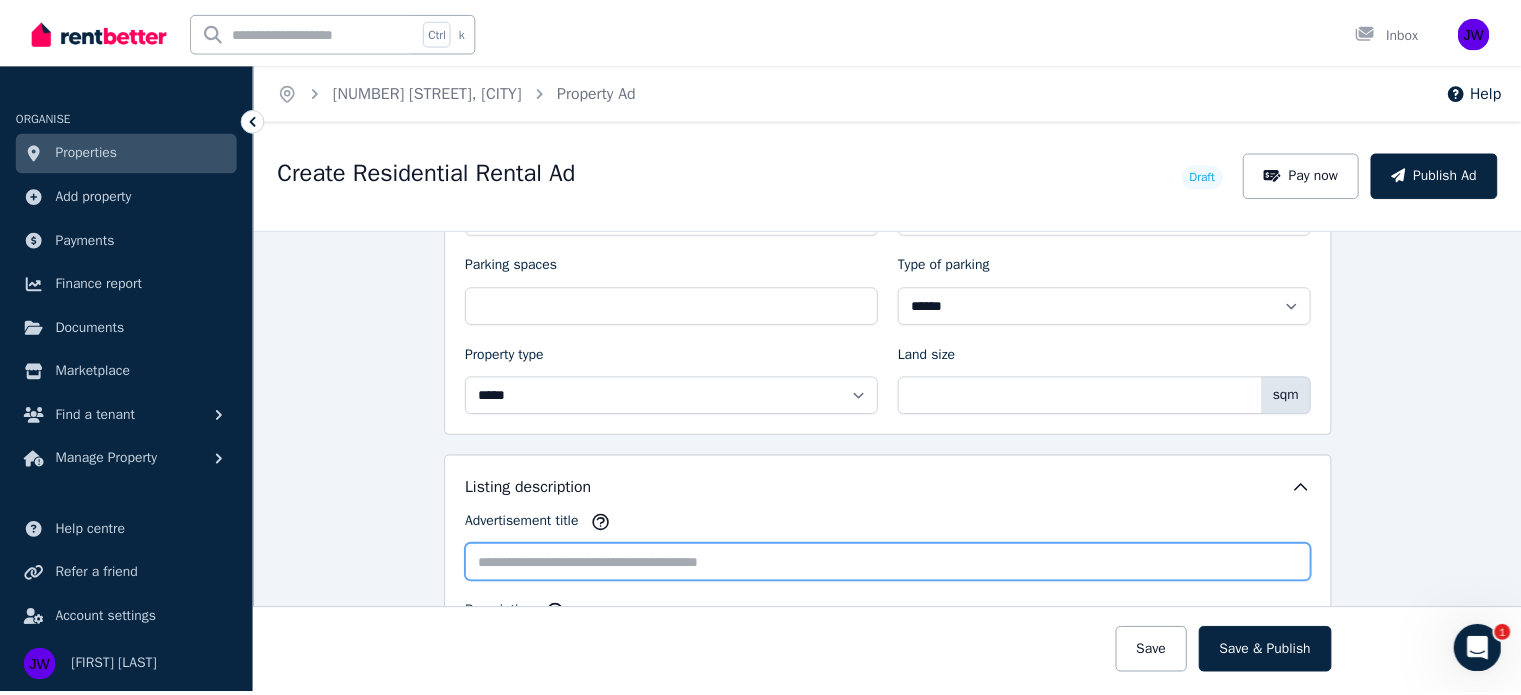 scroll, scrollTop: 68, scrollLeft: 0, axis: vertical 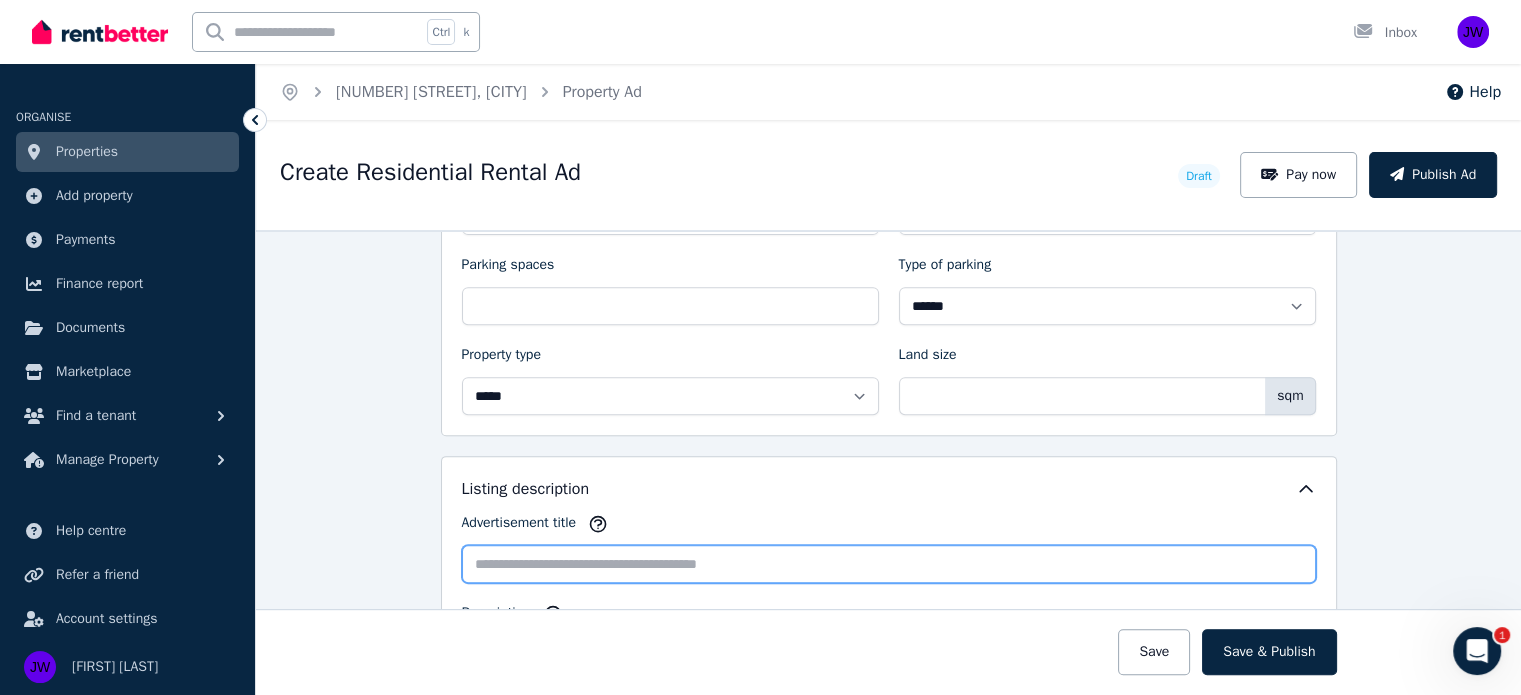 paste on "**********" 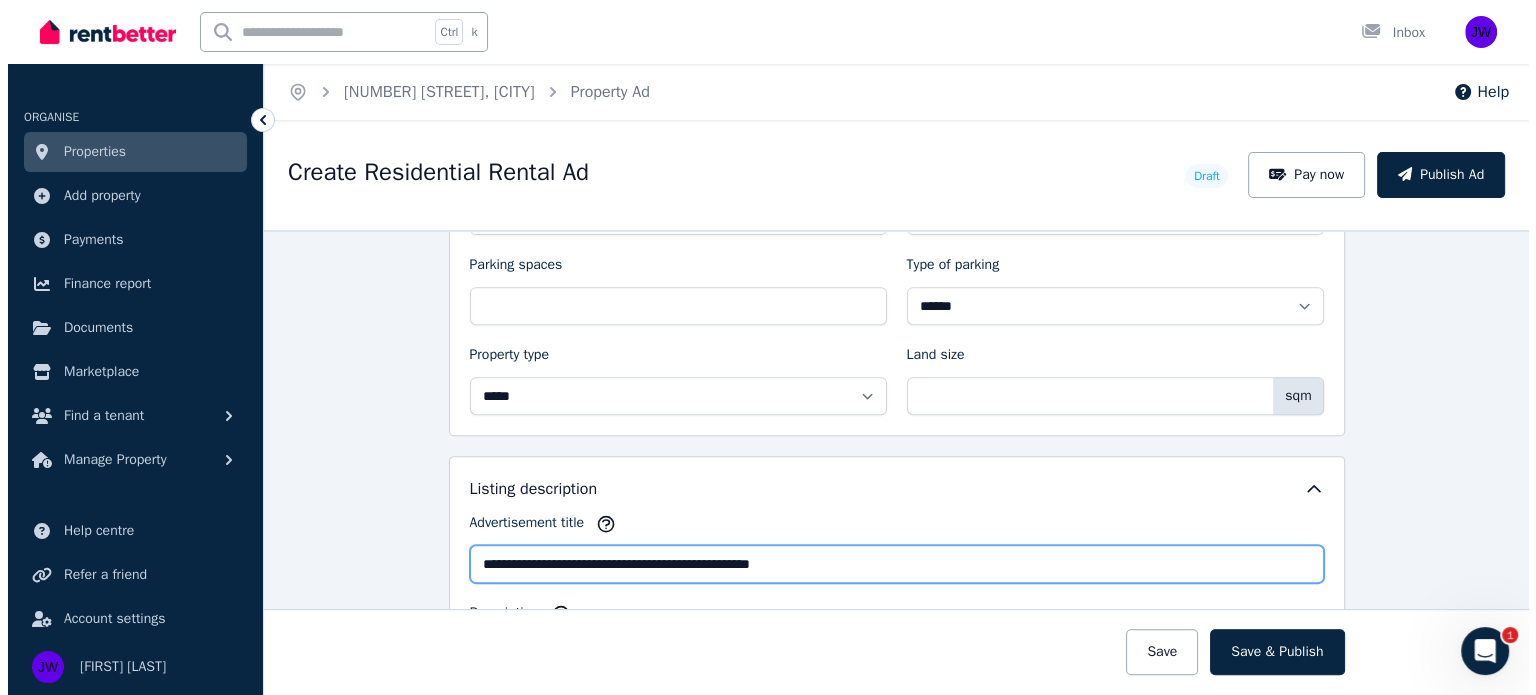 scroll, scrollTop: 0, scrollLeft: 0, axis: both 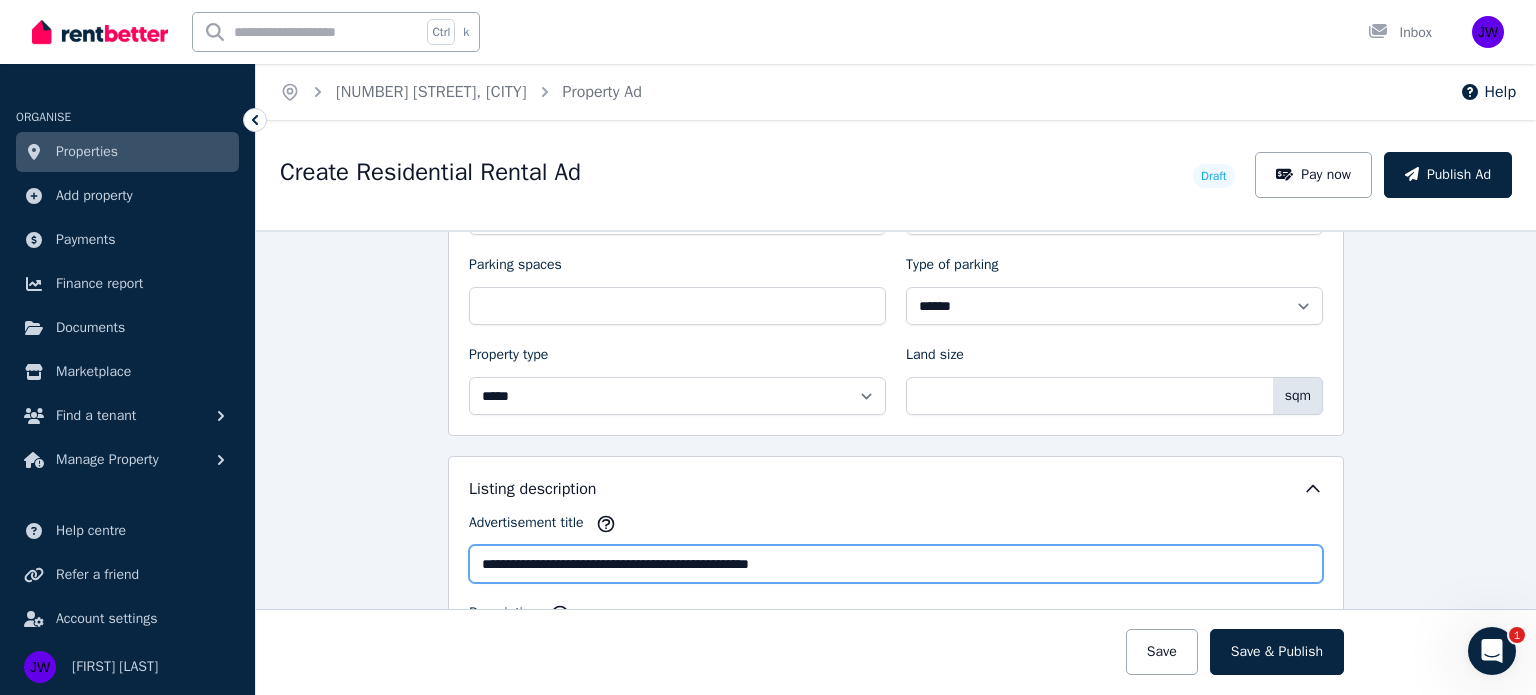 type on "**********" 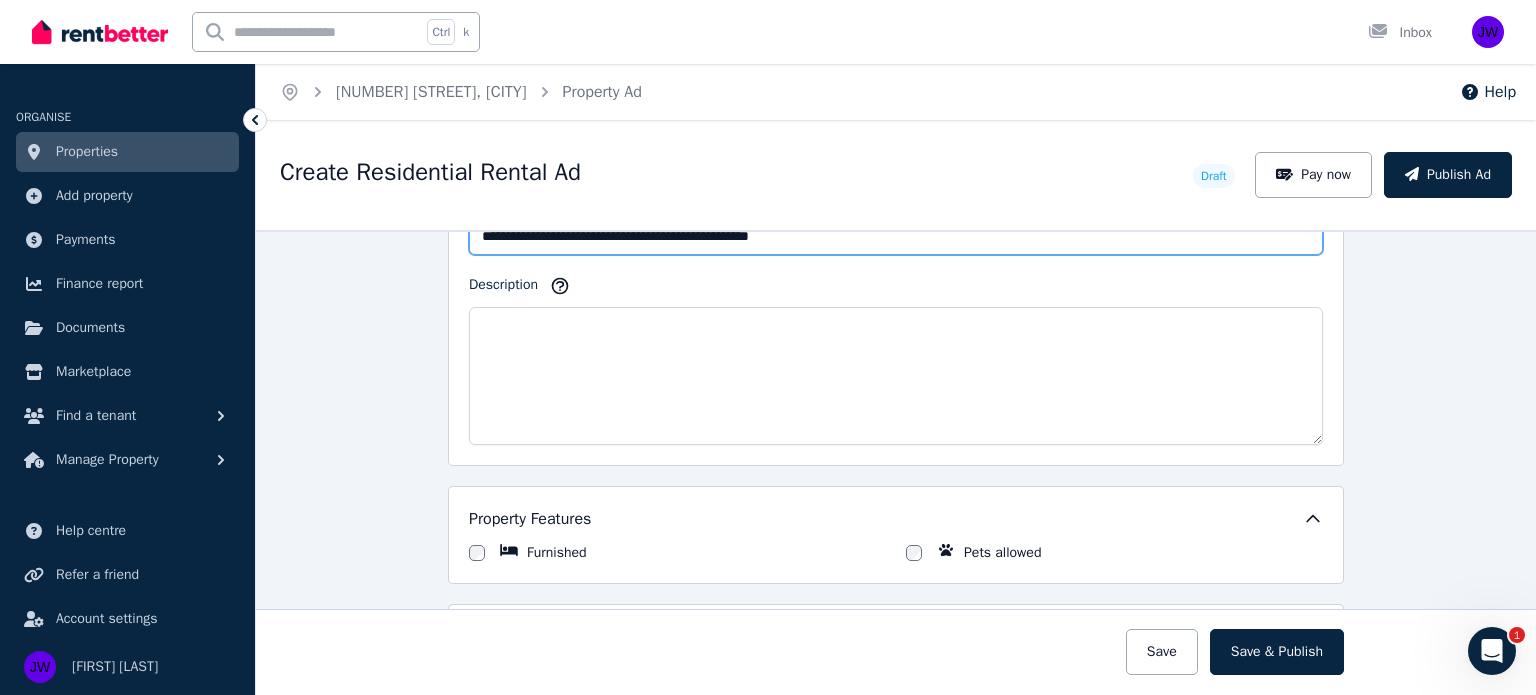 scroll, scrollTop: 1279, scrollLeft: 0, axis: vertical 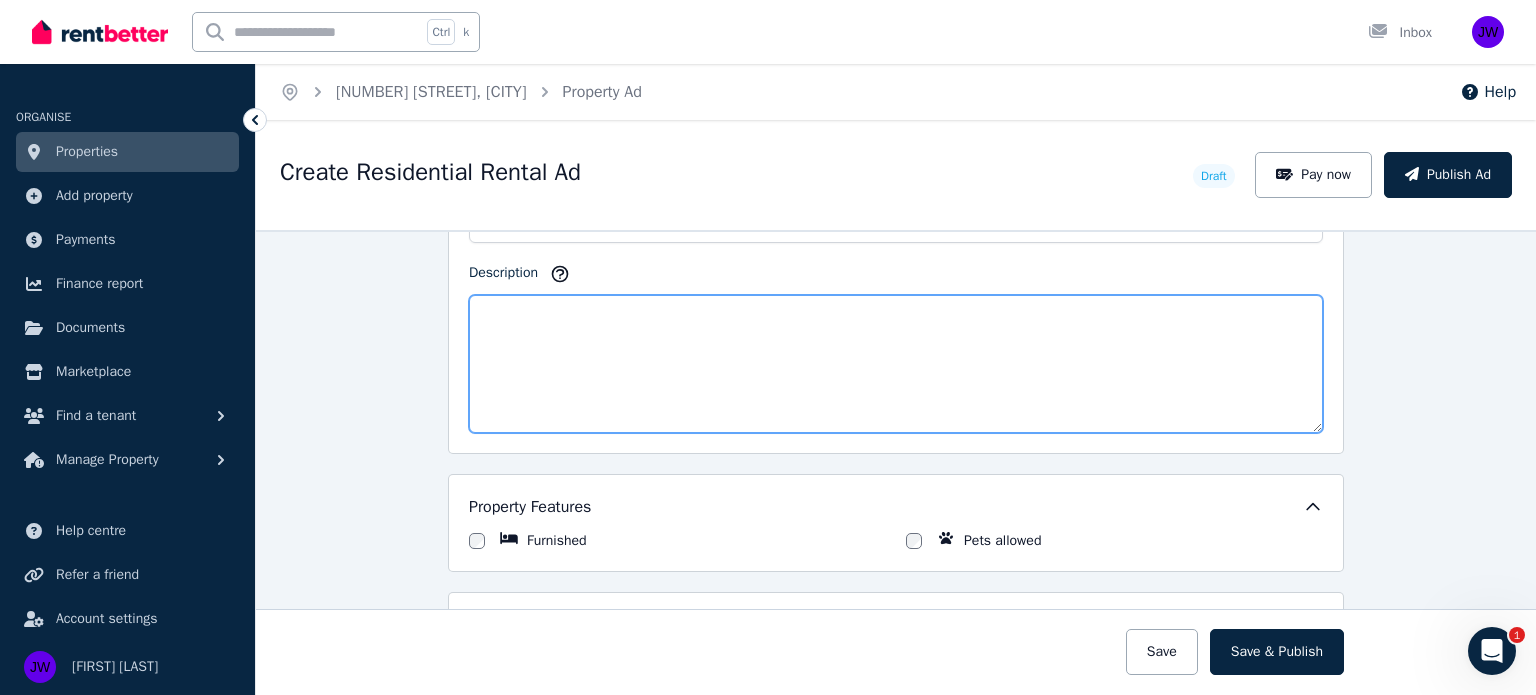 click on "Description" at bounding box center (896, 364) 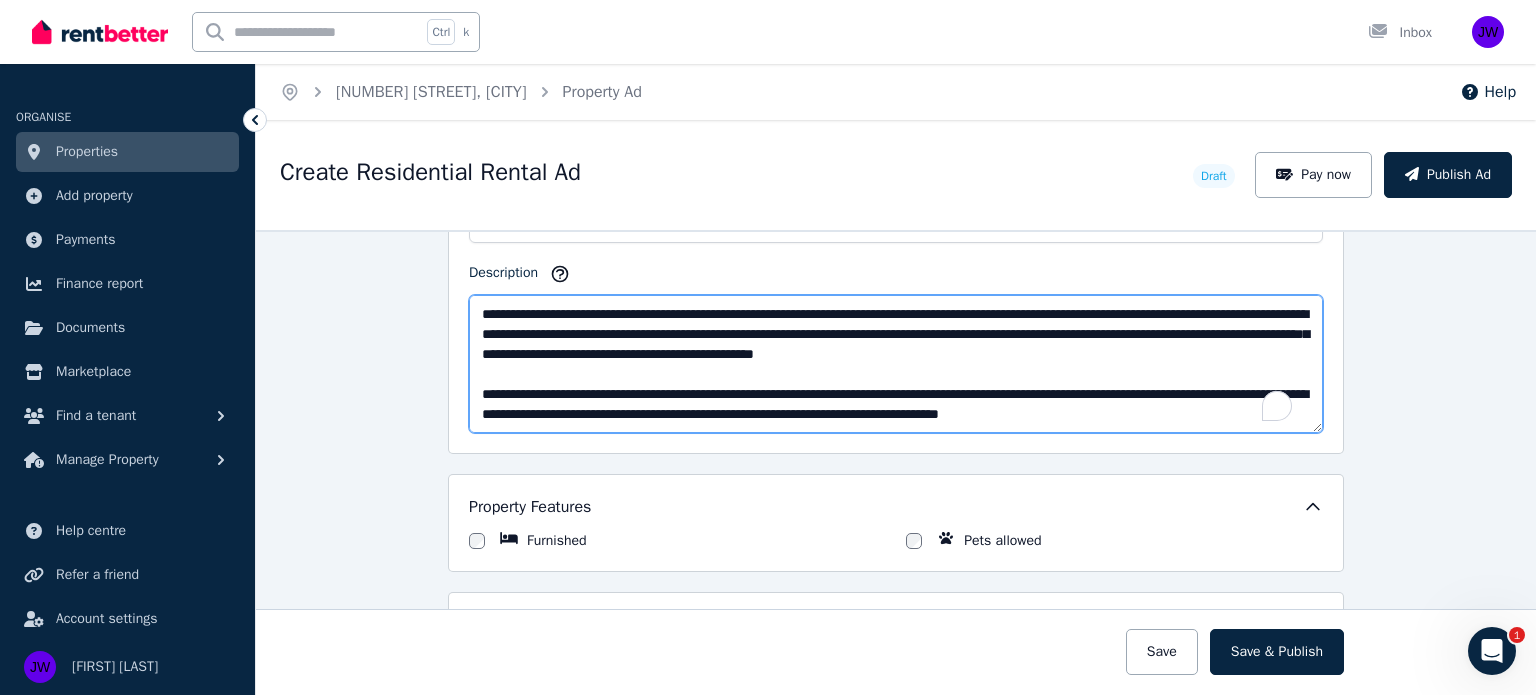 scroll, scrollTop: 92, scrollLeft: 0, axis: vertical 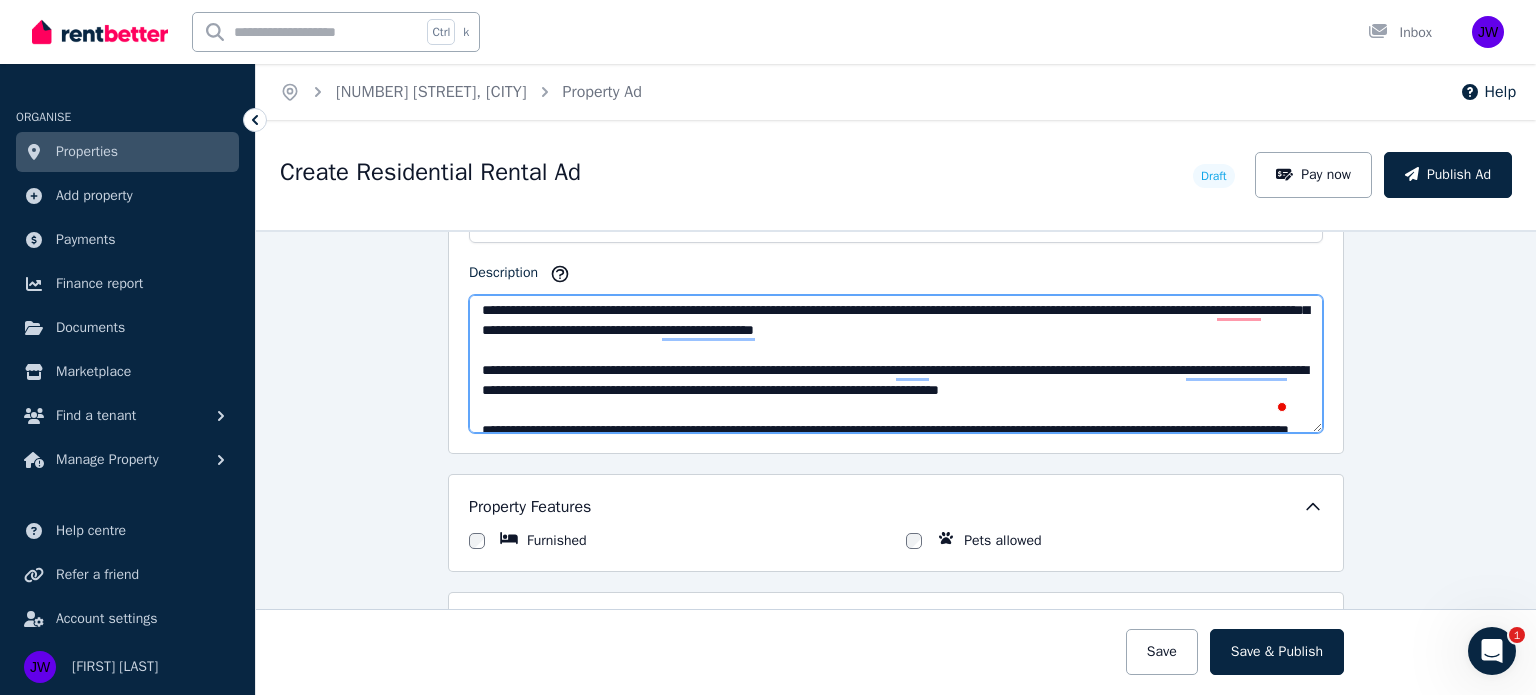 drag, startPoint x: 764, startPoint y: 365, endPoint x: 885, endPoint y: 361, distance: 121.0661 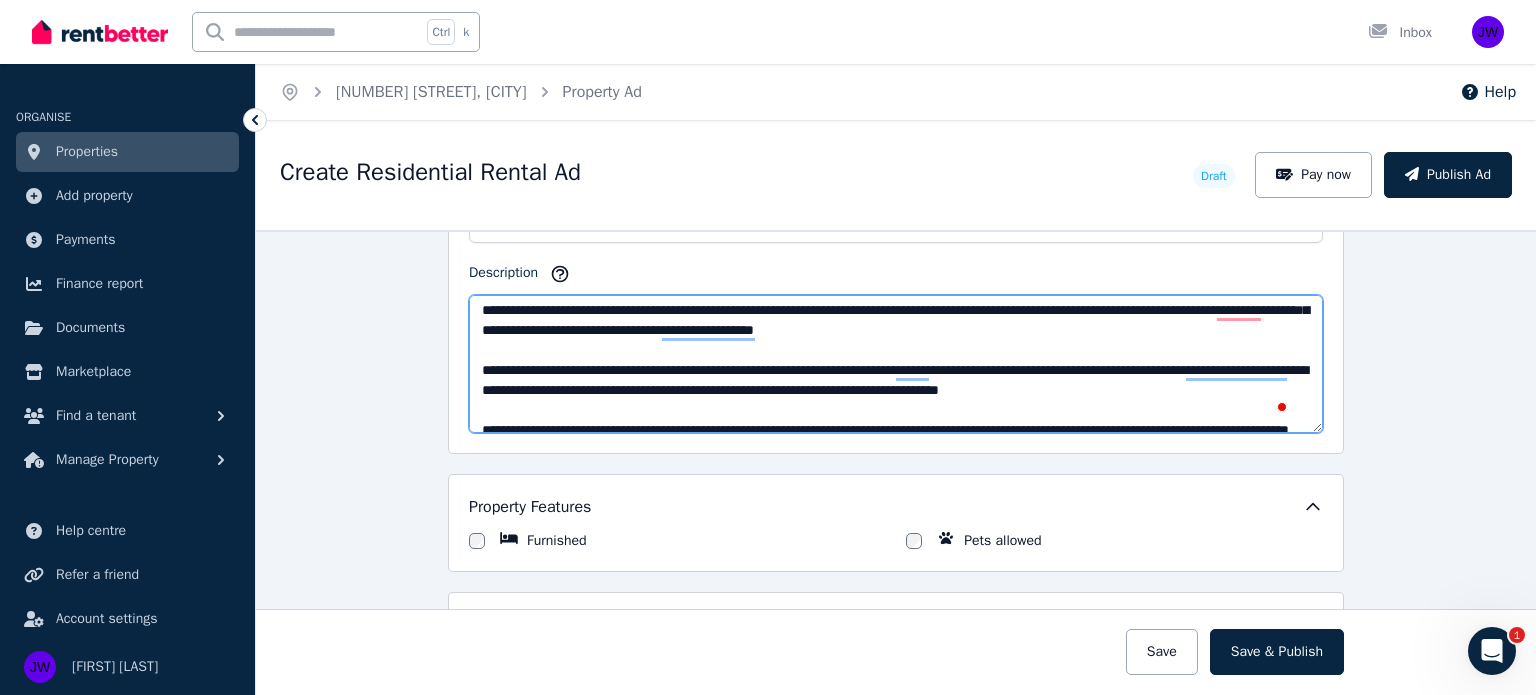 click on "**********" at bounding box center (896, 364) 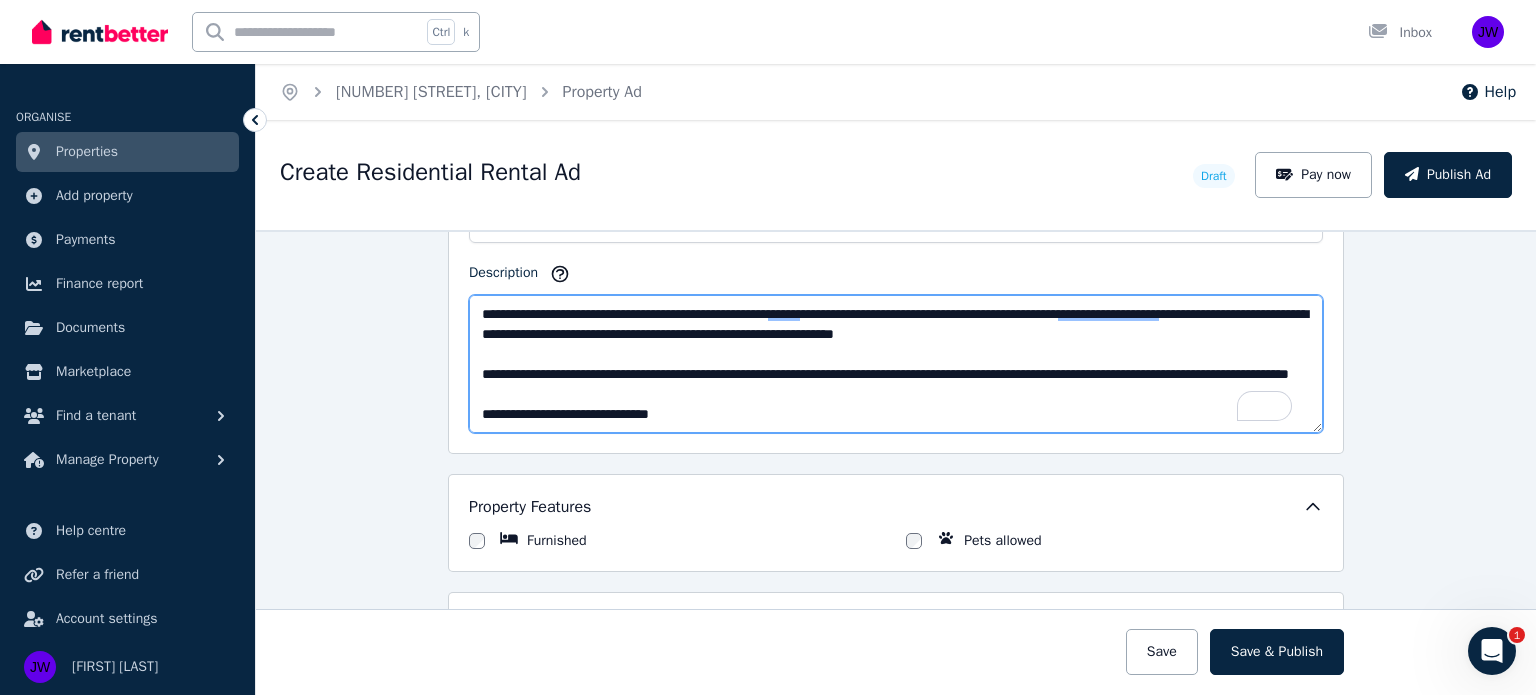 click on "**********" at bounding box center (896, 364) 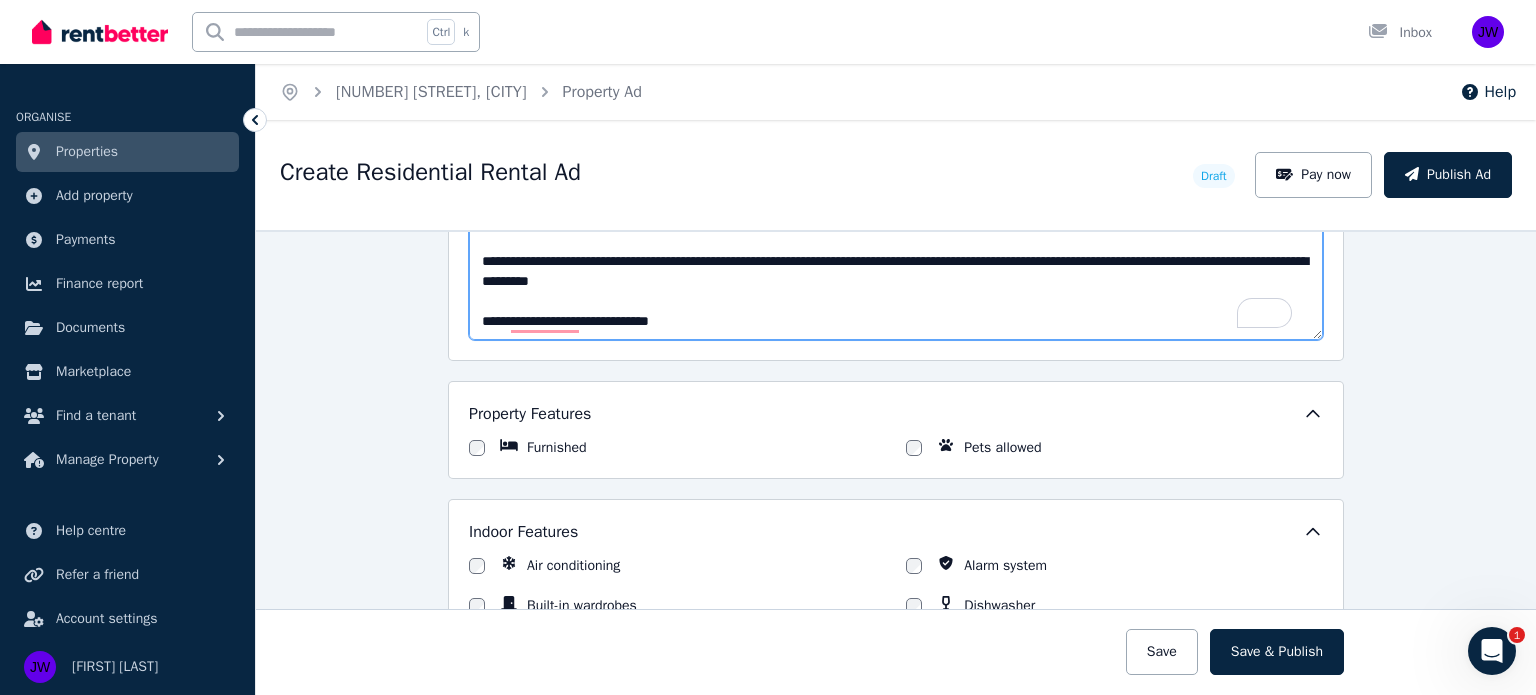 click on "**********" at bounding box center (896, 271) 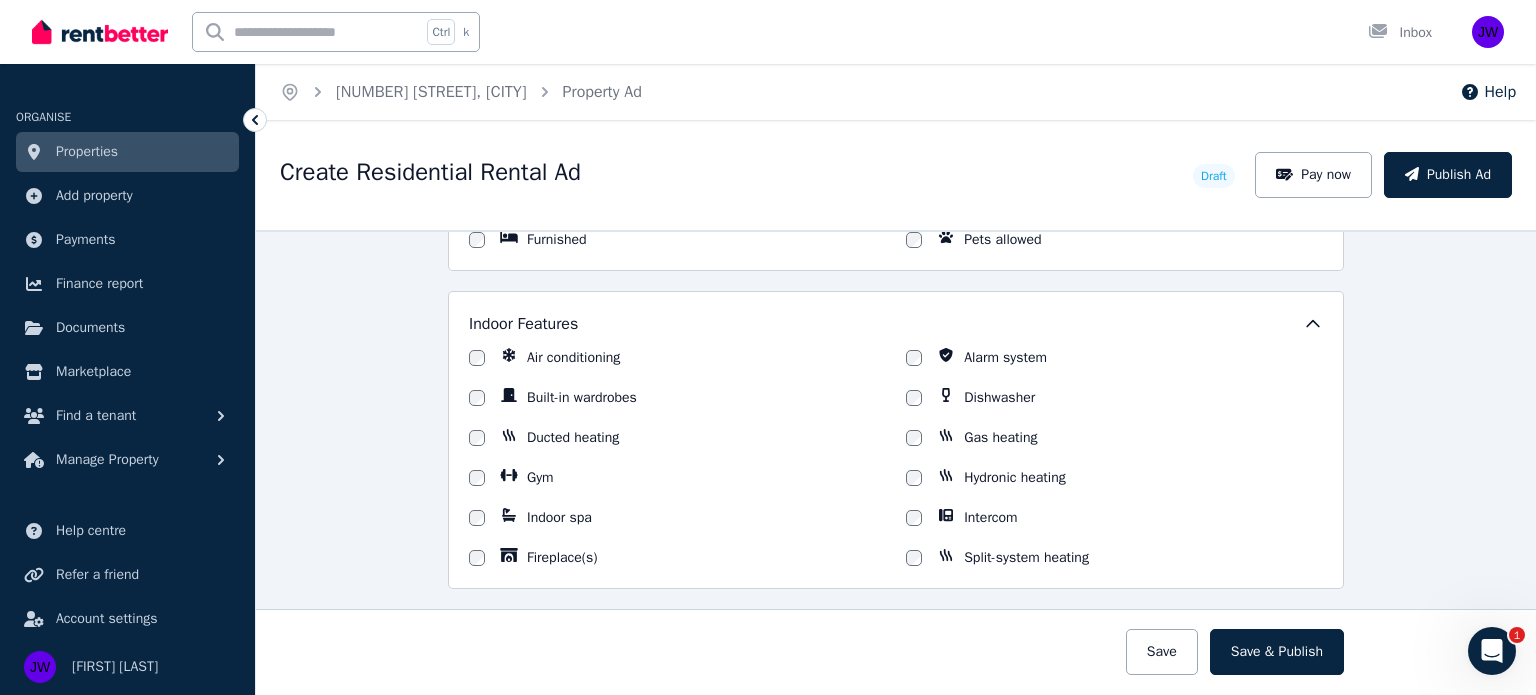 type on "**********" 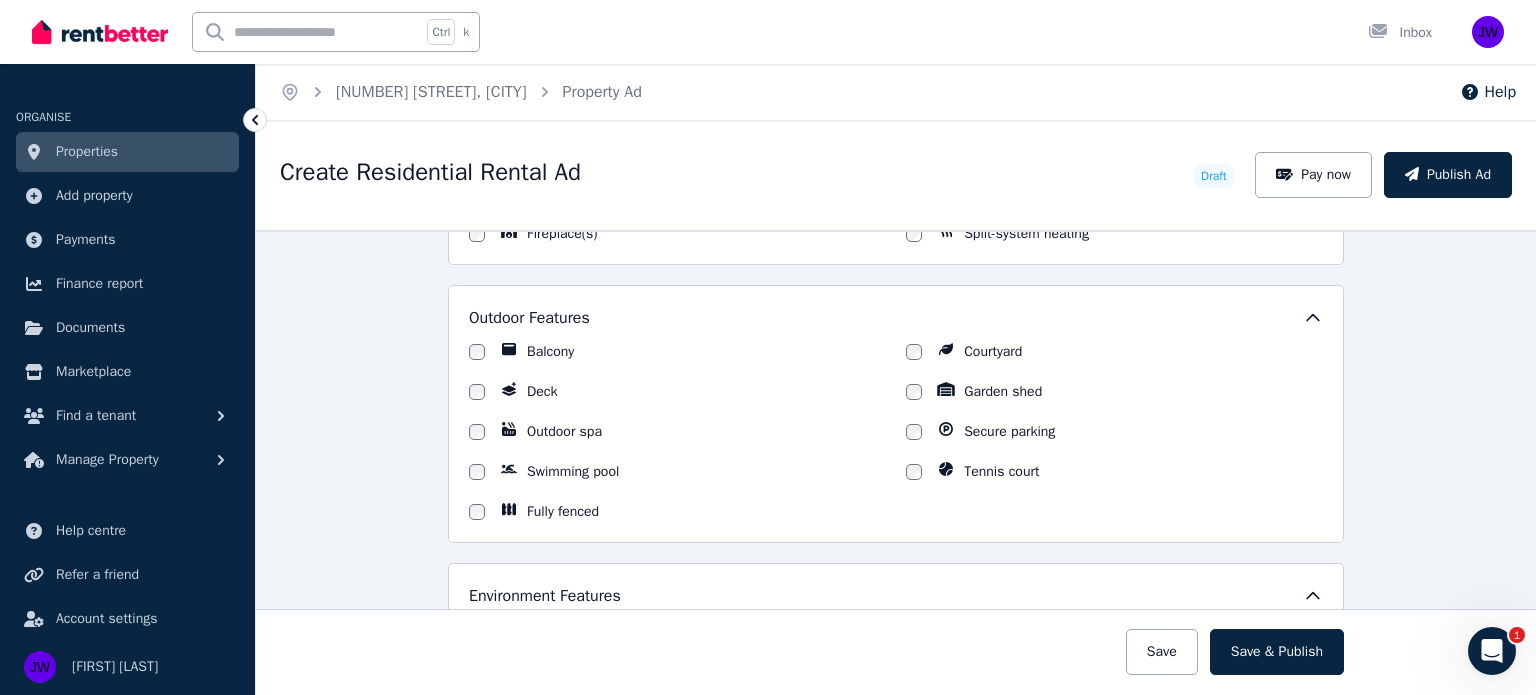 click on "Courtyard" at bounding box center (1114, 352) 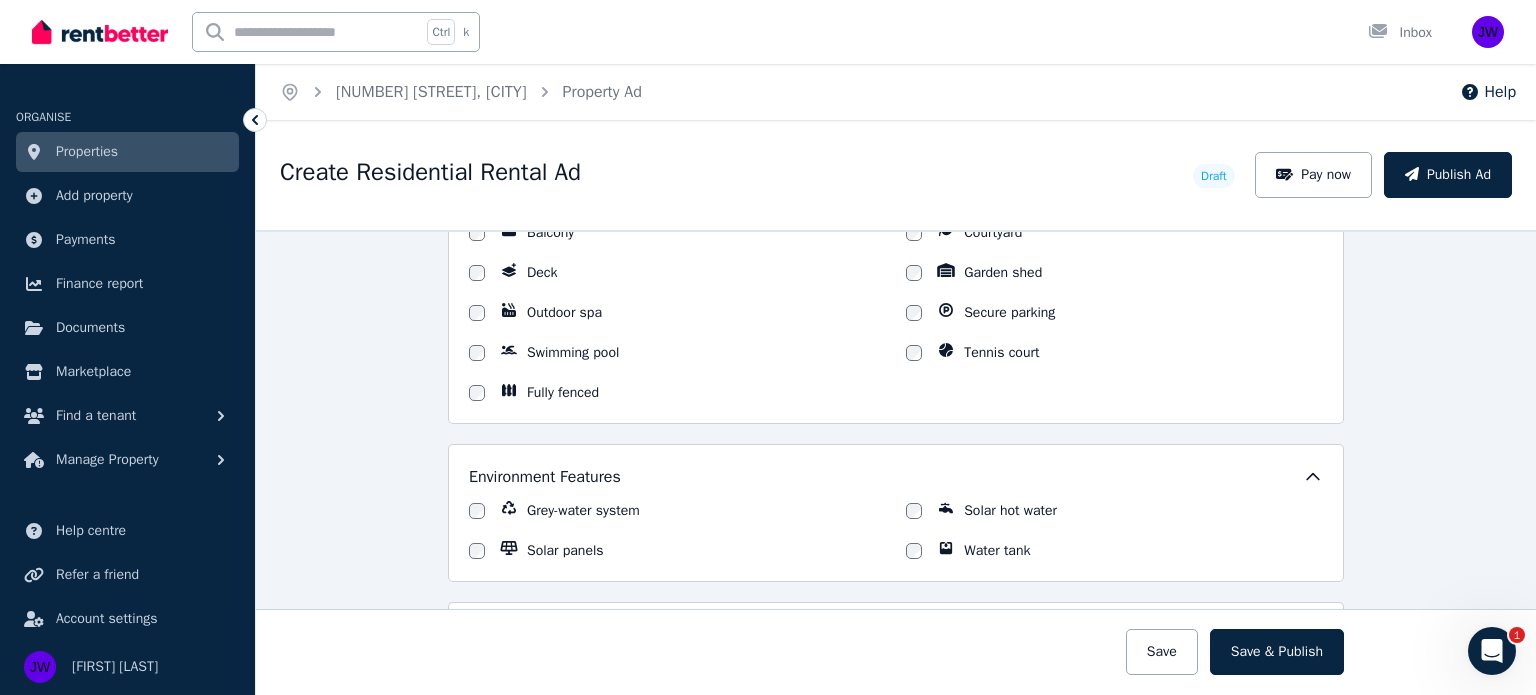 click on "Fully fenced" at bounding box center [563, 393] 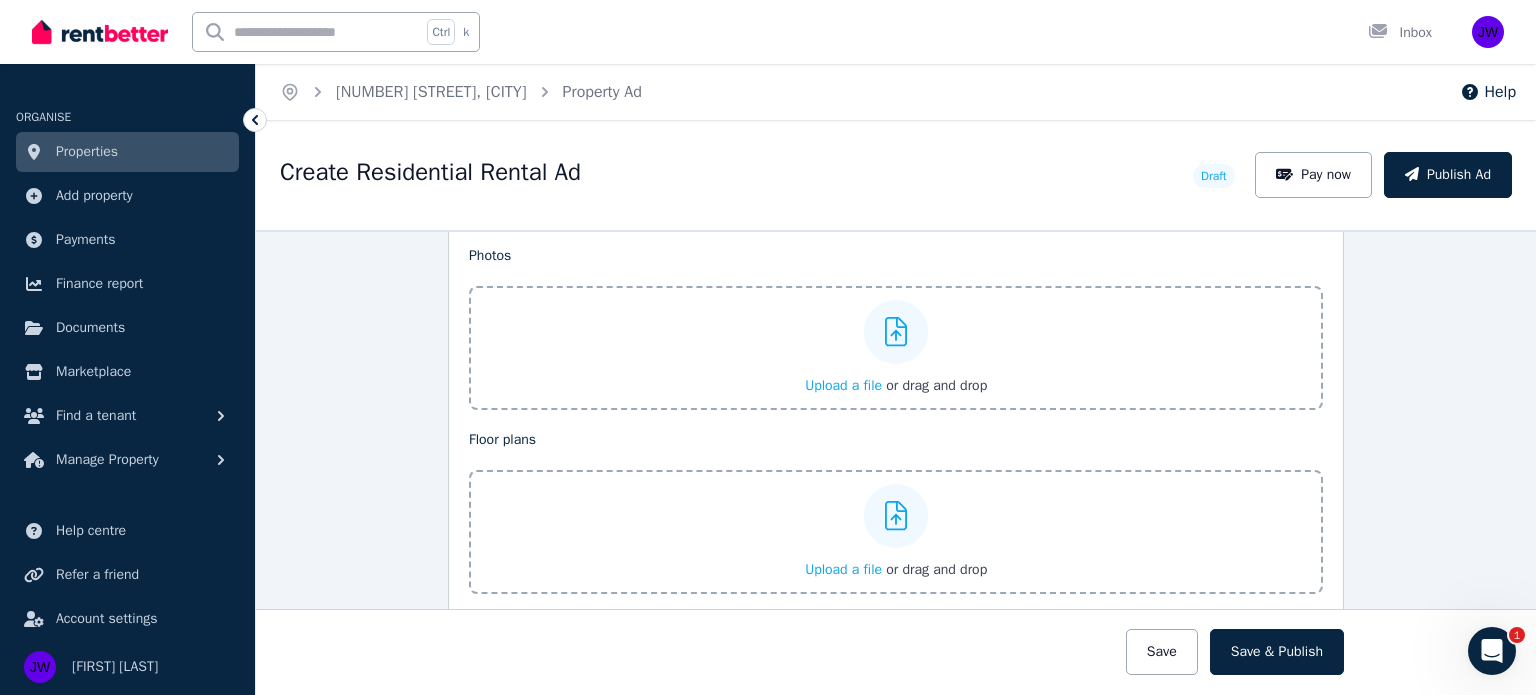 click on "Upload a file" at bounding box center (843, 385) 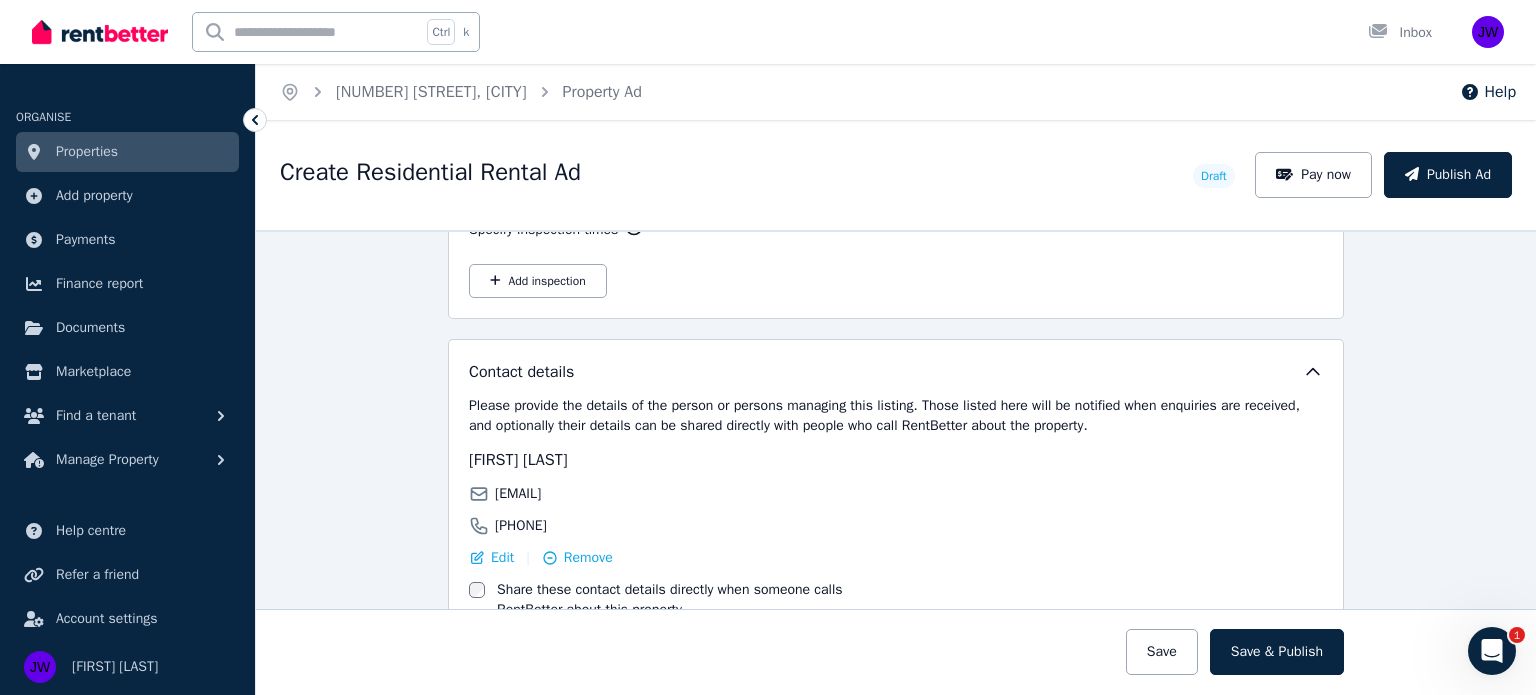 scroll, scrollTop: 2950, scrollLeft: 0, axis: vertical 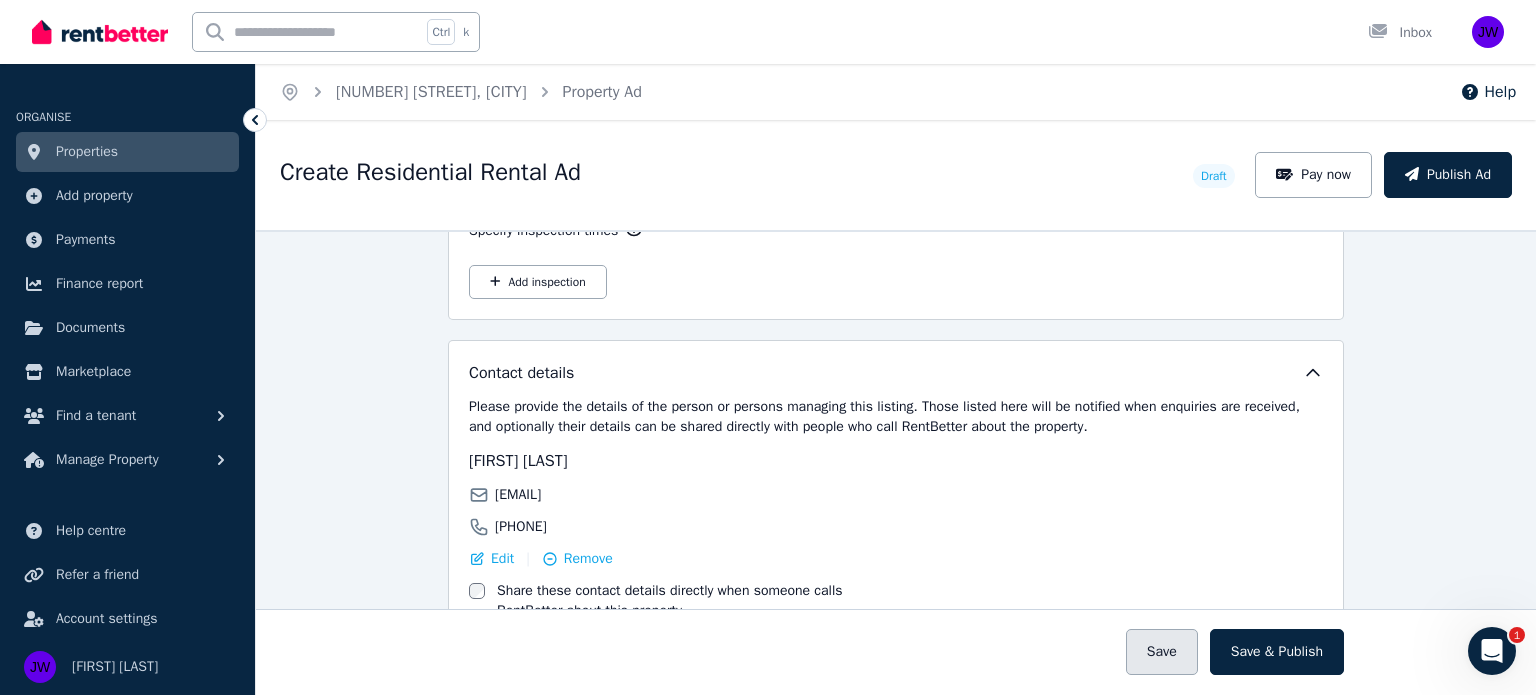 click on "Save" at bounding box center [1162, 652] 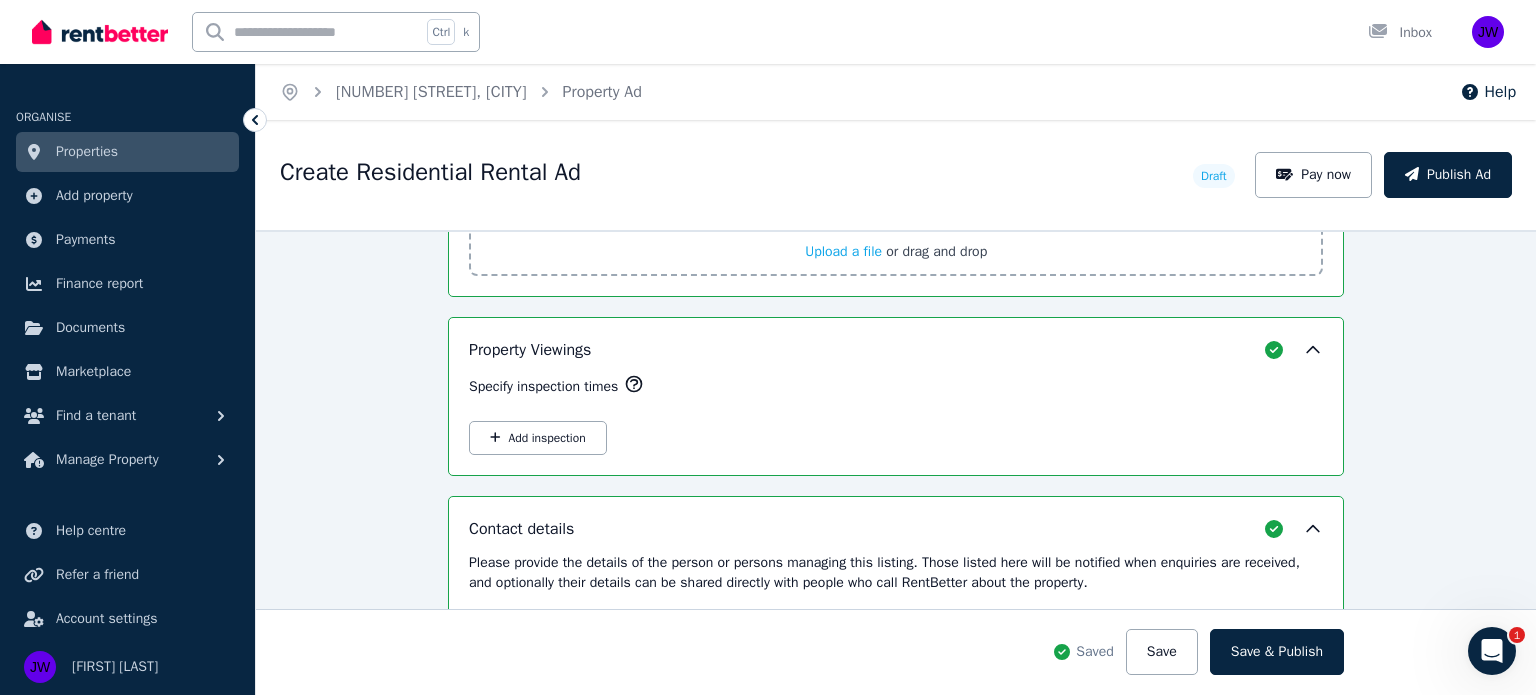 scroll, scrollTop: 3106, scrollLeft: 0, axis: vertical 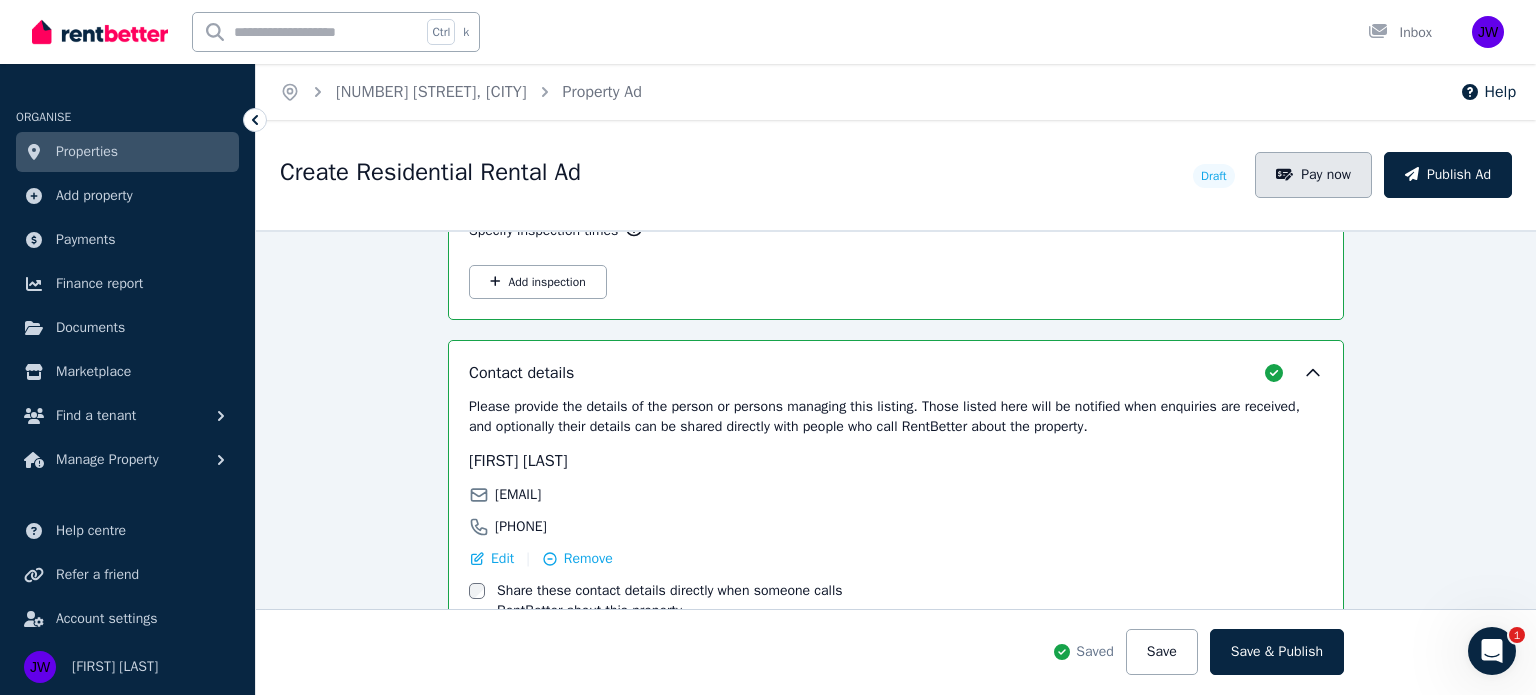click on "Pay now" at bounding box center (1313, 175) 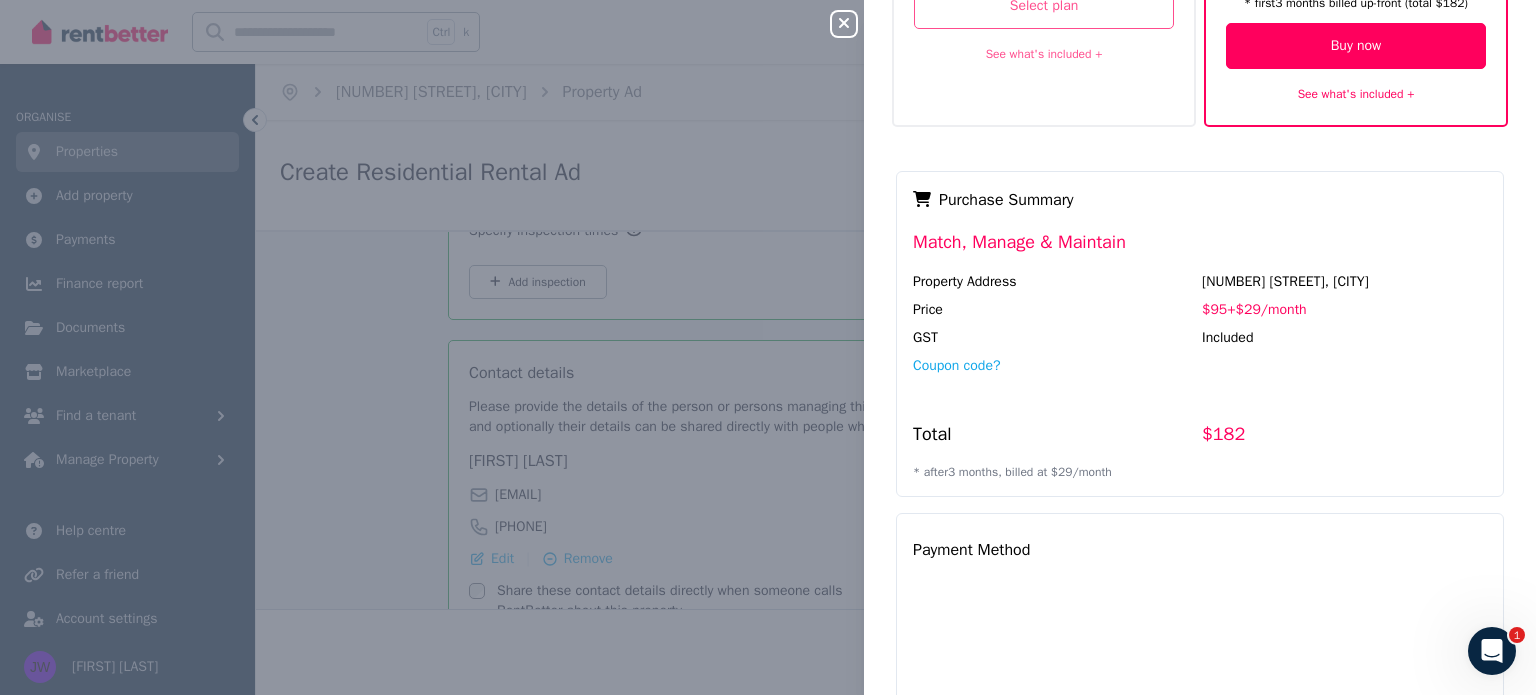 scroll, scrollTop: 249, scrollLeft: 0, axis: vertical 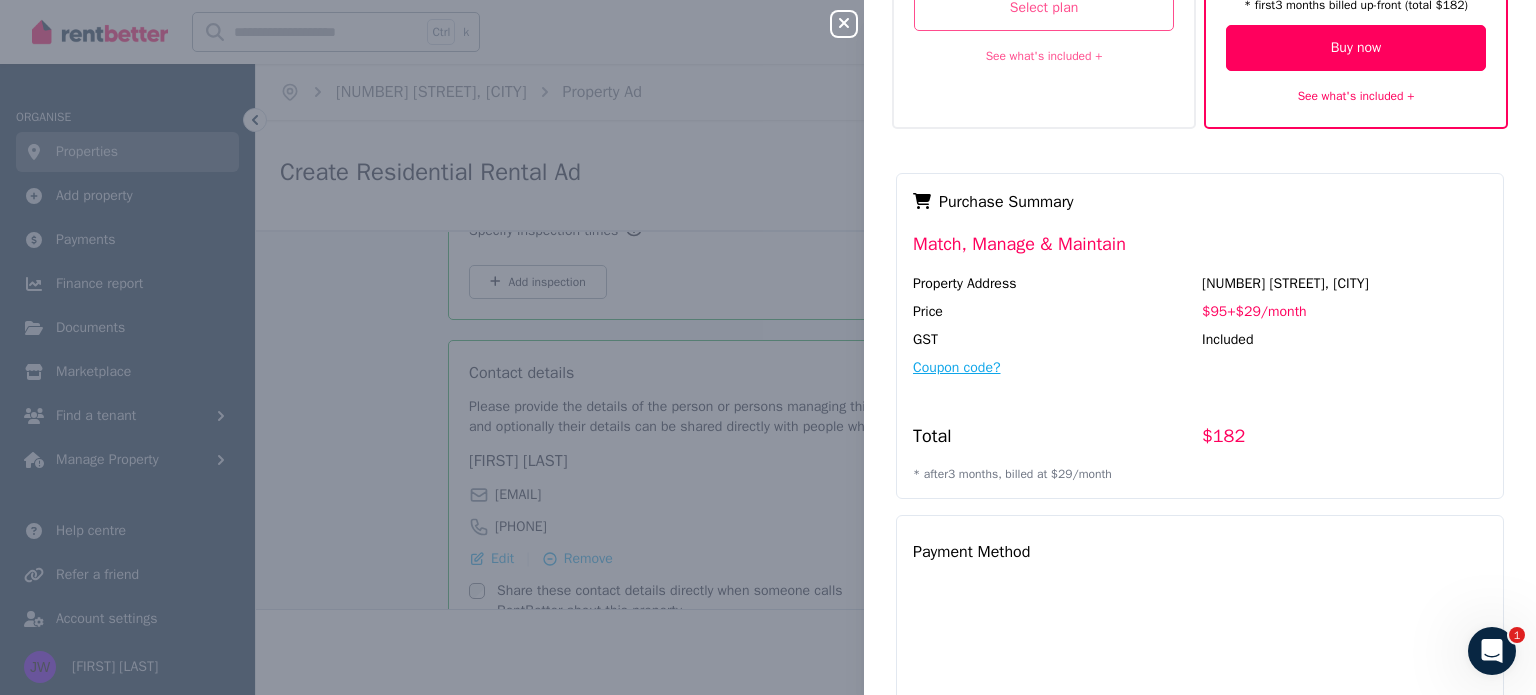 click on "Coupon code?" at bounding box center (957, 368) 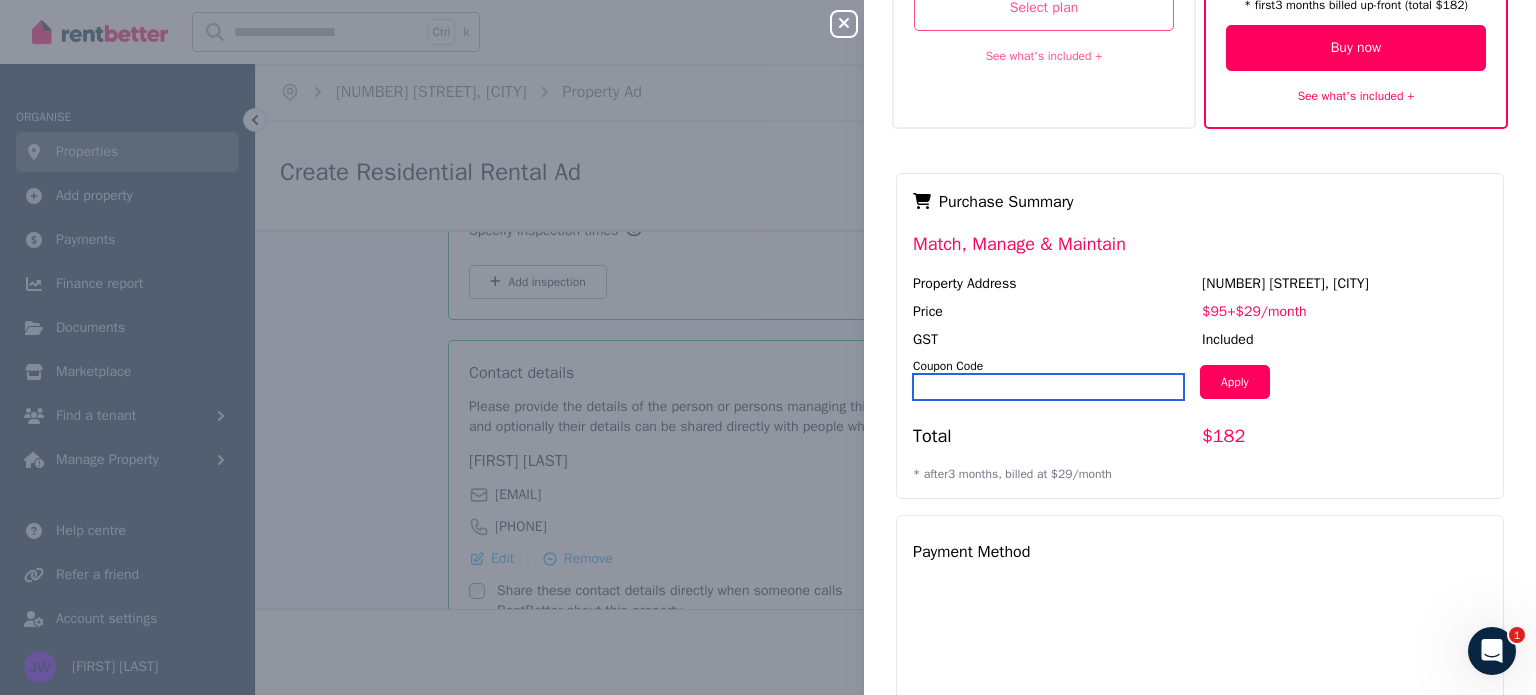 click at bounding box center (1048, 387) 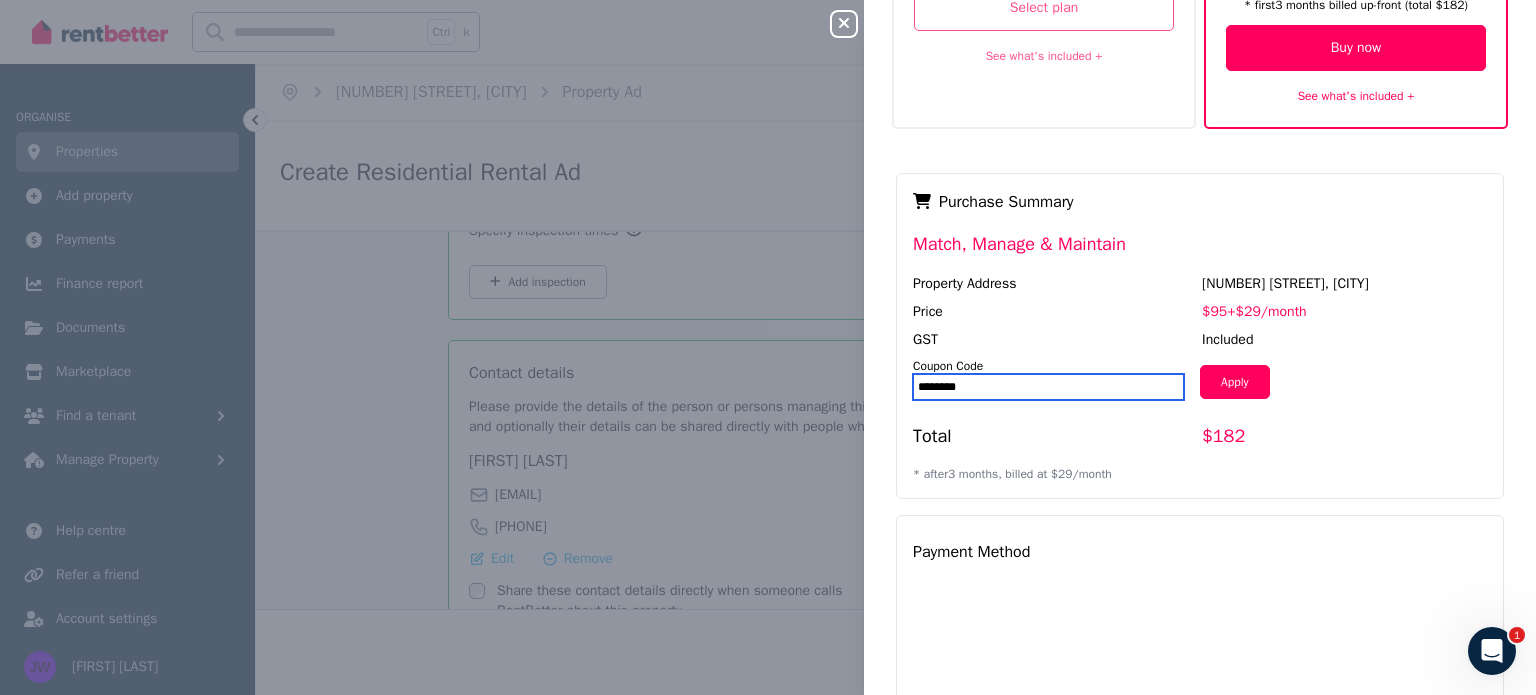 type on "********" 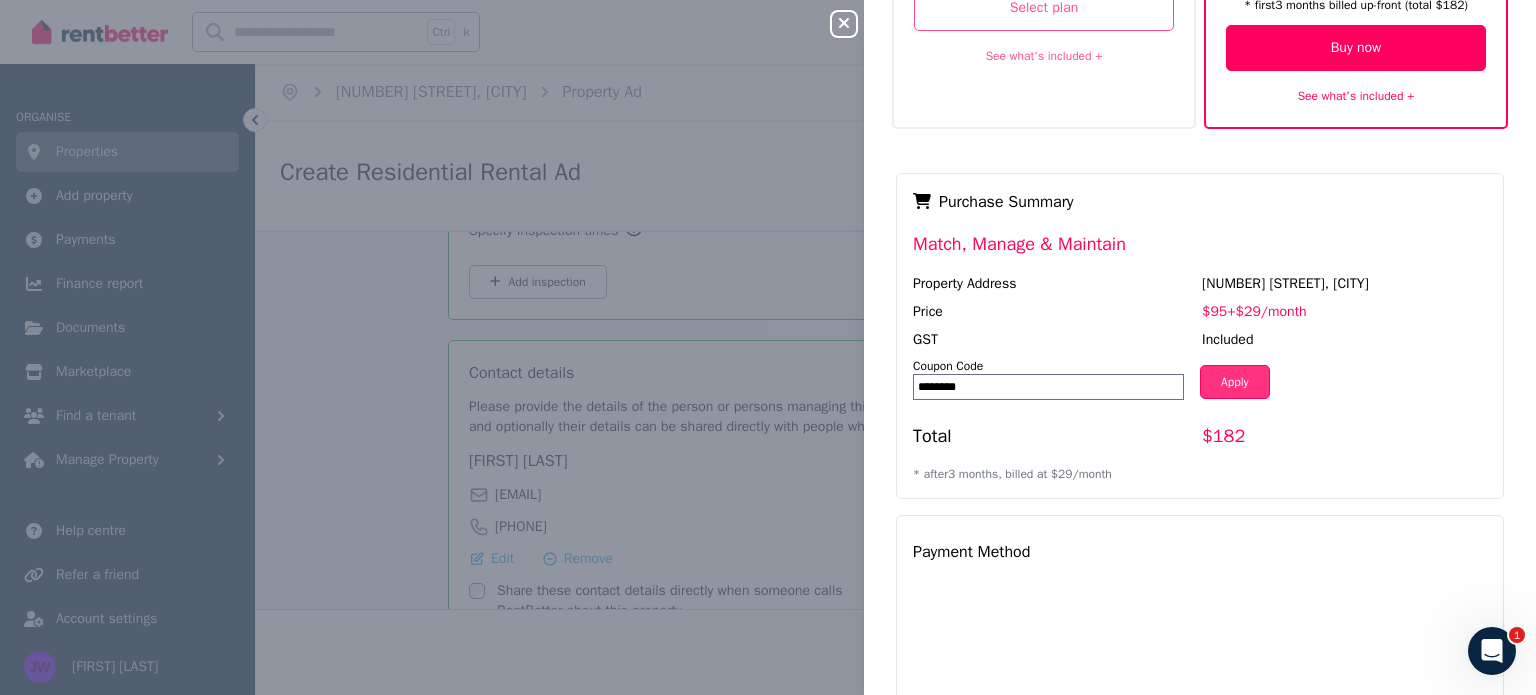 click on "Apply" at bounding box center (1235, 382) 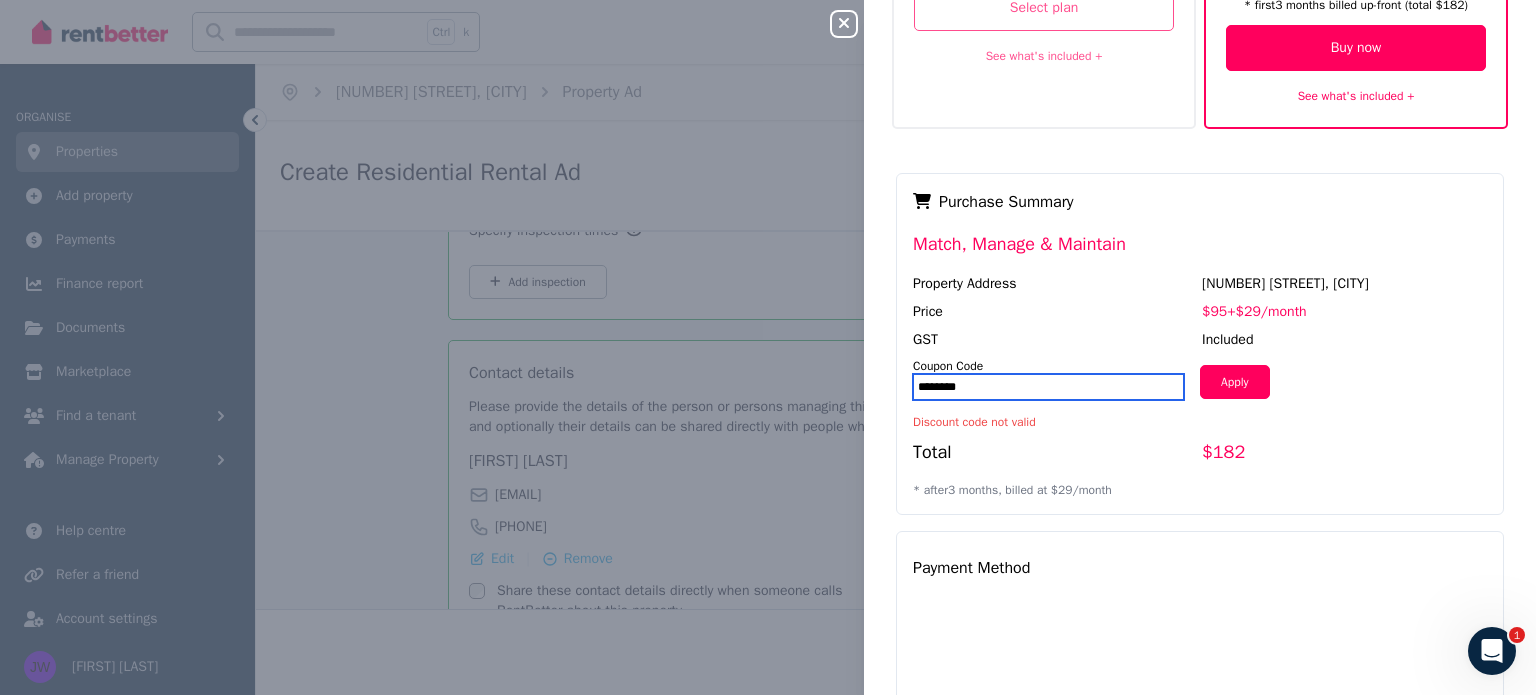 click on "********" at bounding box center [1048, 387] 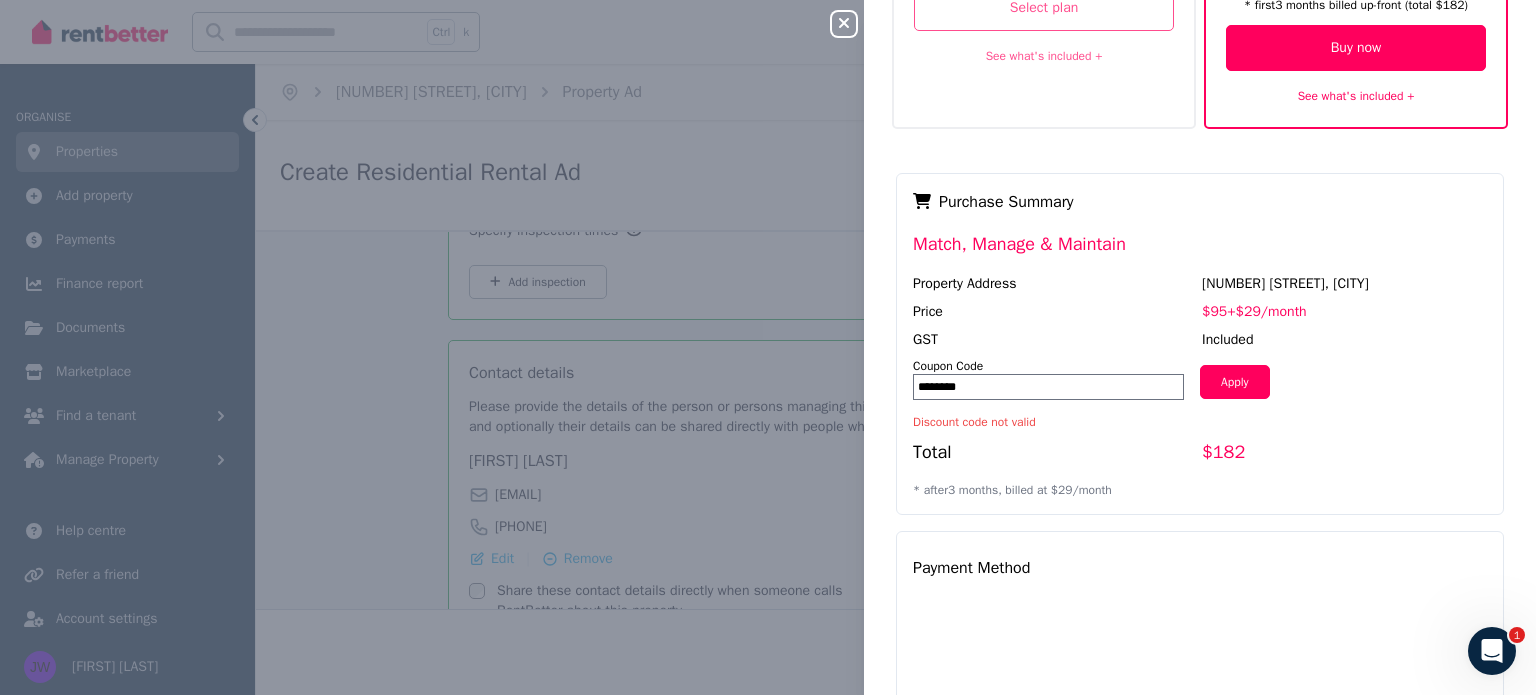 click 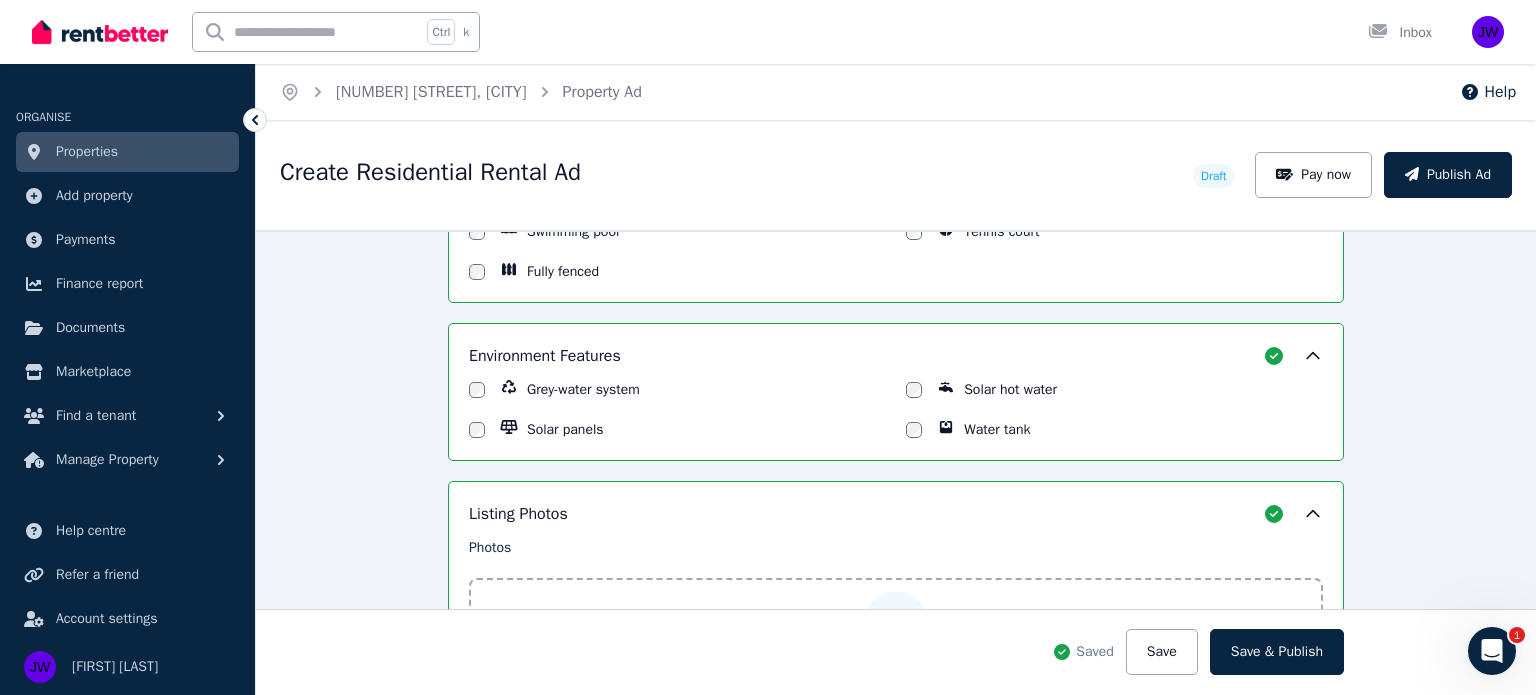 scroll, scrollTop: 2472, scrollLeft: 0, axis: vertical 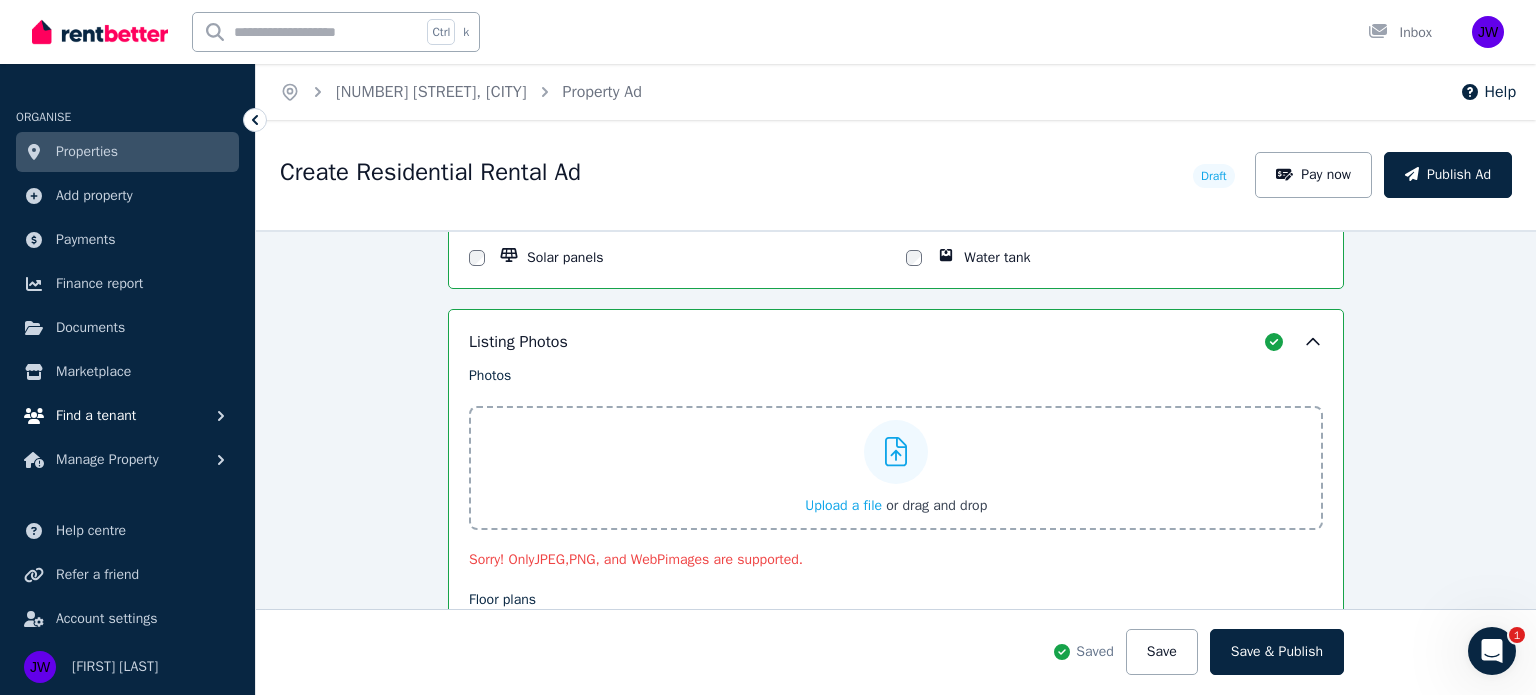 click on "Find a tenant" at bounding box center (127, 416) 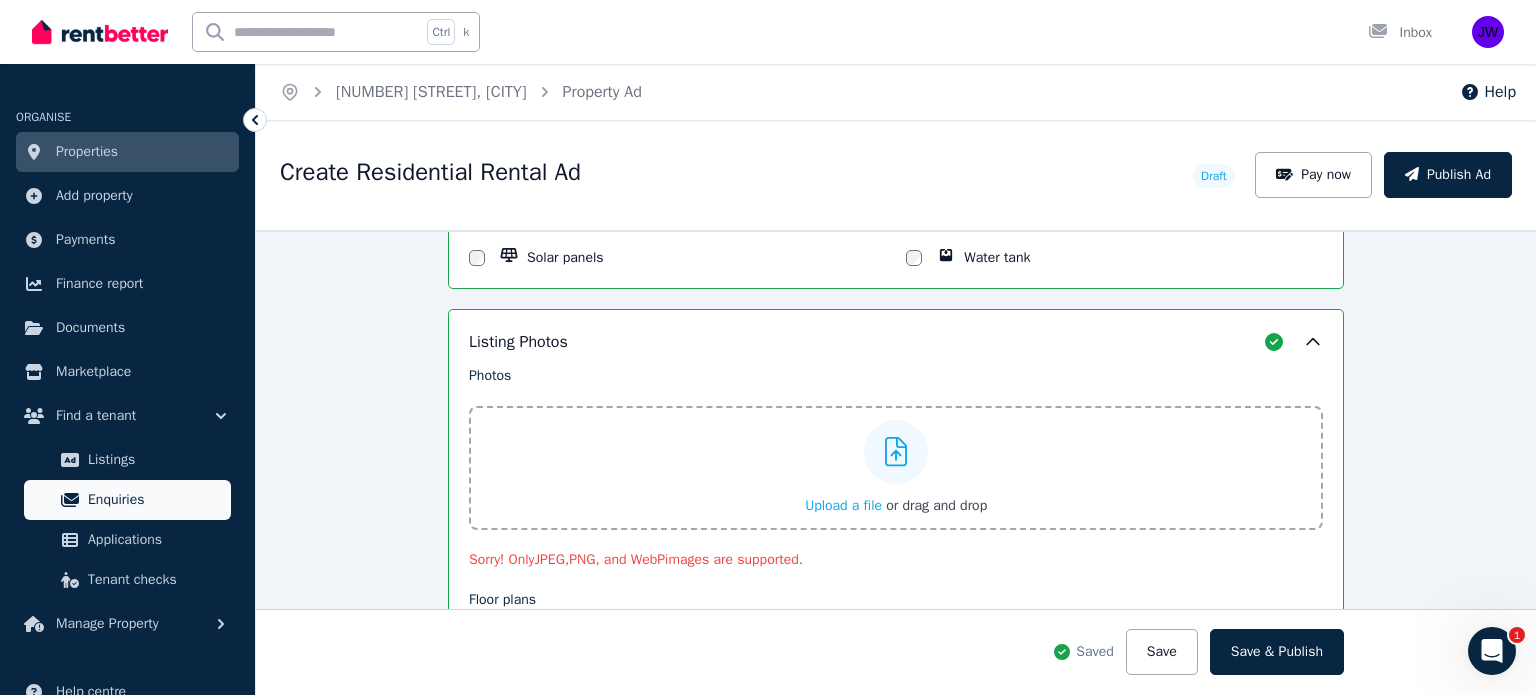 click on "Enquiries" at bounding box center (155, 500) 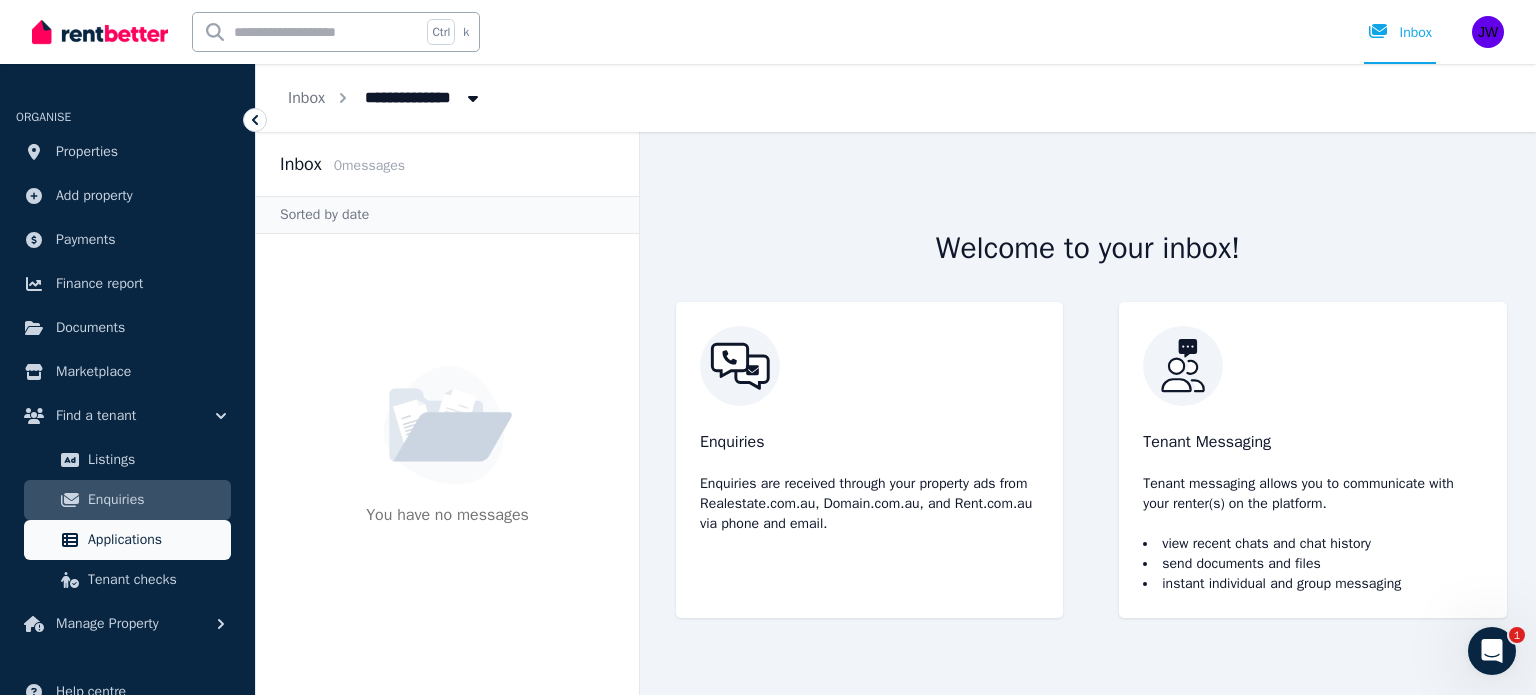 click on "Applications" at bounding box center (155, 540) 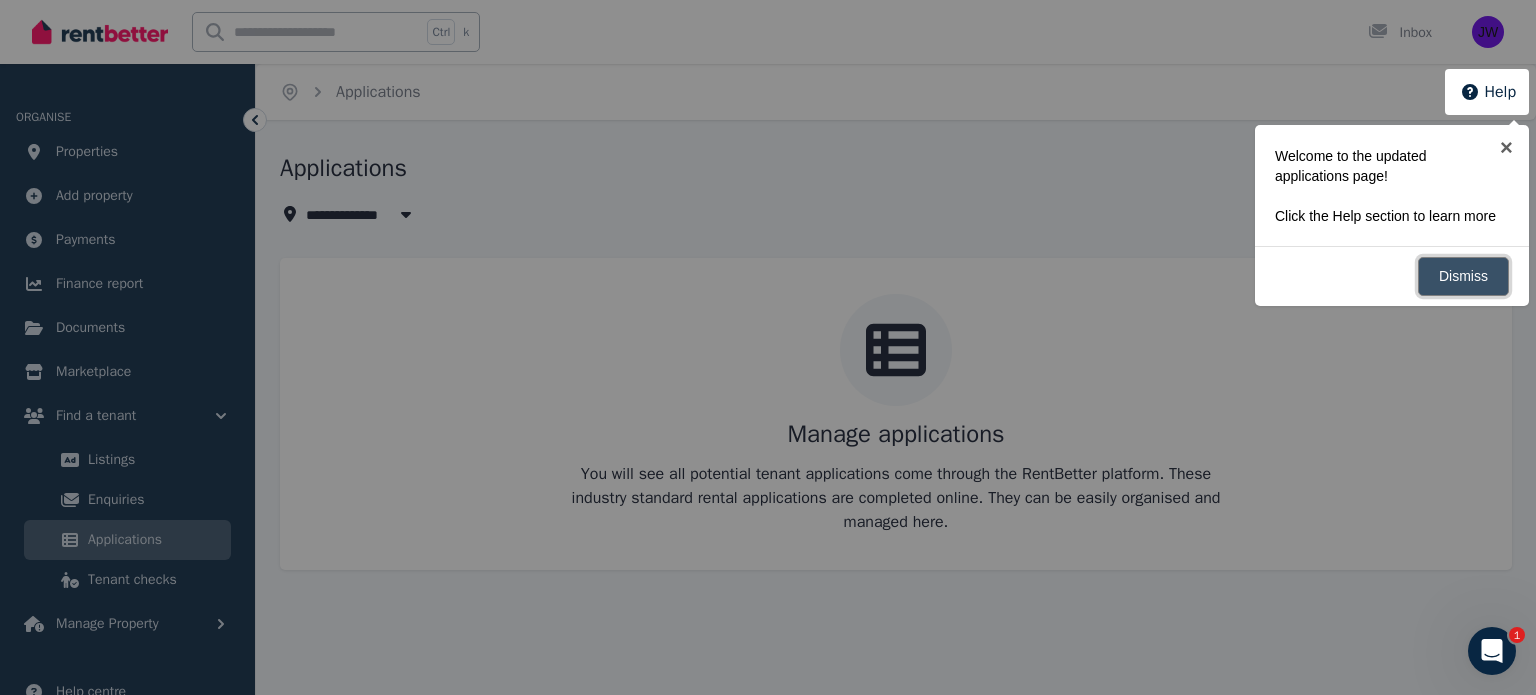 click on "Dismiss" at bounding box center [1463, 276] 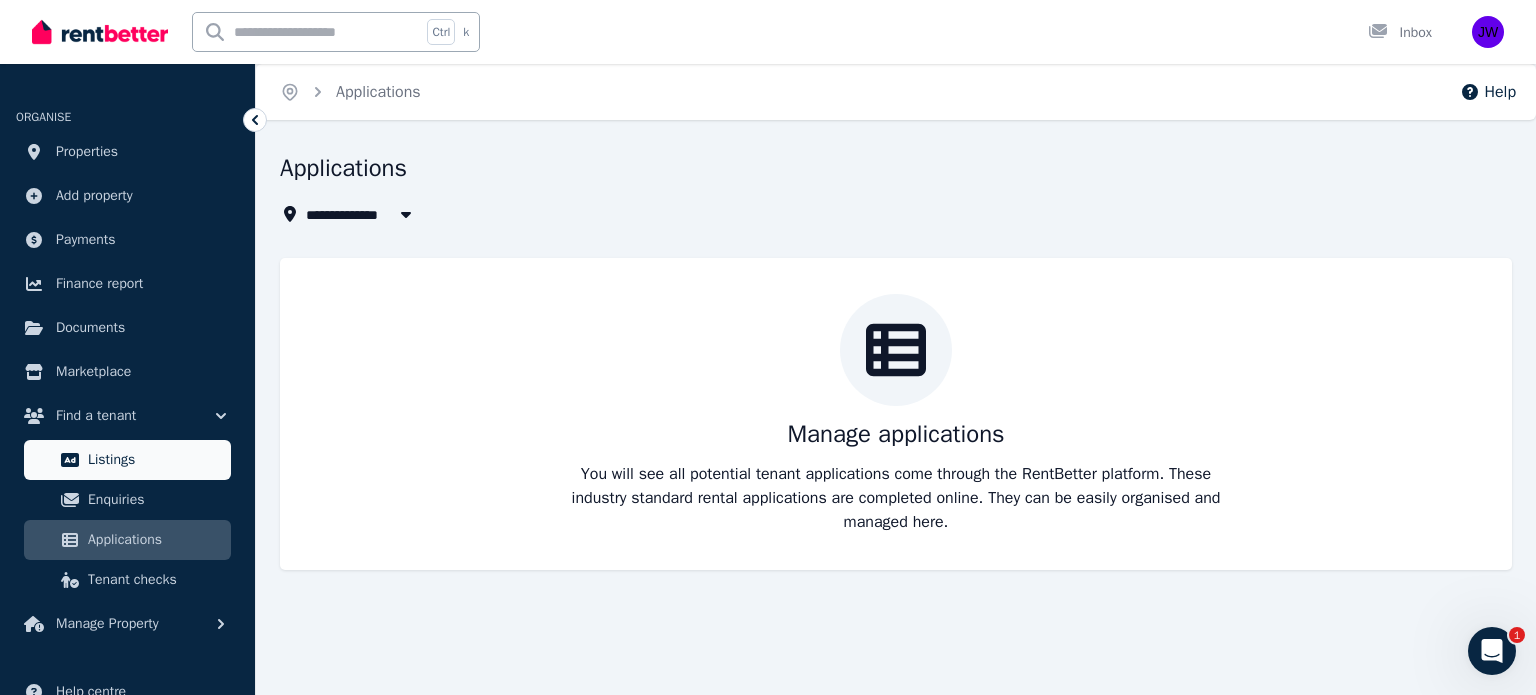click on "Listings" at bounding box center [155, 460] 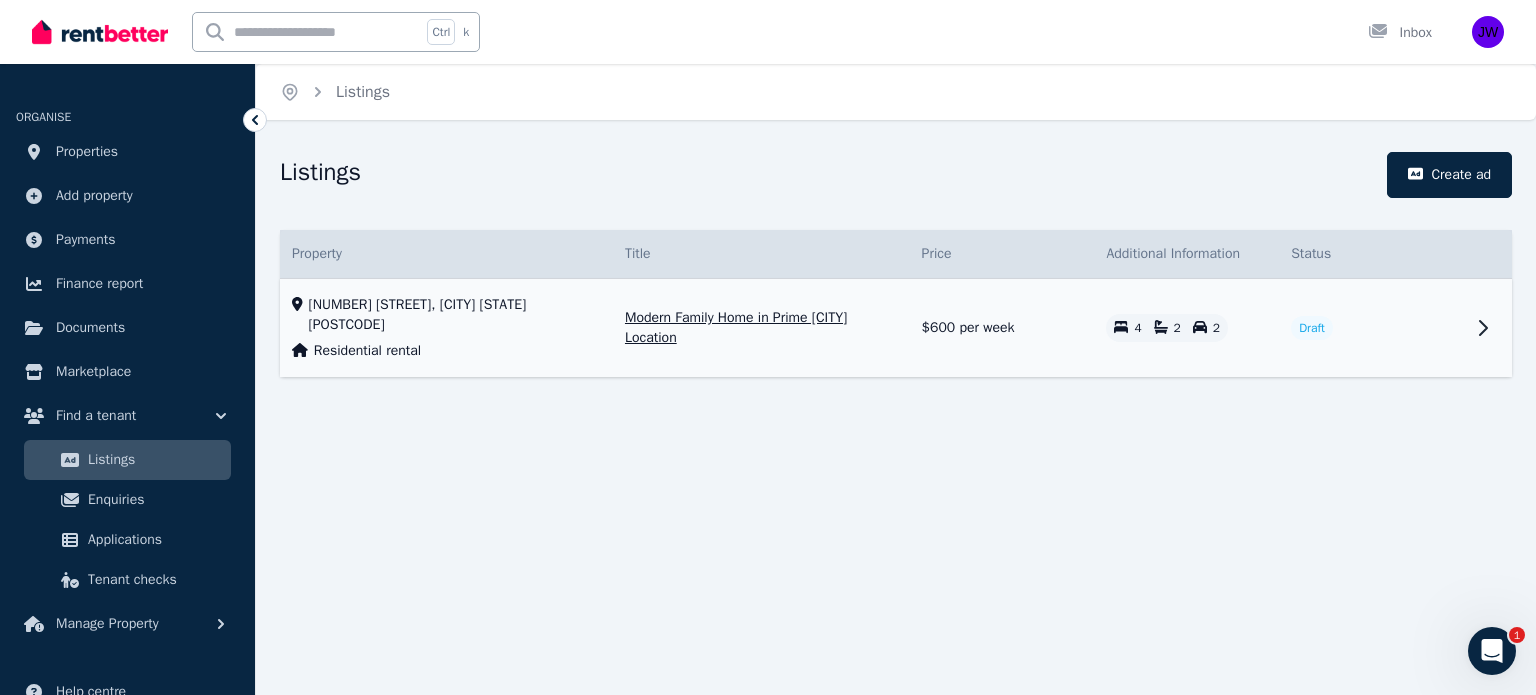 click 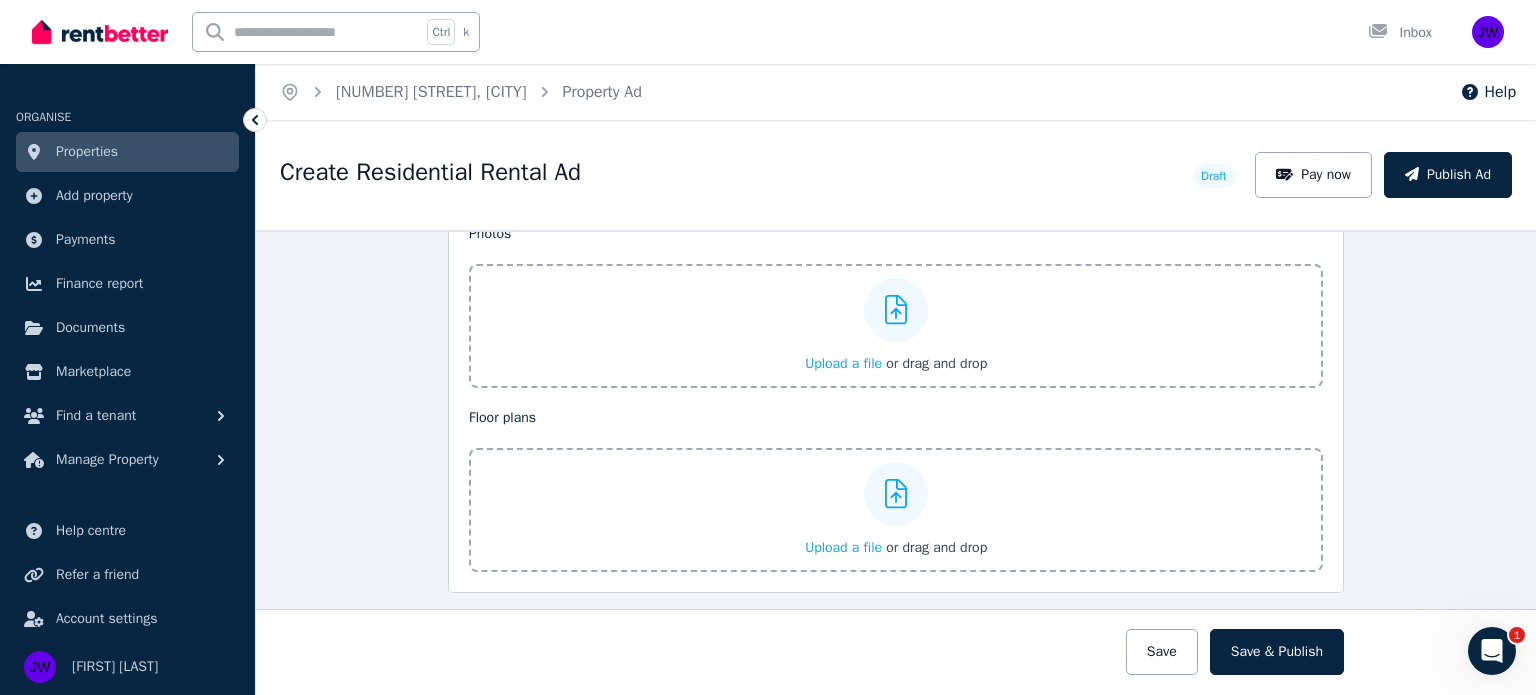 scroll, scrollTop: 3022, scrollLeft: 0, axis: vertical 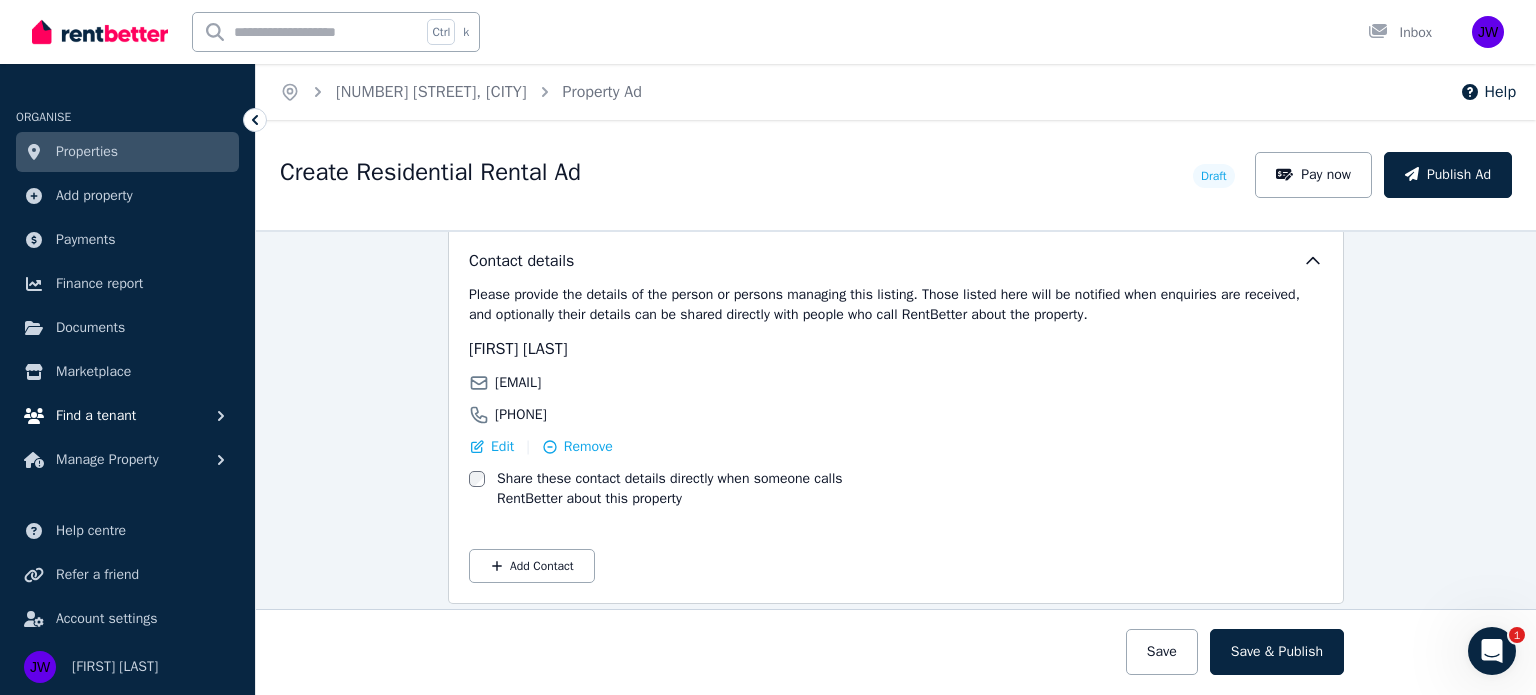 click 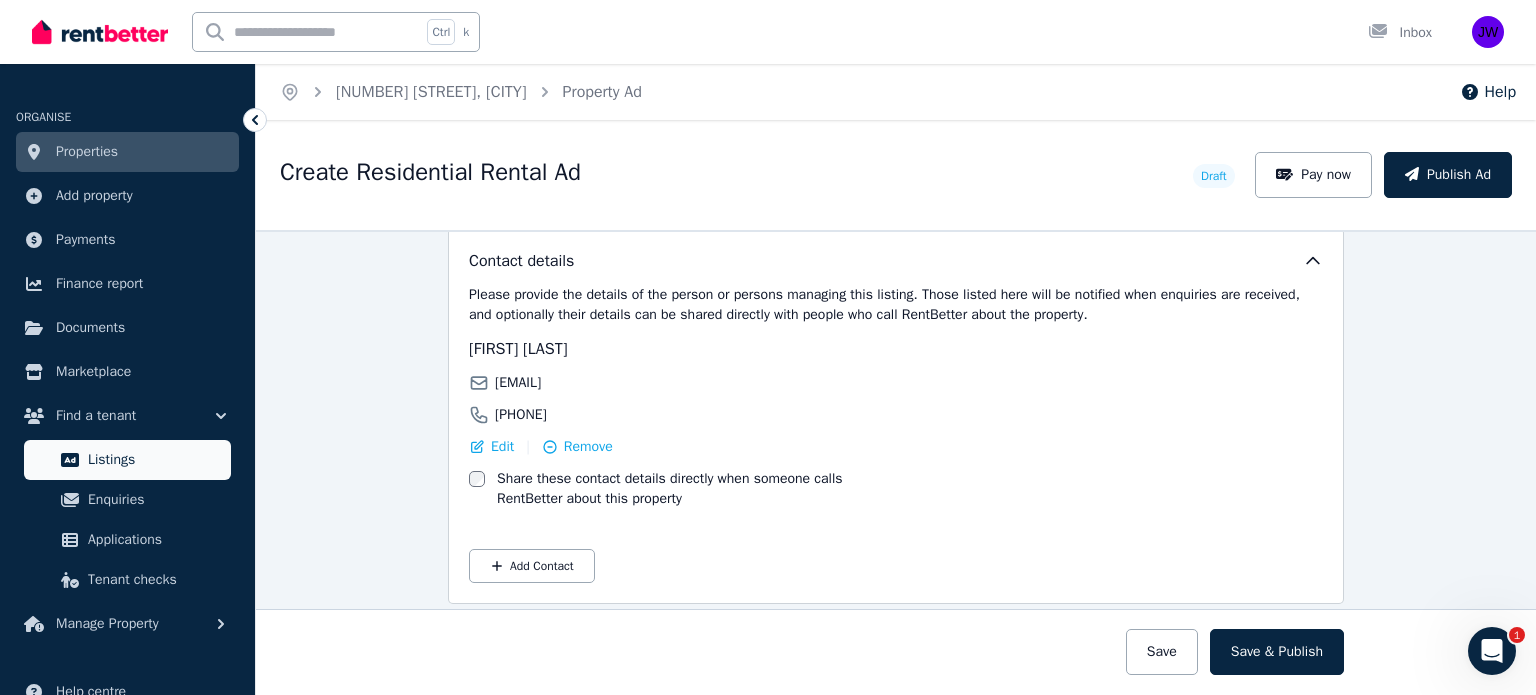 click on "Listings" at bounding box center (155, 460) 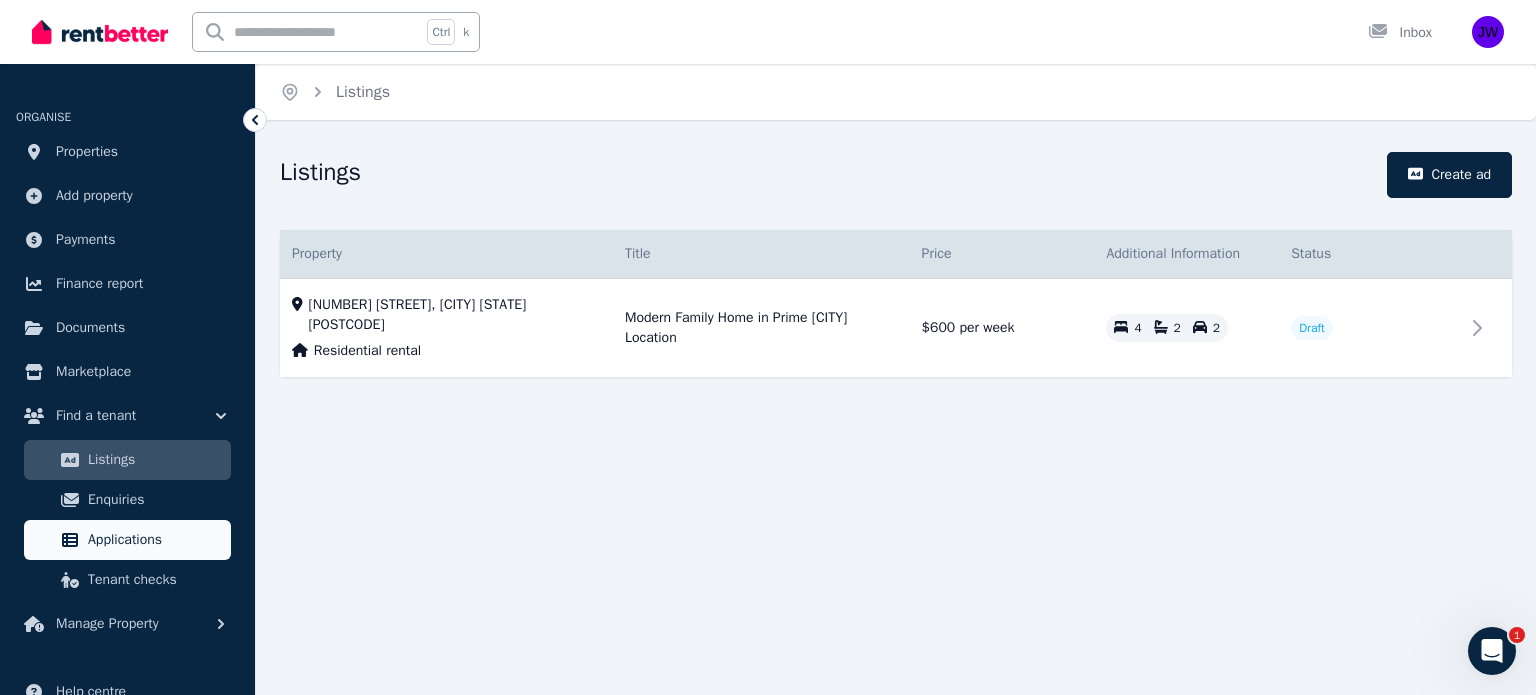 click on "Applications" at bounding box center (155, 540) 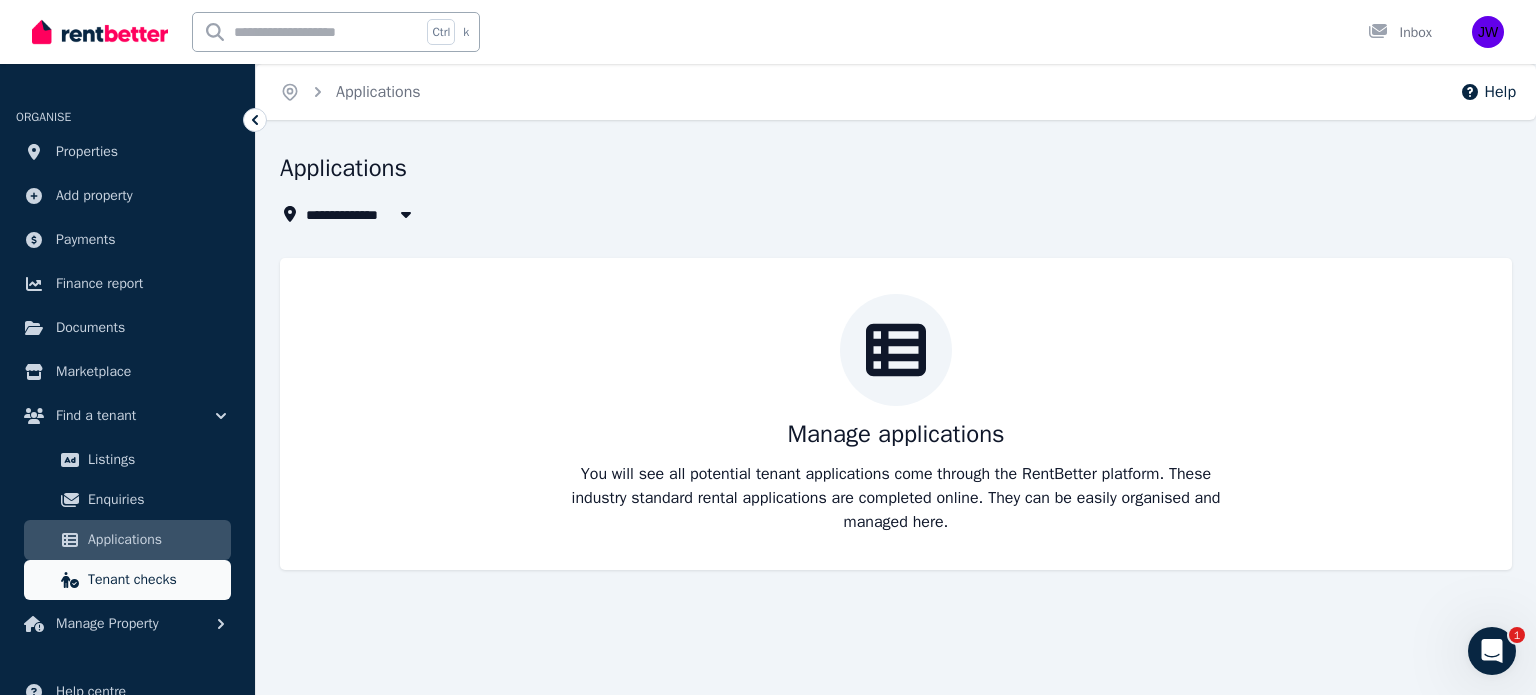 click on "Tenant checks" at bounding box center [155, 580] 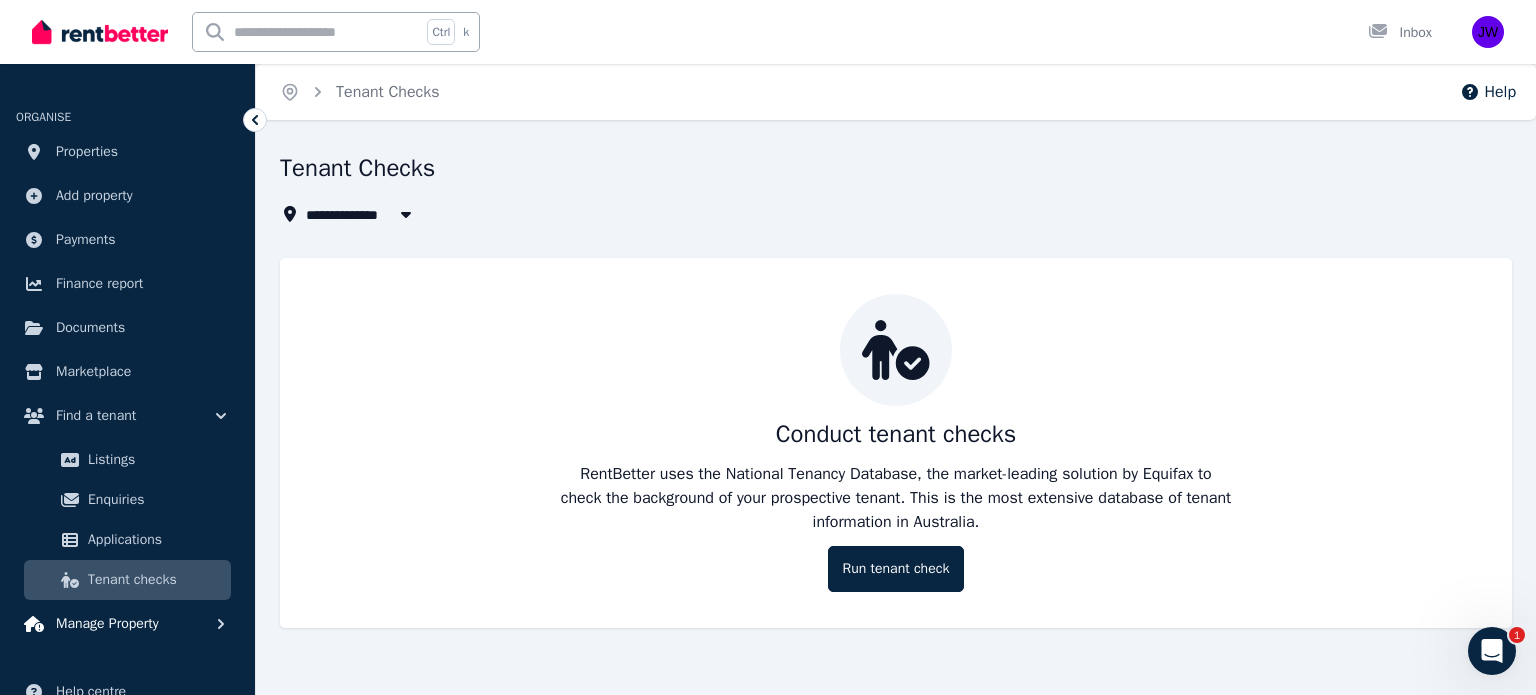 click on "Manage Property" at bounding box center [127, 624] 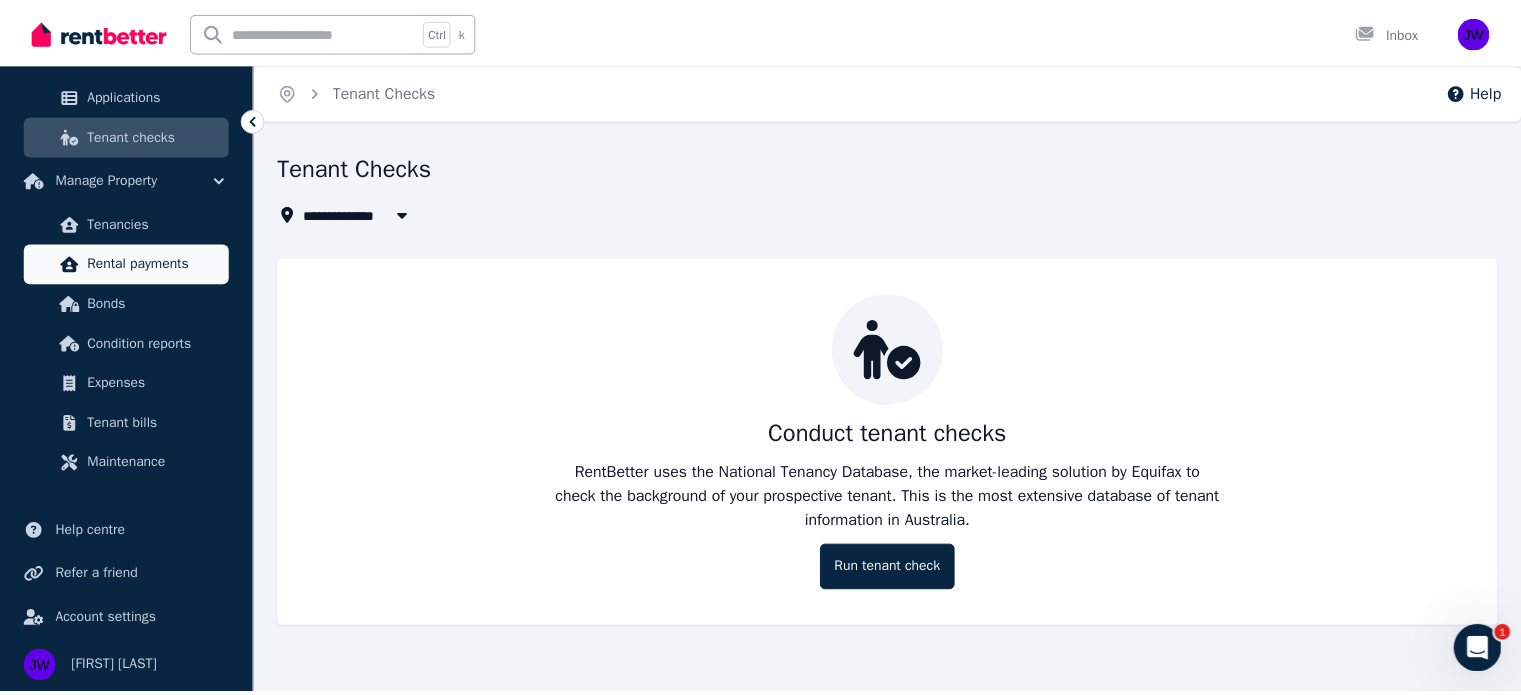 scroll, scrollTop: 0, scrollLeft: 0, axis: both 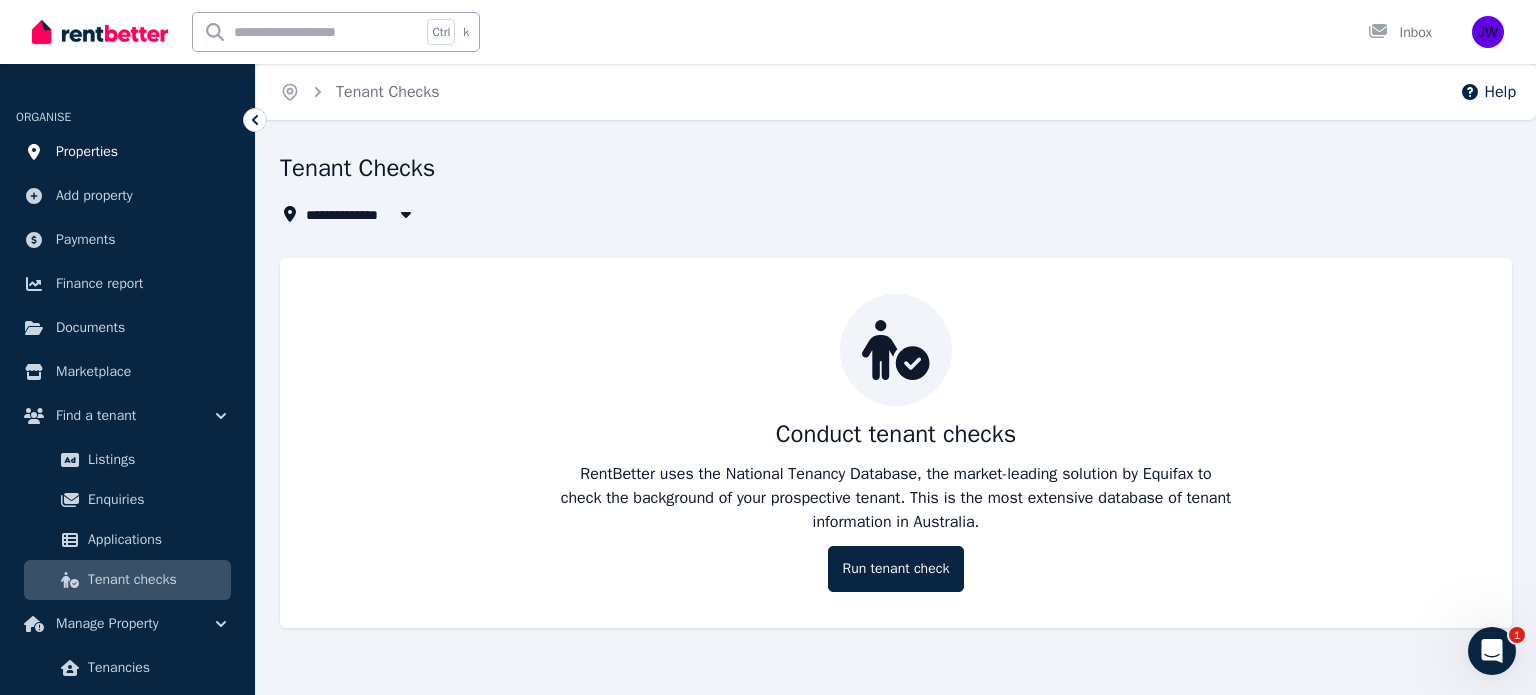 click on "Properties" at bounding box center [127, 152] 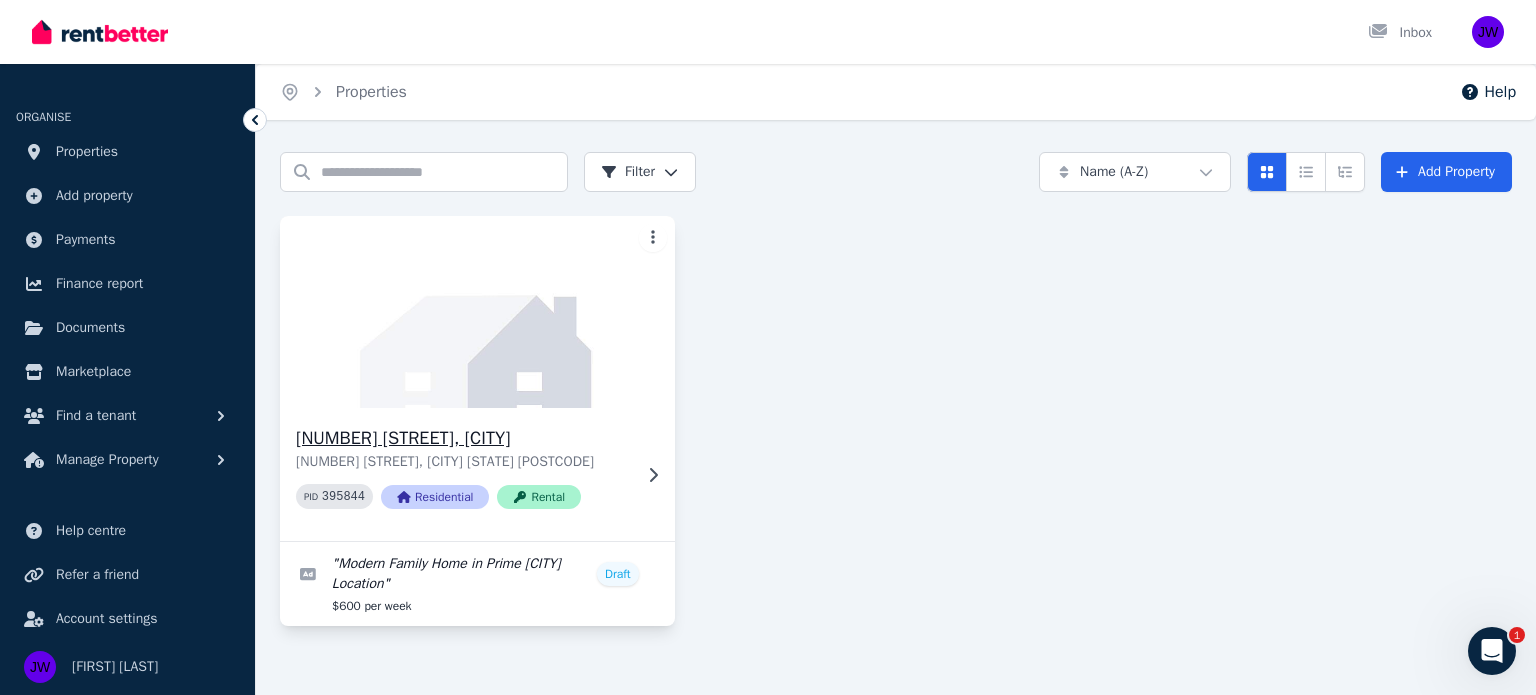 click 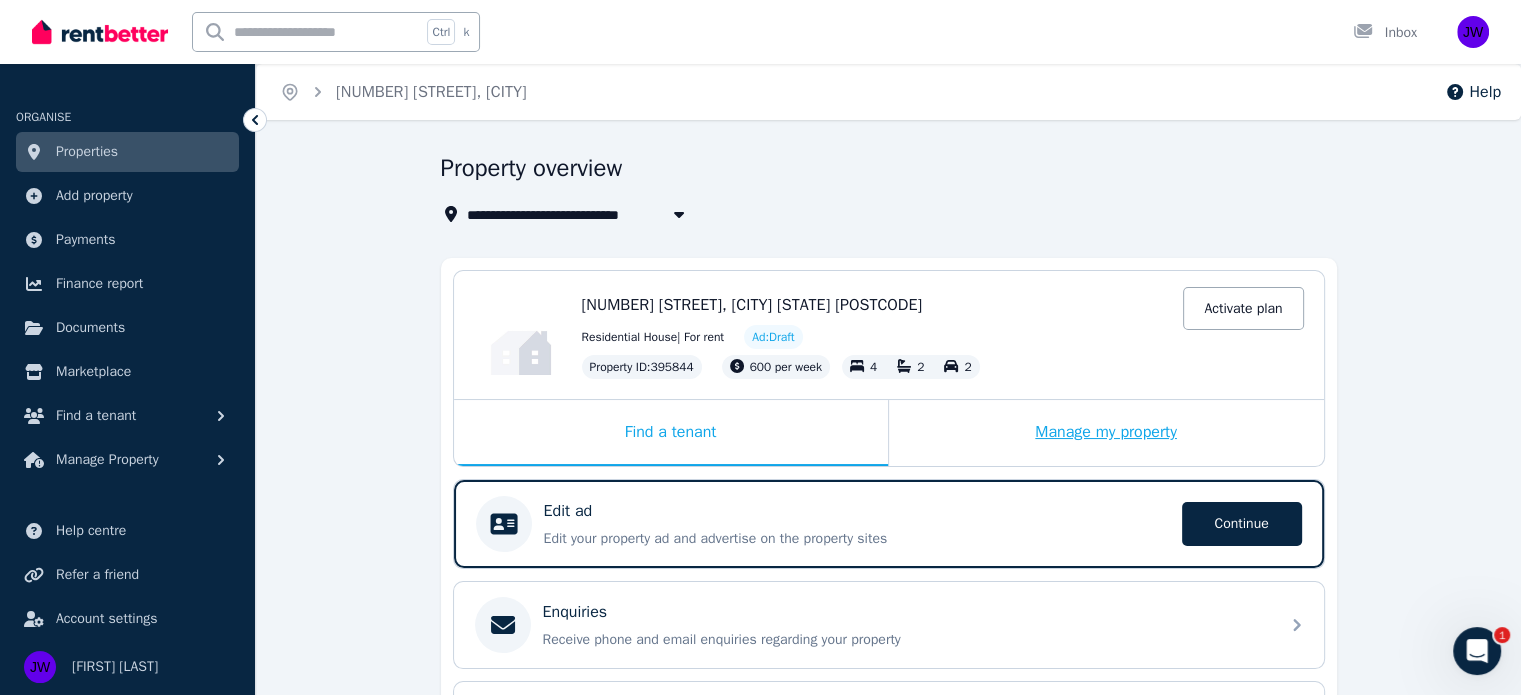 click on "Manage my property" at bounding box center (1106, 433) 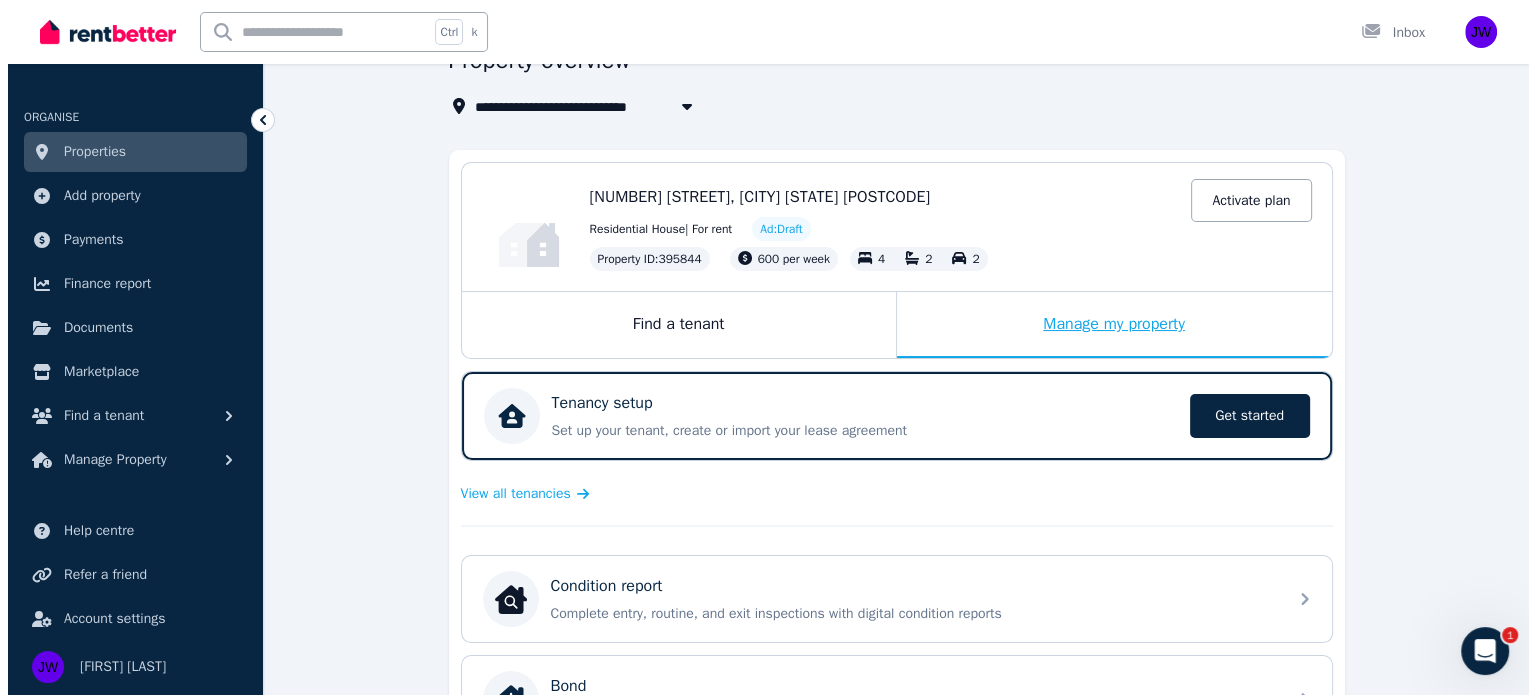 scroll, scrollTop: 0, scrollLeft: 0, axis: both 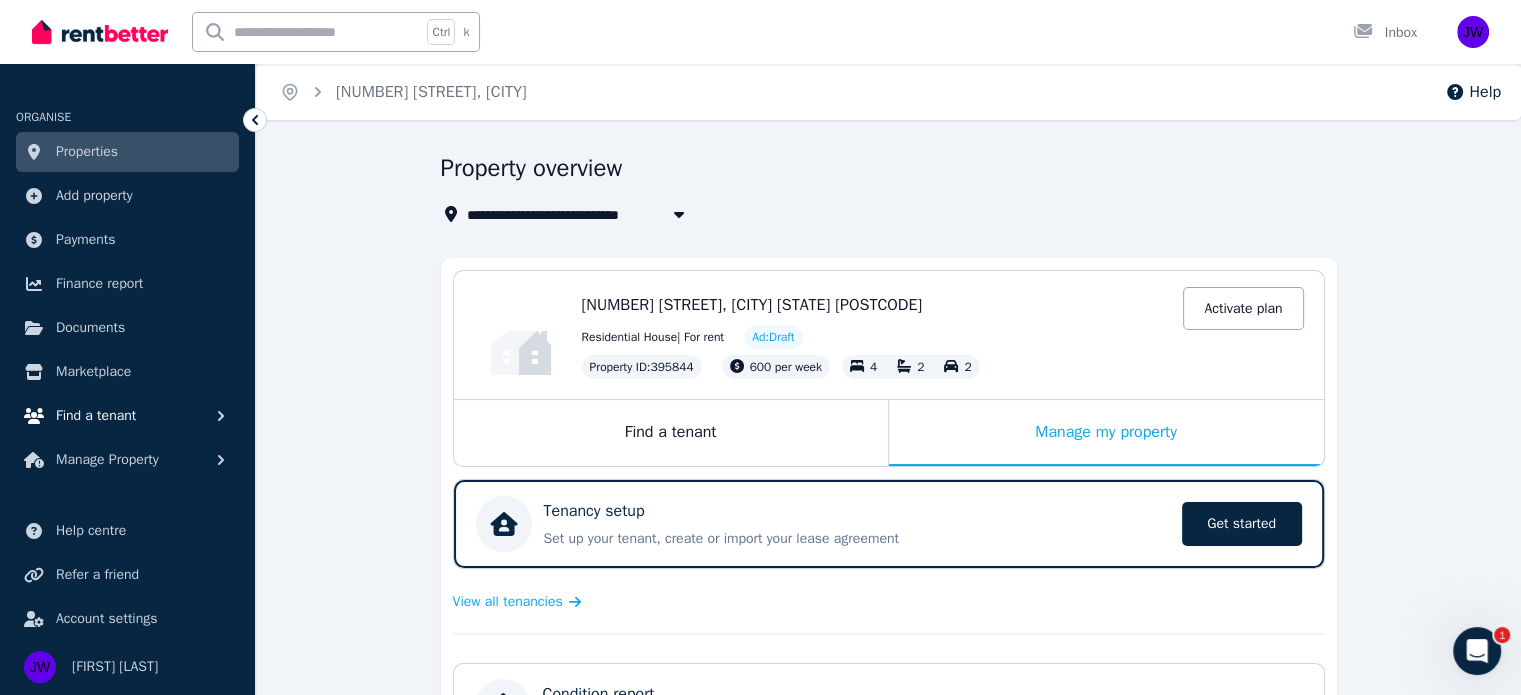 click on "Find a tenant" at bounding box center (127, 416) 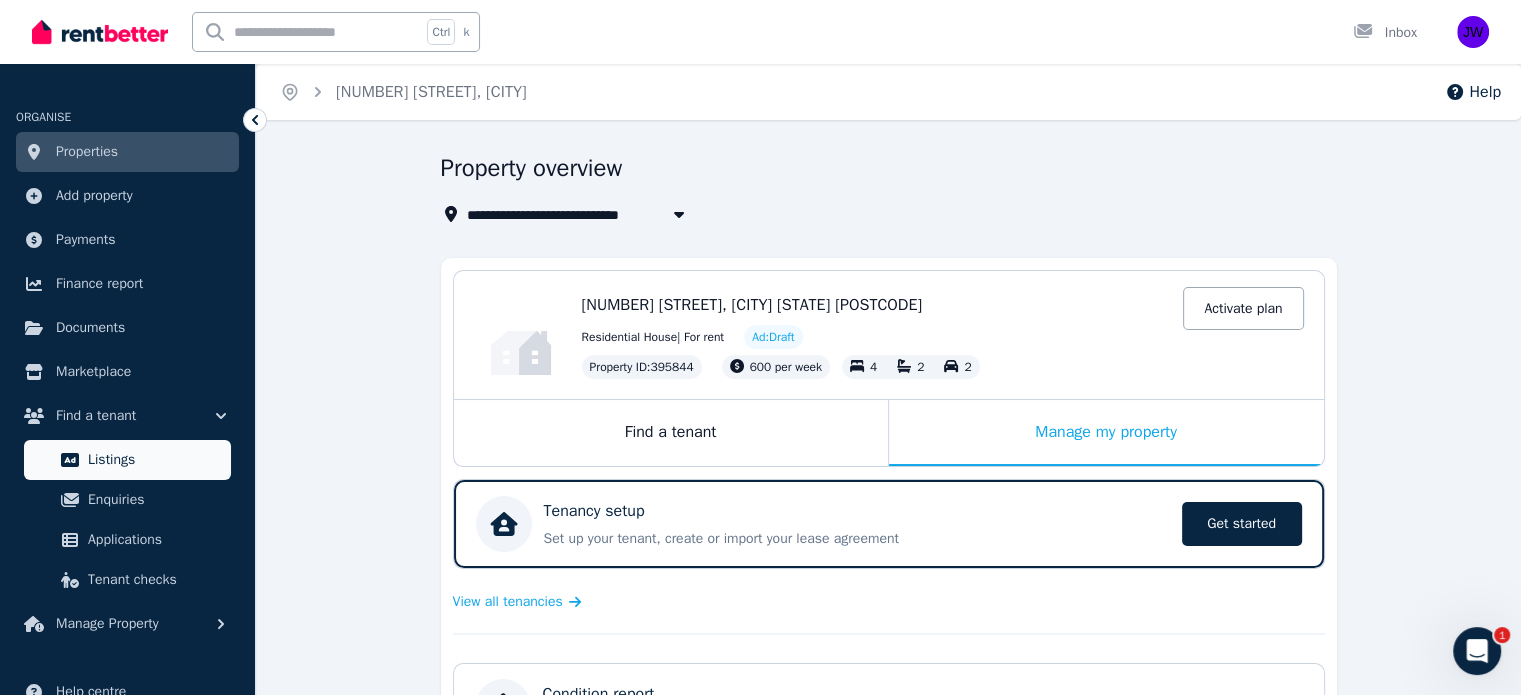 click on "Listings" at bounding box center [155, 460] 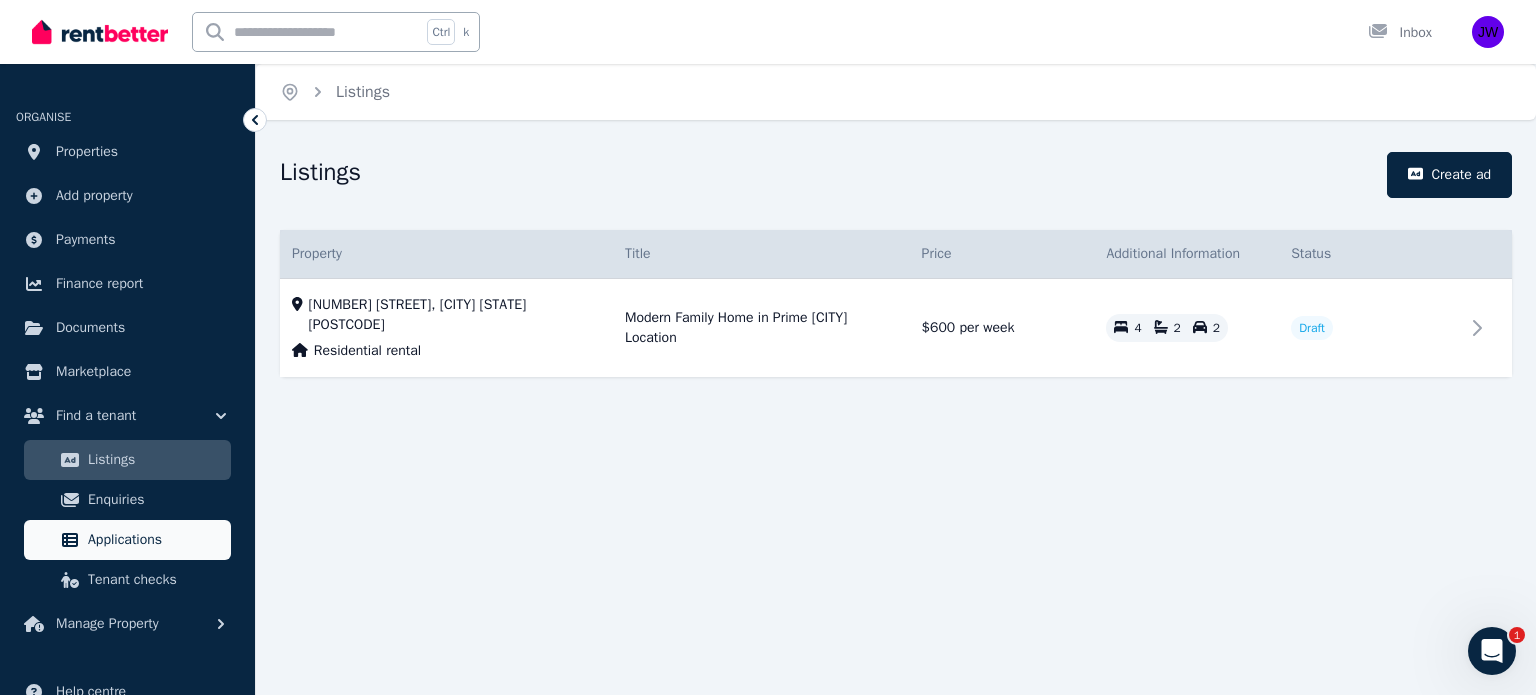 click on "Applications" at bounding box center (155, 540) 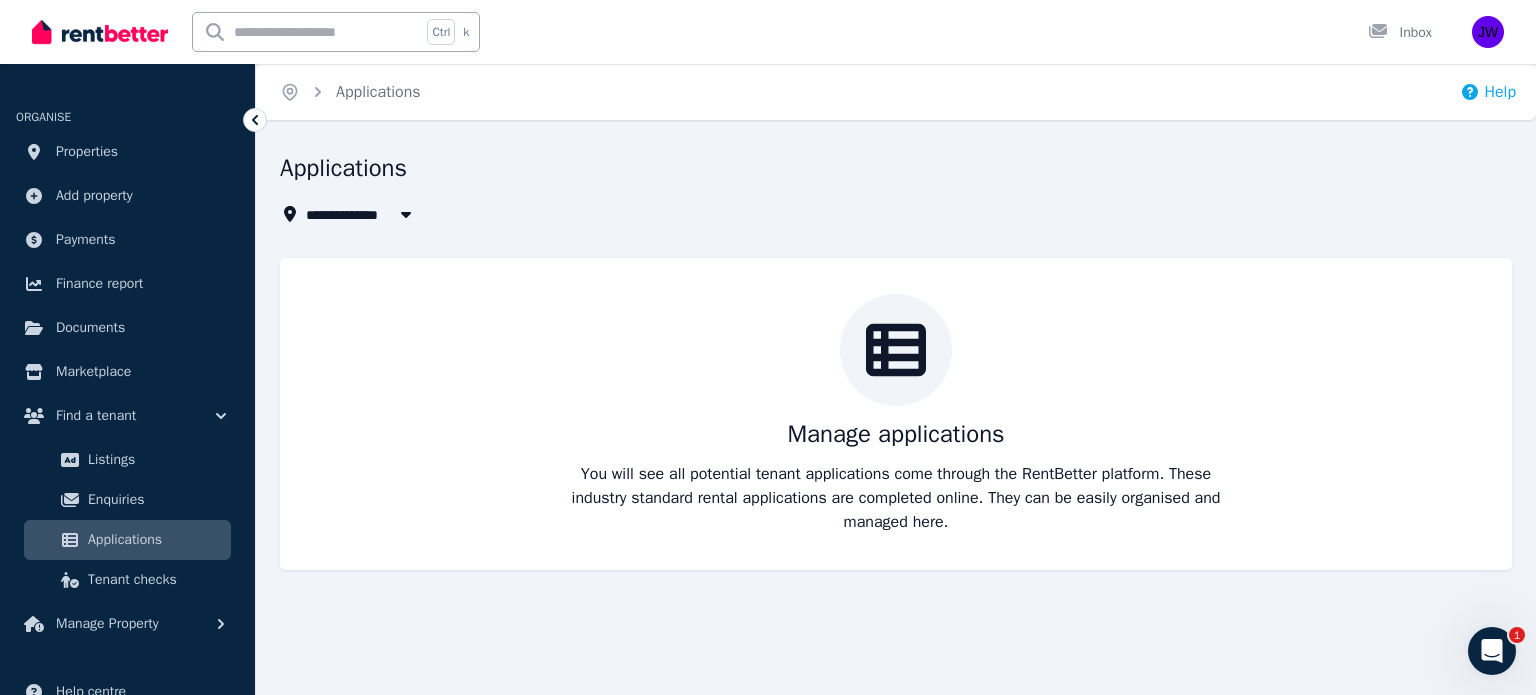 click on "Help" at bounding box center [1488, 92] 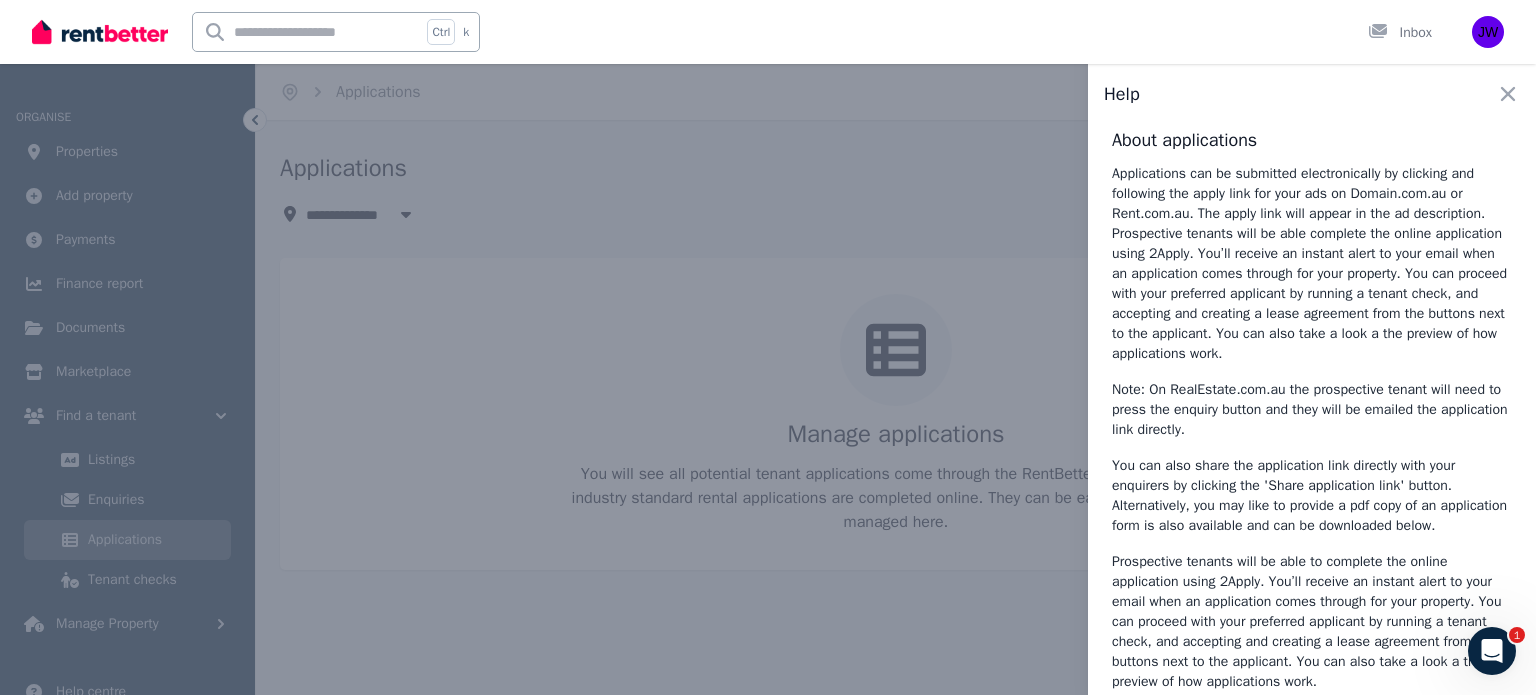click on "Applications can be submitted electronically by clicking and following the apply link for your ads on Domain.com.au or Rent.com.au. The apply link will appear in the ad description. Prospective tenants will be able complete the online application using 2Apply. You’ll receive an instant alert to your email when an application comes through for your property. You can proceed with your preferred applicant by running a tenant check, and accepting and creating a lease agreement from the buttons next to the applicant. You can also take a look a the preview of how applications work." at bounding box center (1312, 264) 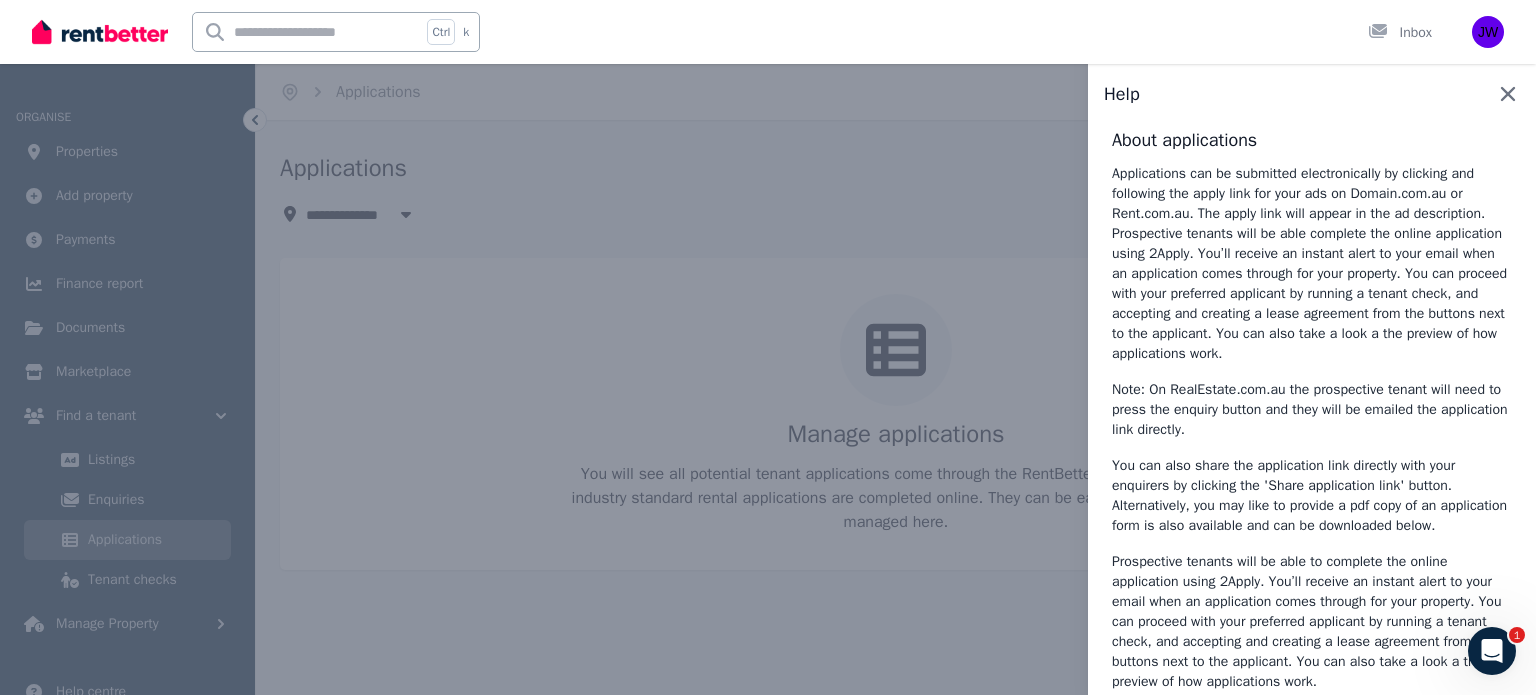 click 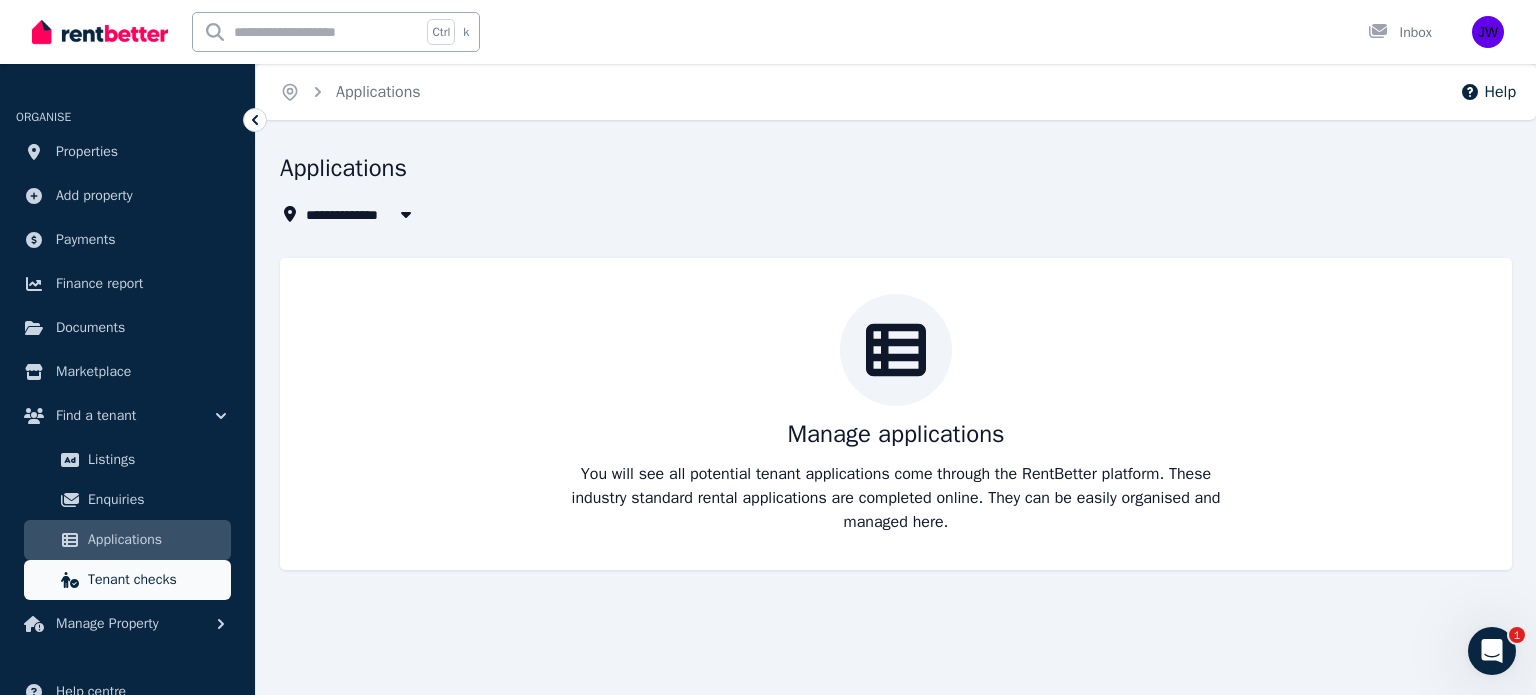 click on "Tenant checks" at bounding box center (155, 580) 